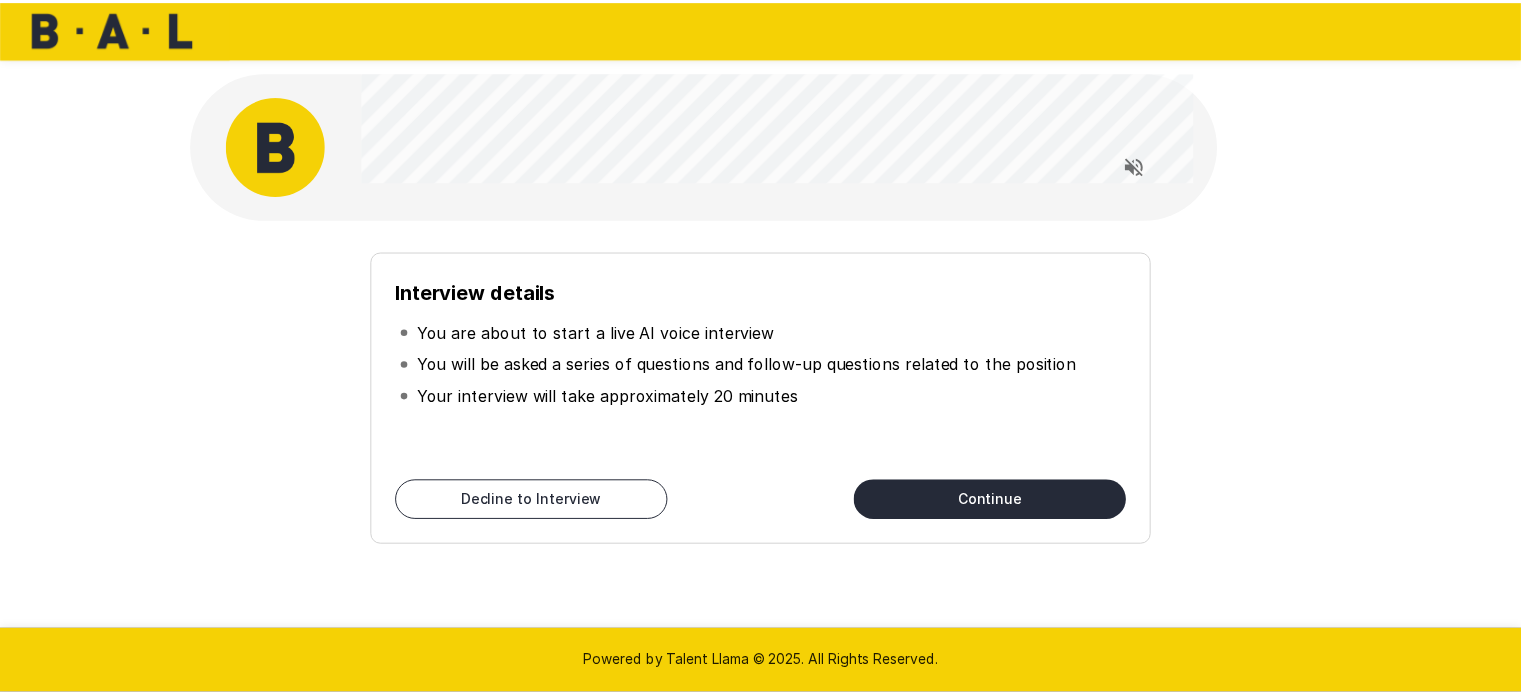 scroll, scrollTop: 0, scrollLeft: 0, axis: both 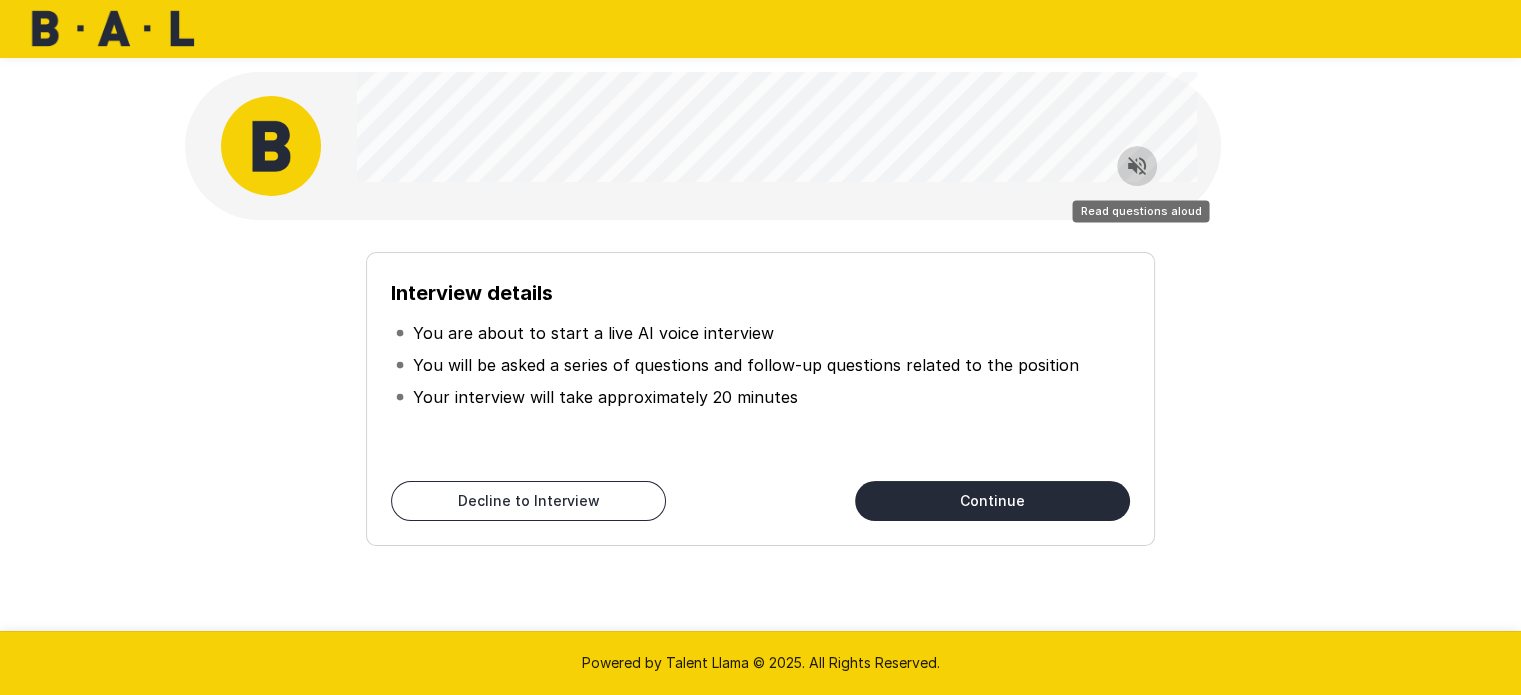click 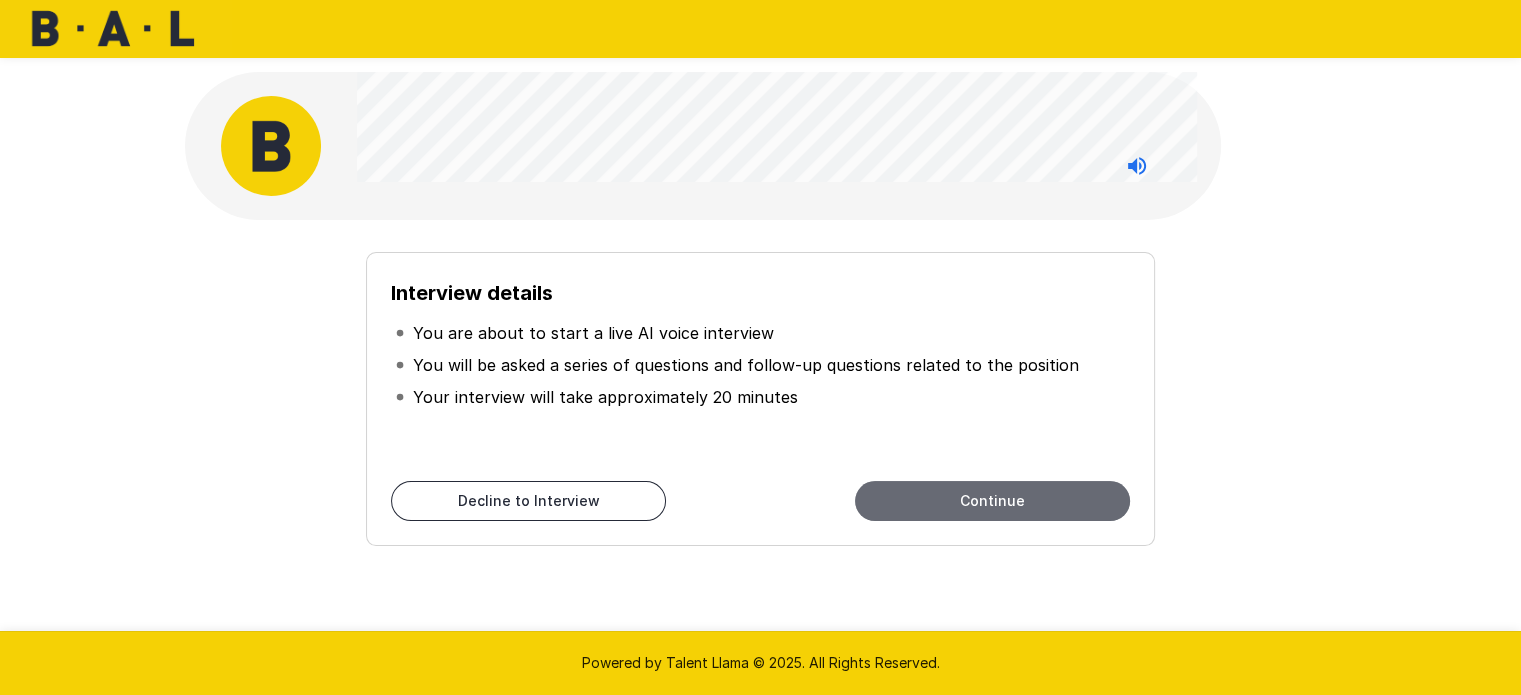 click on "Continue" at bounding box center [992, 501] 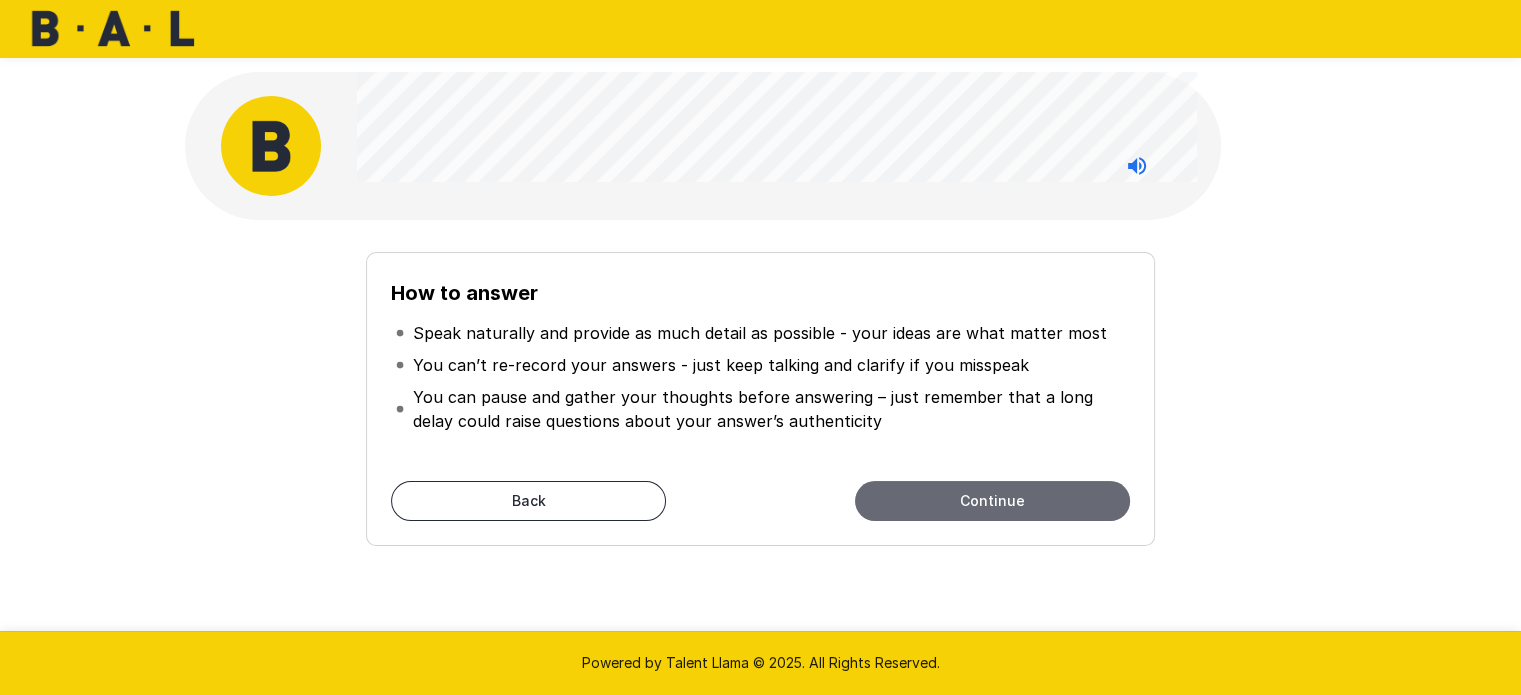 click on "Continue" at bounding box center [992, 501] 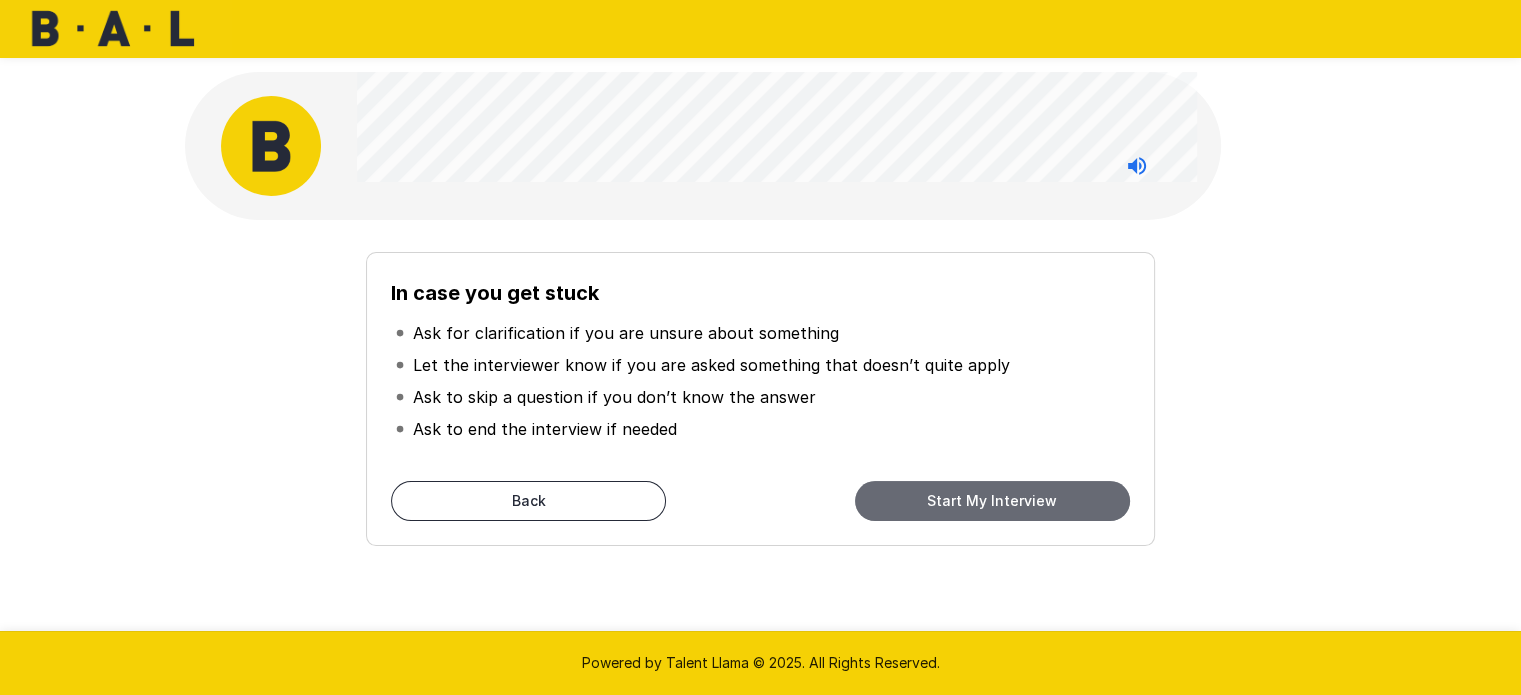 click on "Start My Interview" at bounding box center (992, 501) 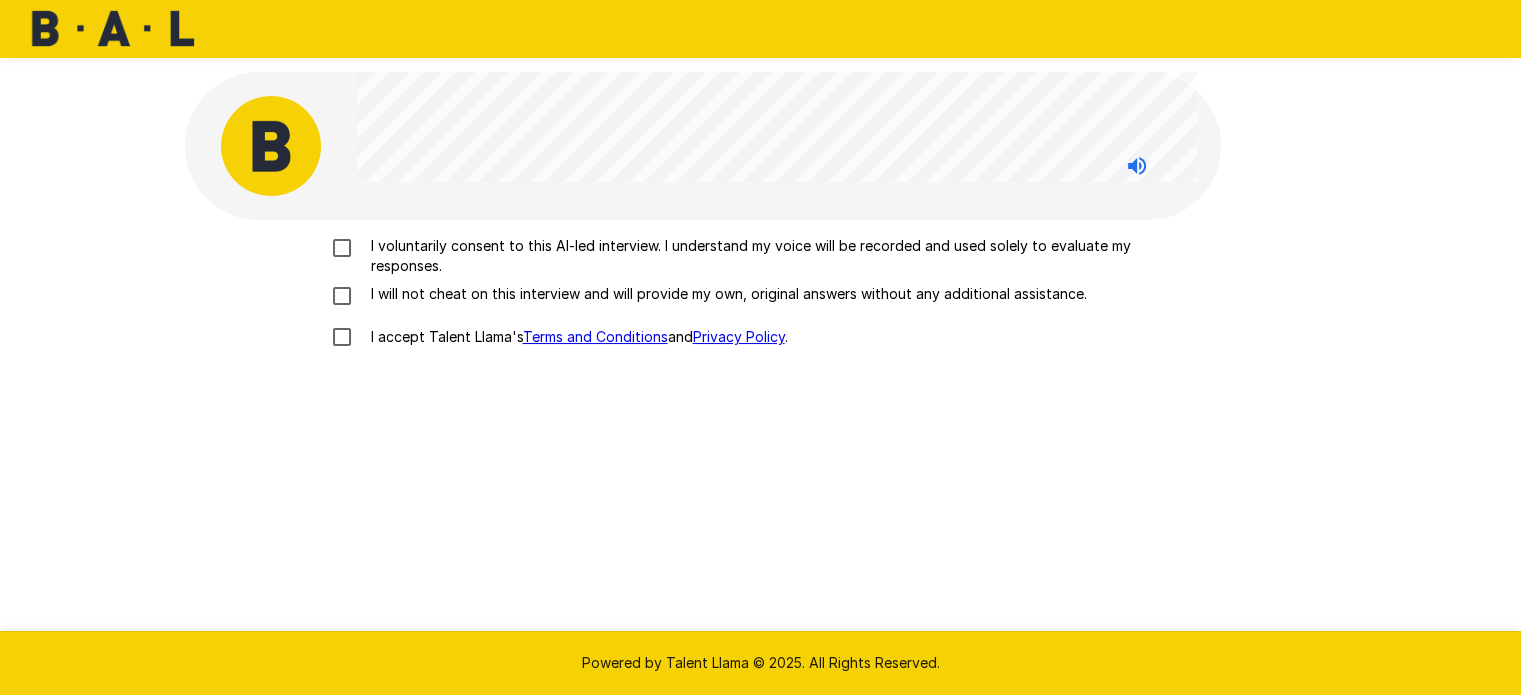 click on "I voluntarily consent to this AI-led interview. I understand my voice will be recorded and used solely to evaluate my responses." at bounding box center (782, 256) 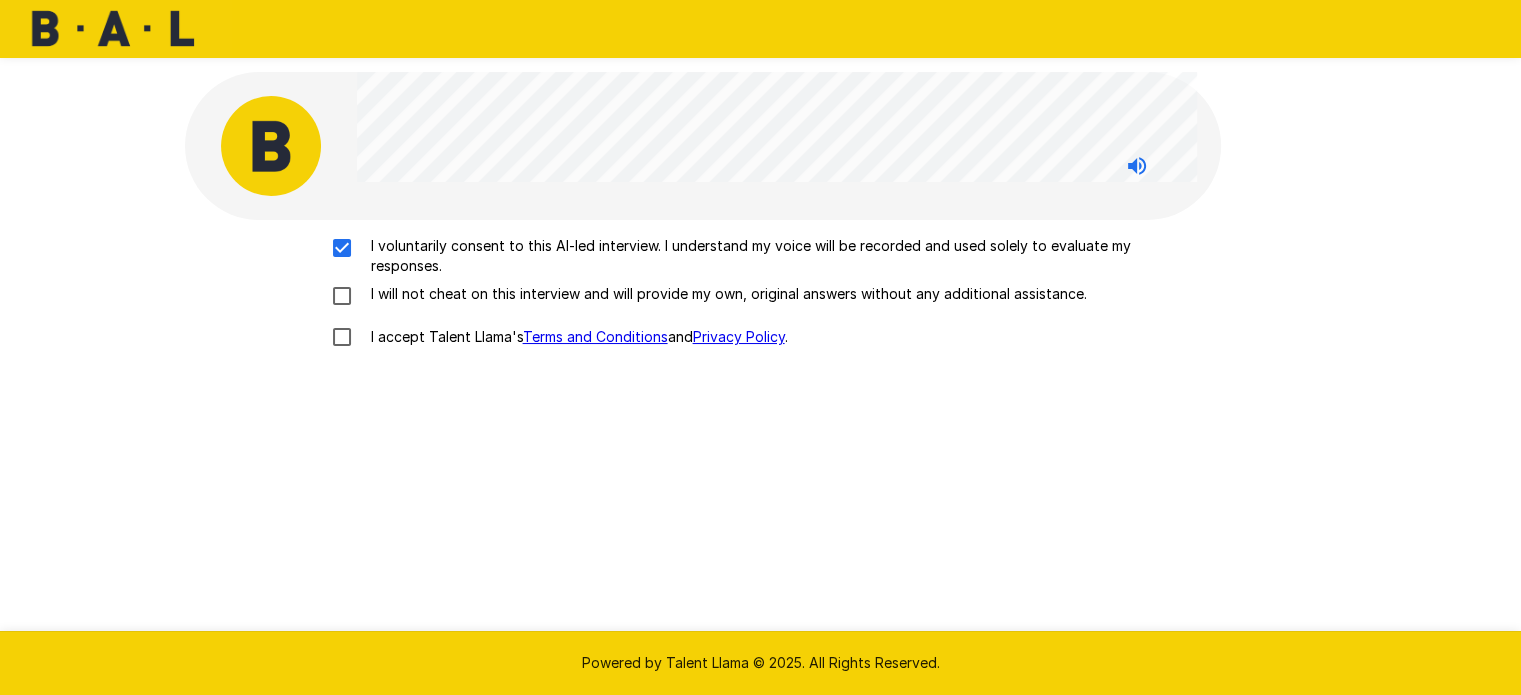click on "I will not cheat on this interview and will provide my own, original answers without any additional assistance." at bounding box center (725, 294) 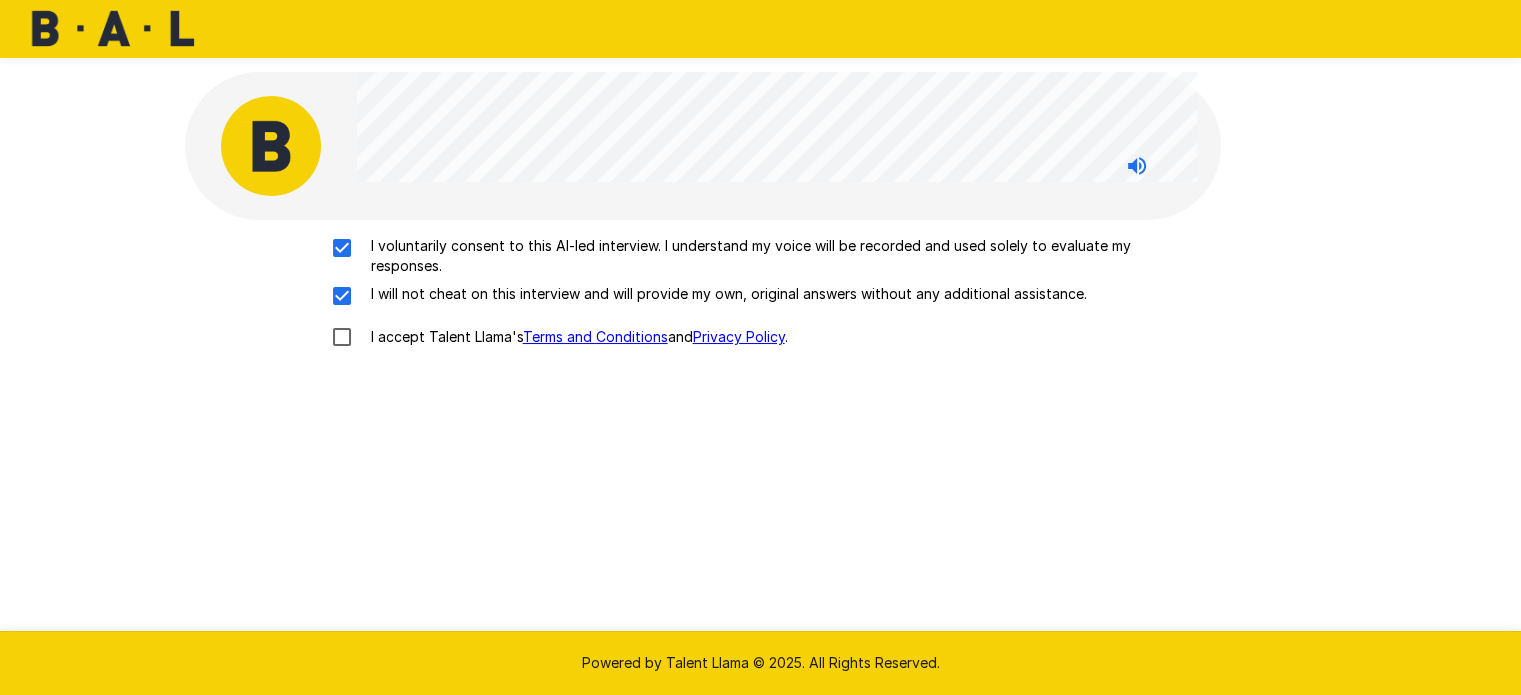click on "I accept Talent Llama's  Terms and Conditions  and  Privacy Policy ." at bounding box center [575, 337] 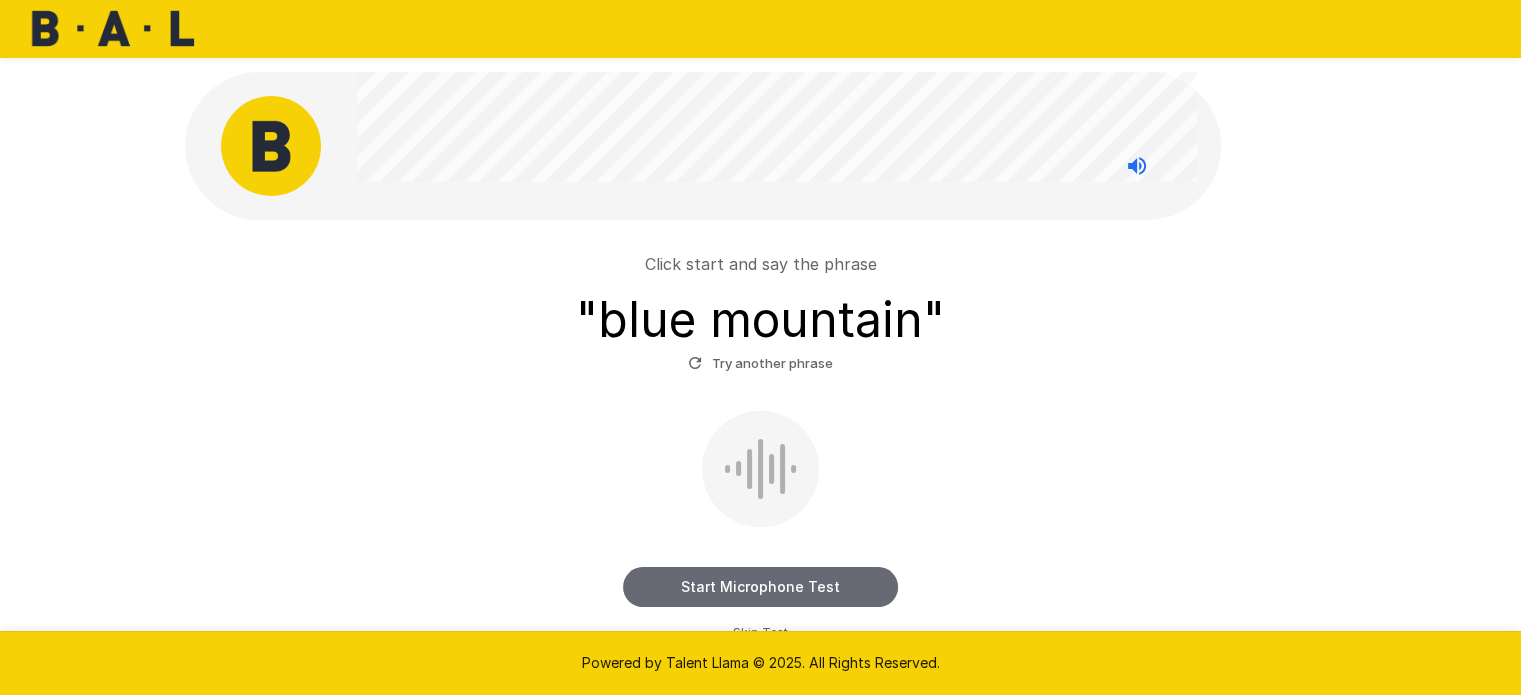 click on "Start Microphone Test" at bounding box center [760, 587] 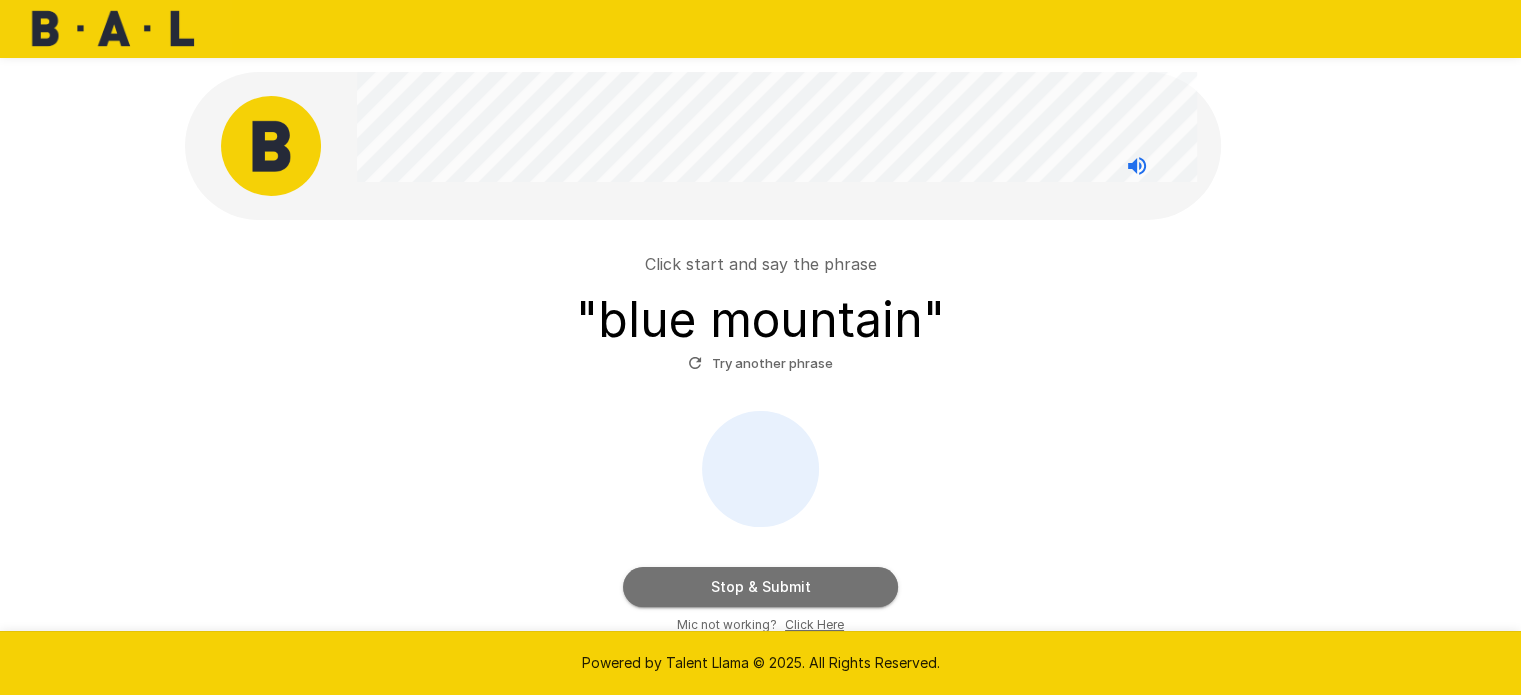 click on "Stop & Submit" at bounding box center (760, 587) 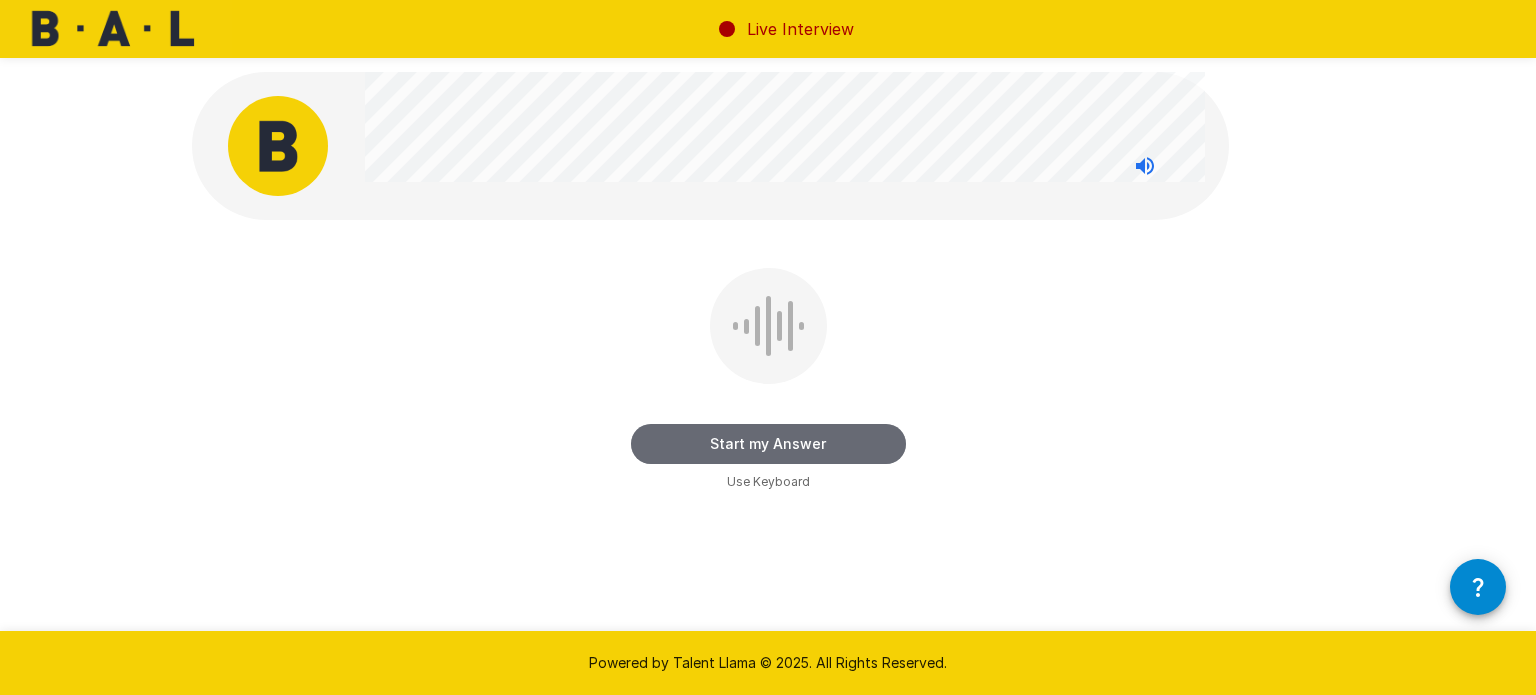 click on "Start my Answer" at bounding box center (768, 444) 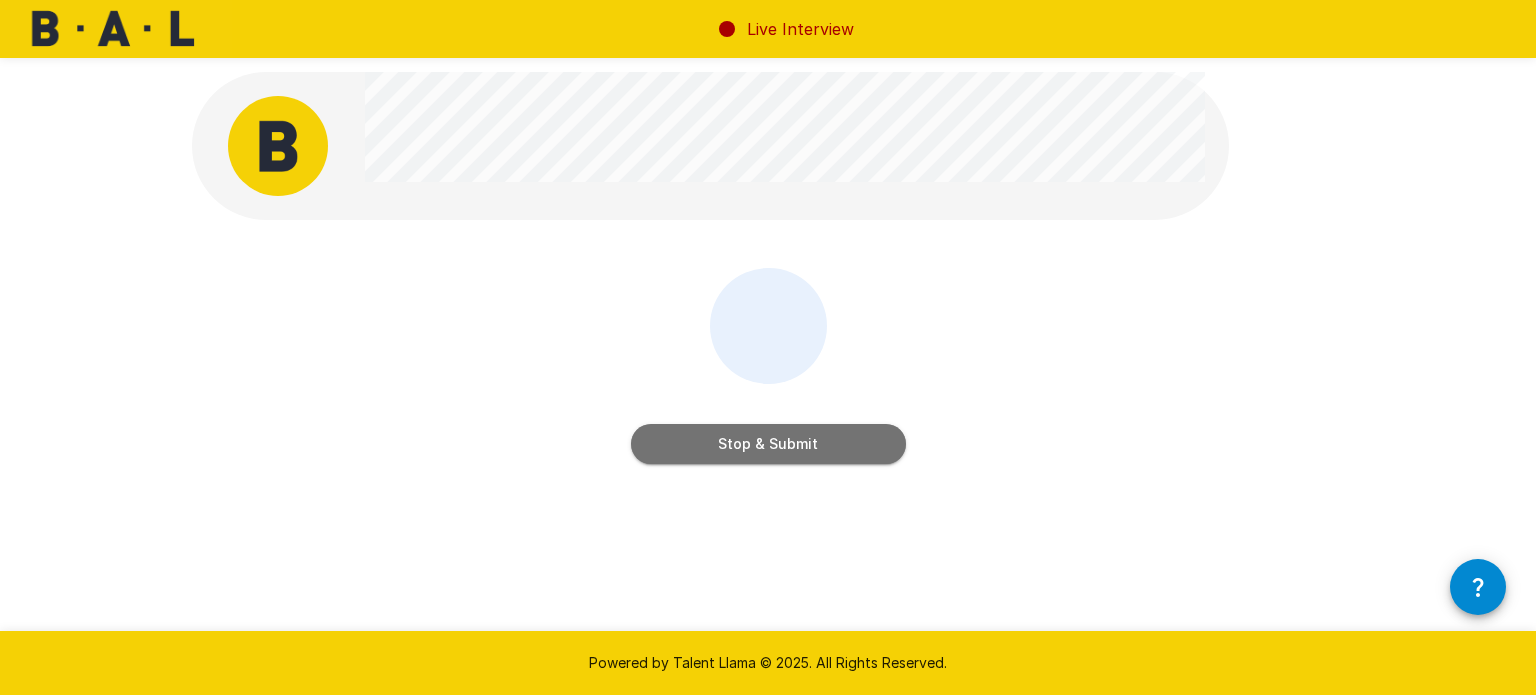 click on "Stop & Submit" at bounding box center (768, 444) 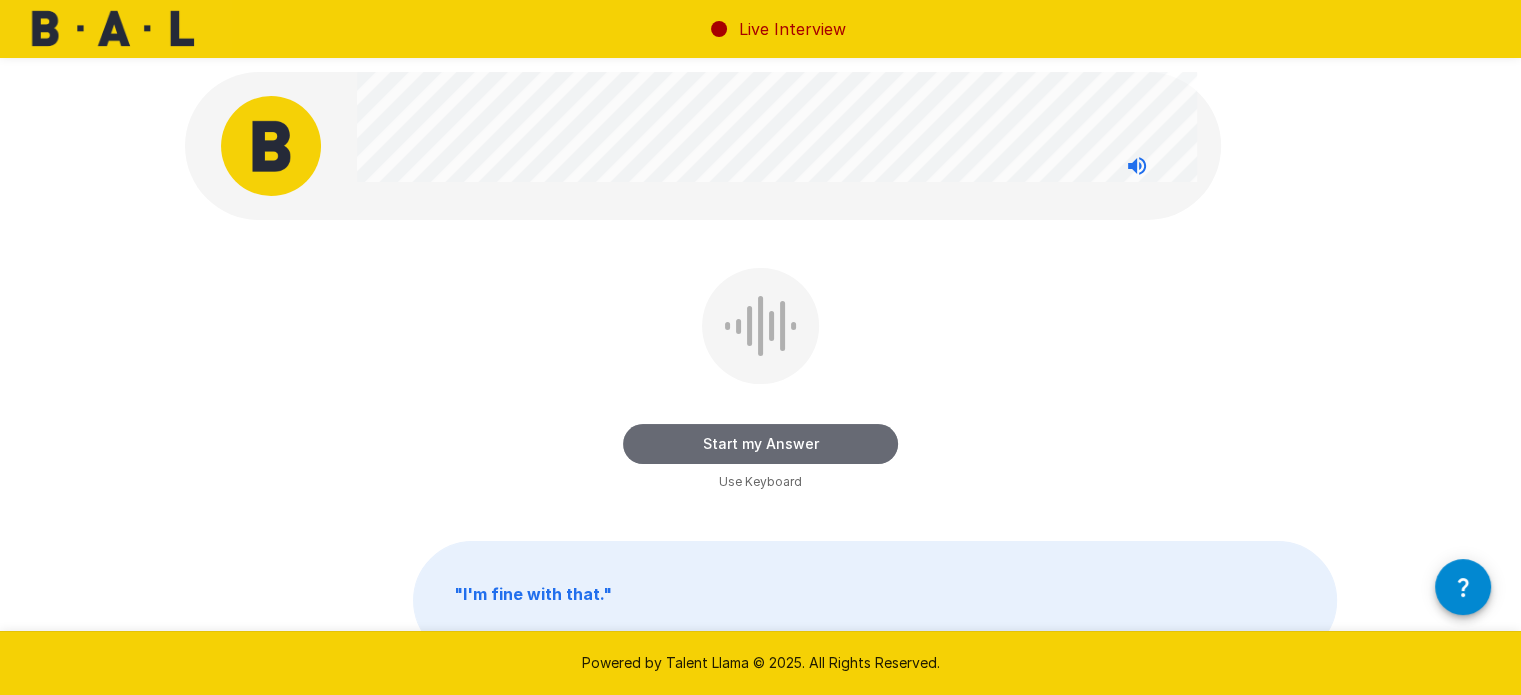 click on "Start my Answer" at bounding box center (760, 444) 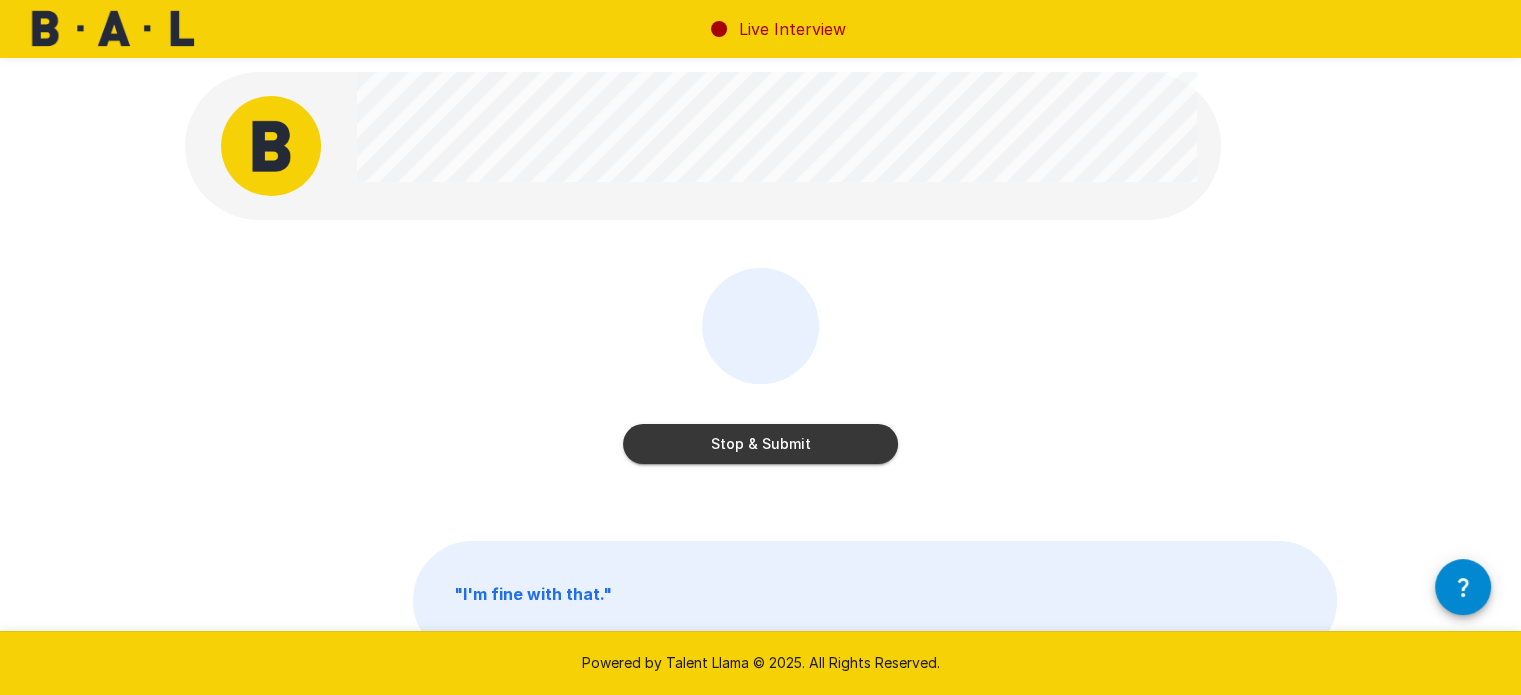 click on "Stop & Submit" at bounding box center (760, 444) 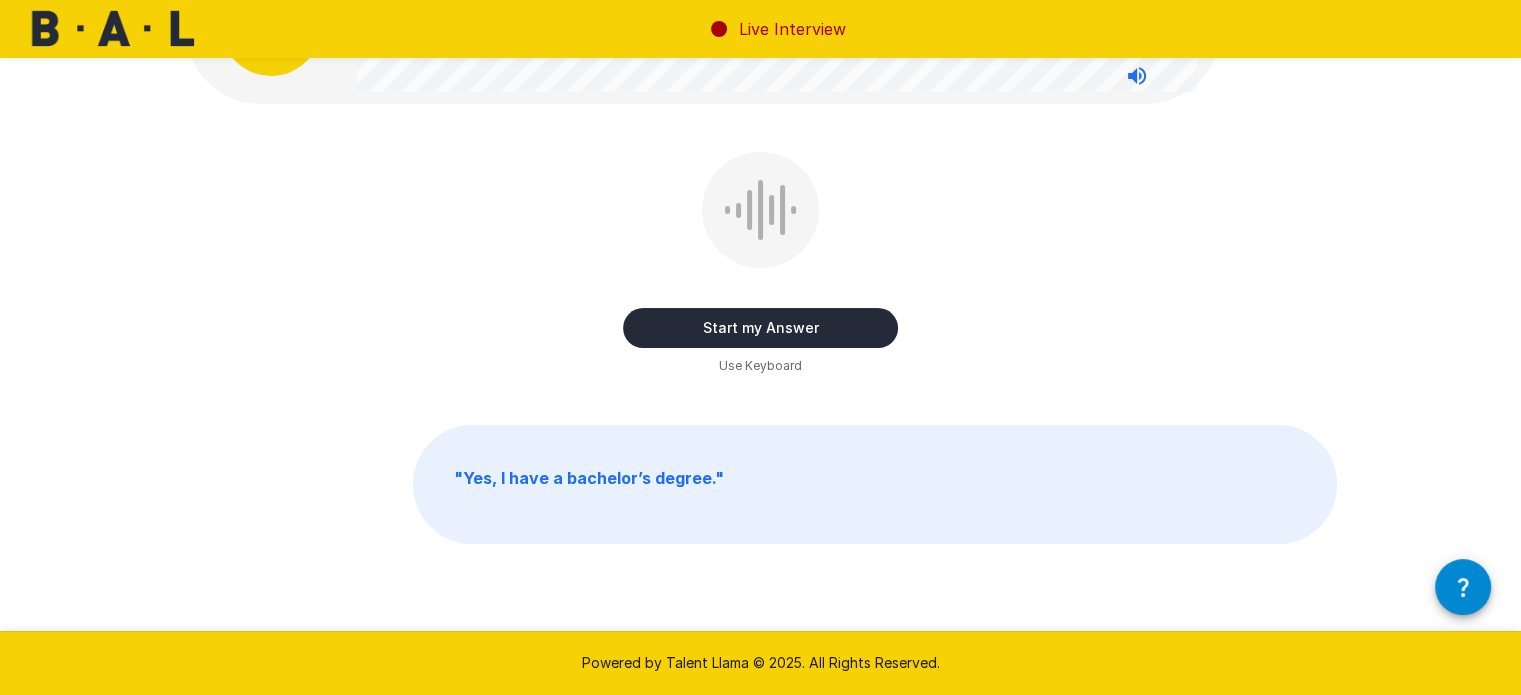 scroll, scrollTop: 123, scrollLeft: 0, axis: vertical 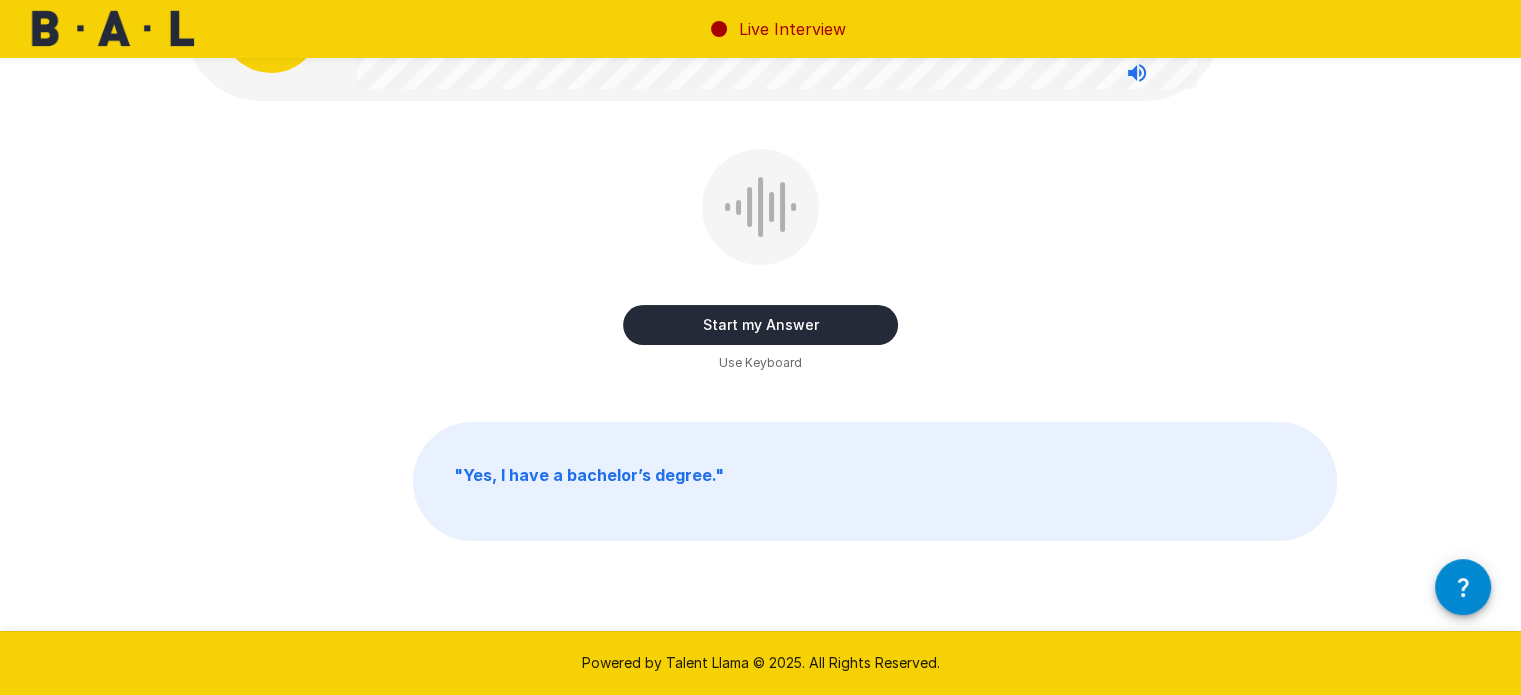 click on "Use   Keyboard" at bounding box center [760, 363] 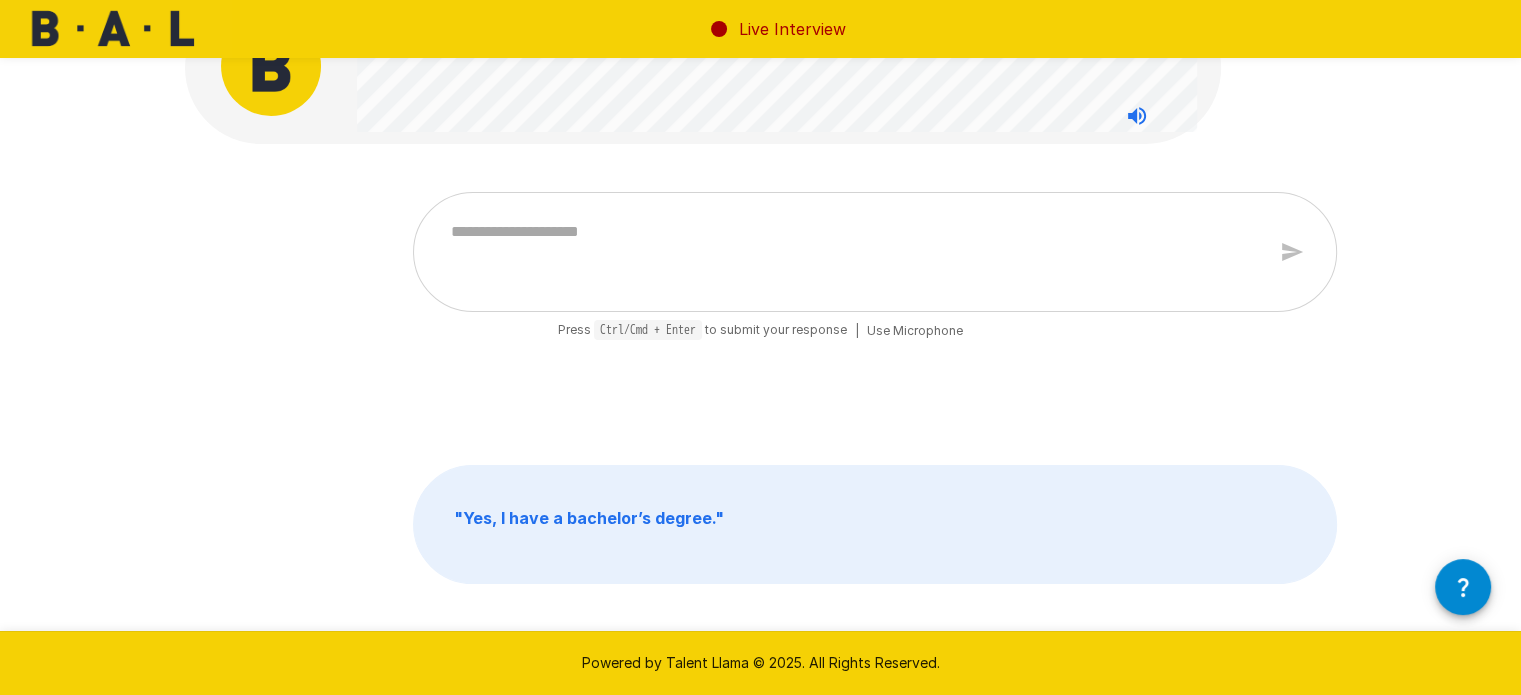 scroll, scrollTop: 0, scrollLeft: 0, axis: both 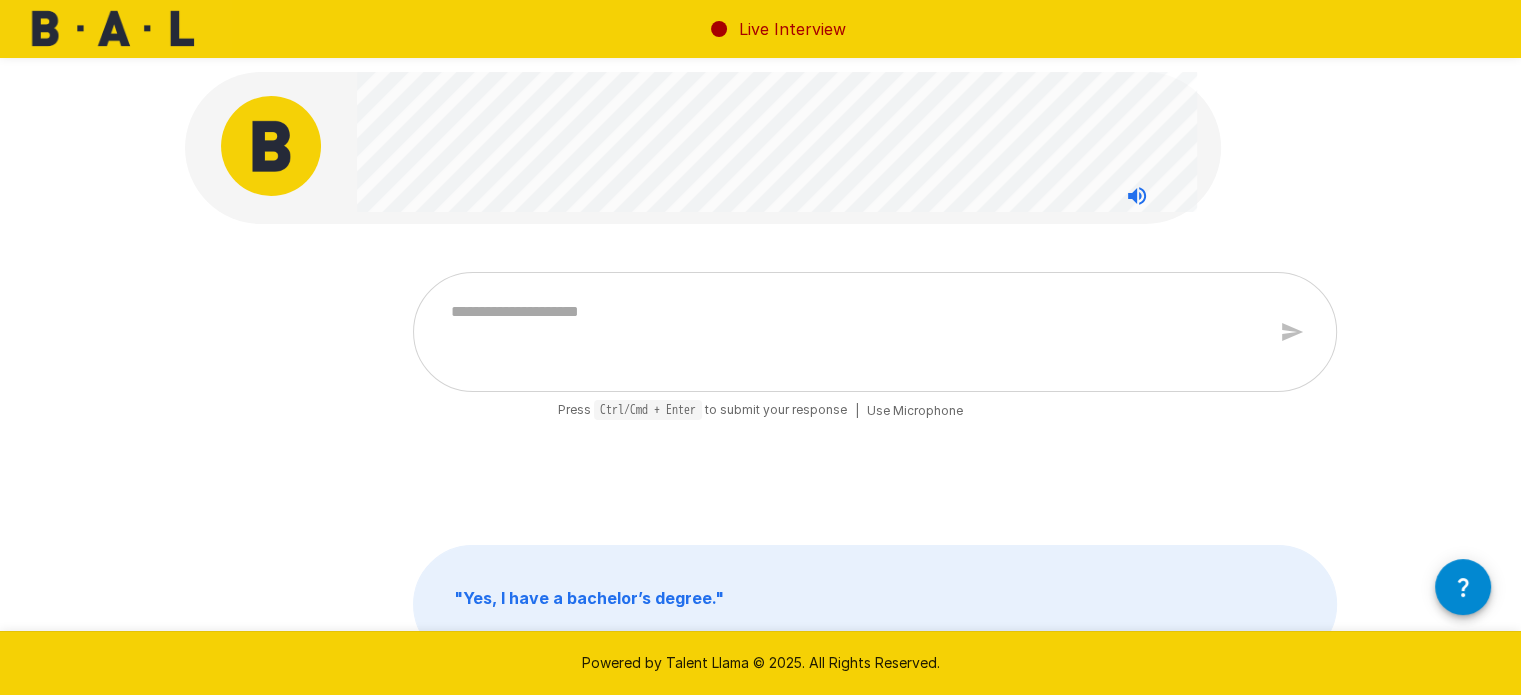 type on "*" 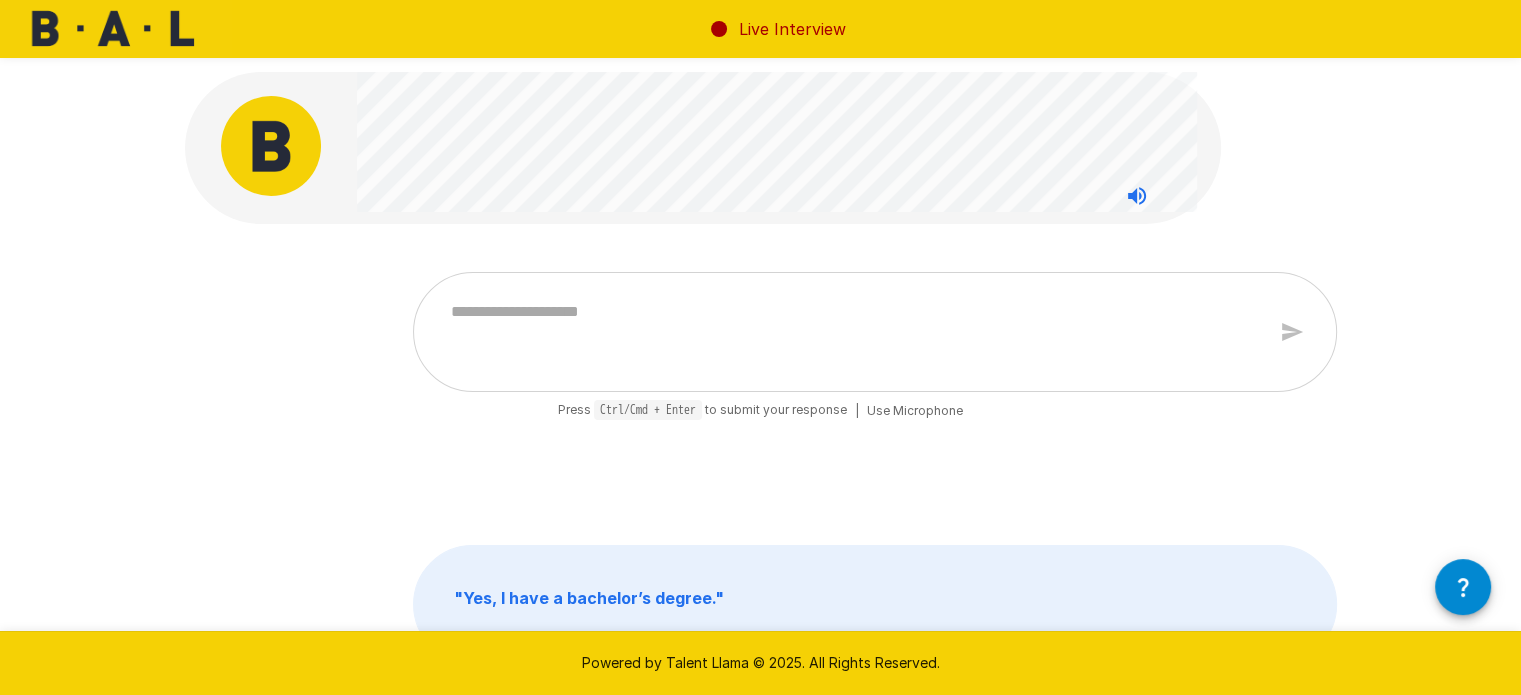 type on "*" 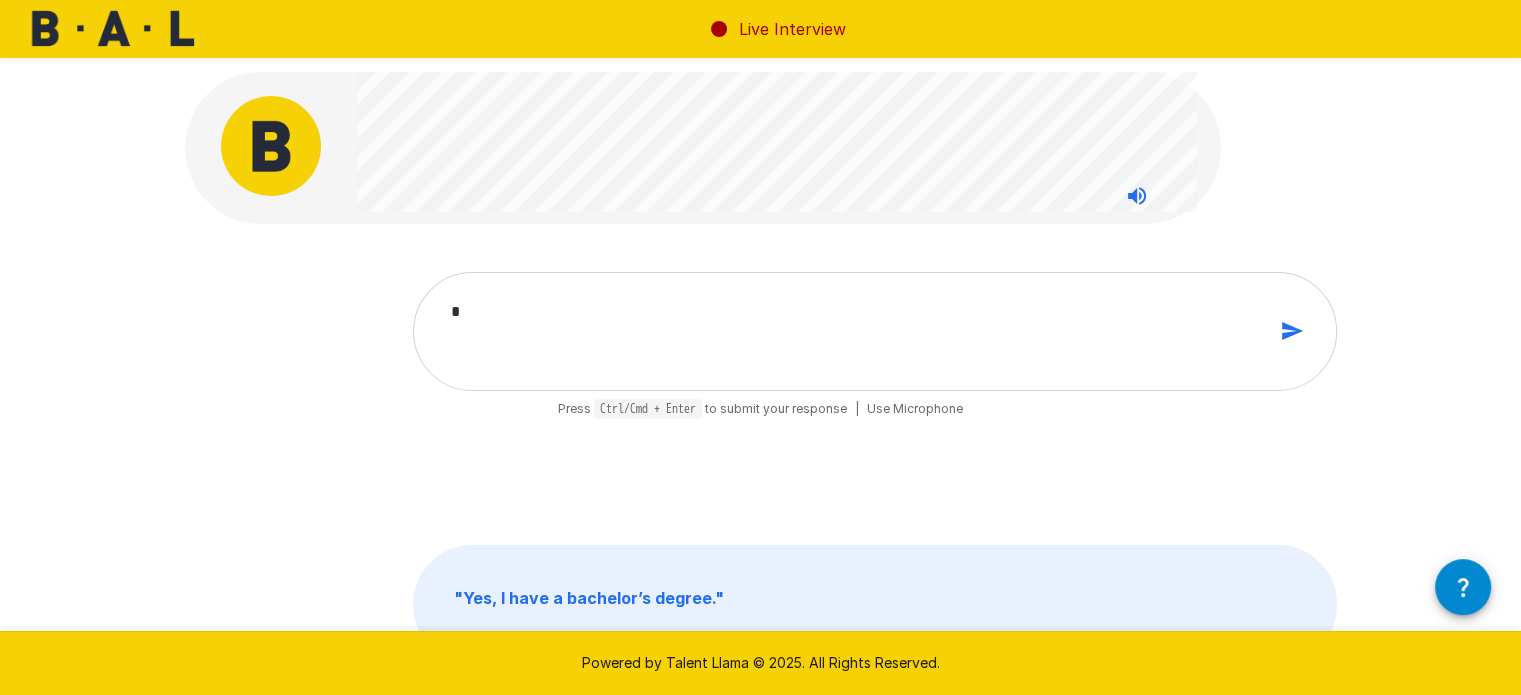 type on "**" 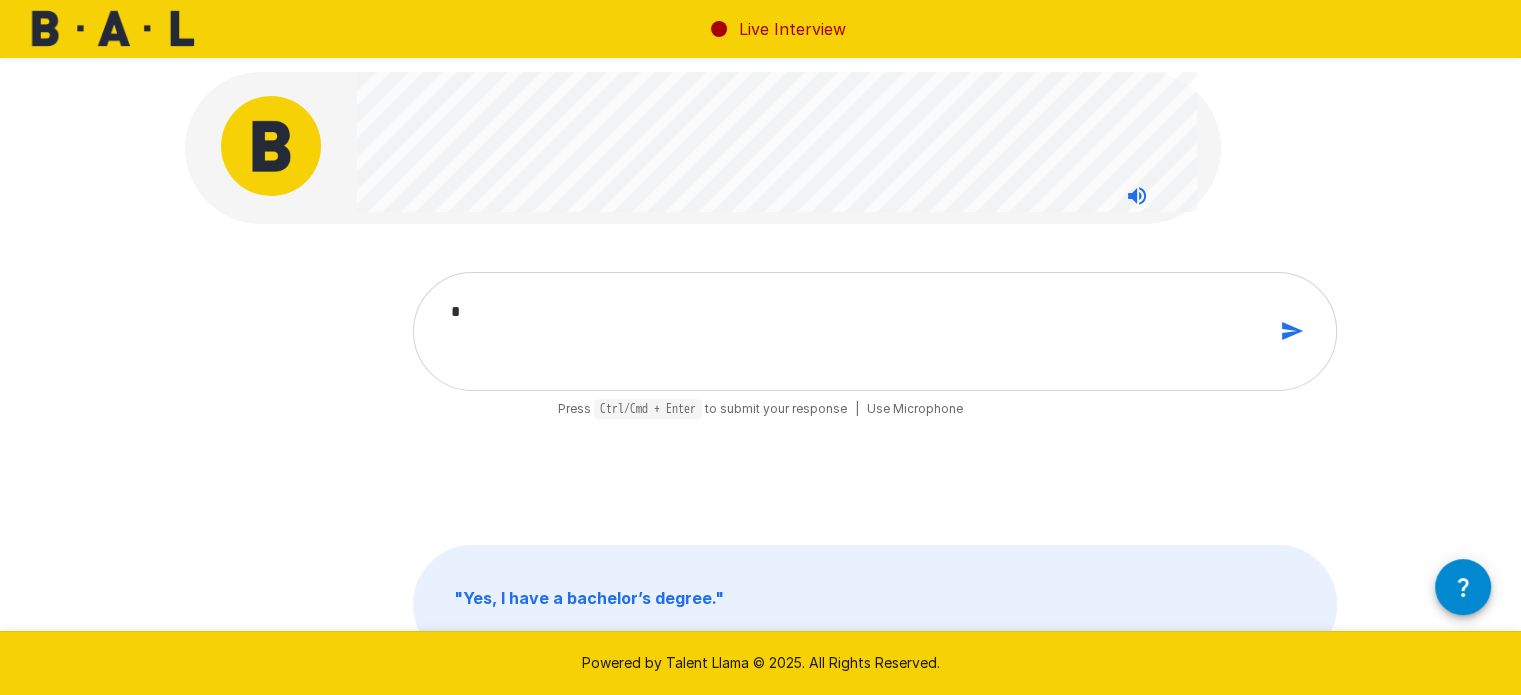 type on "*" 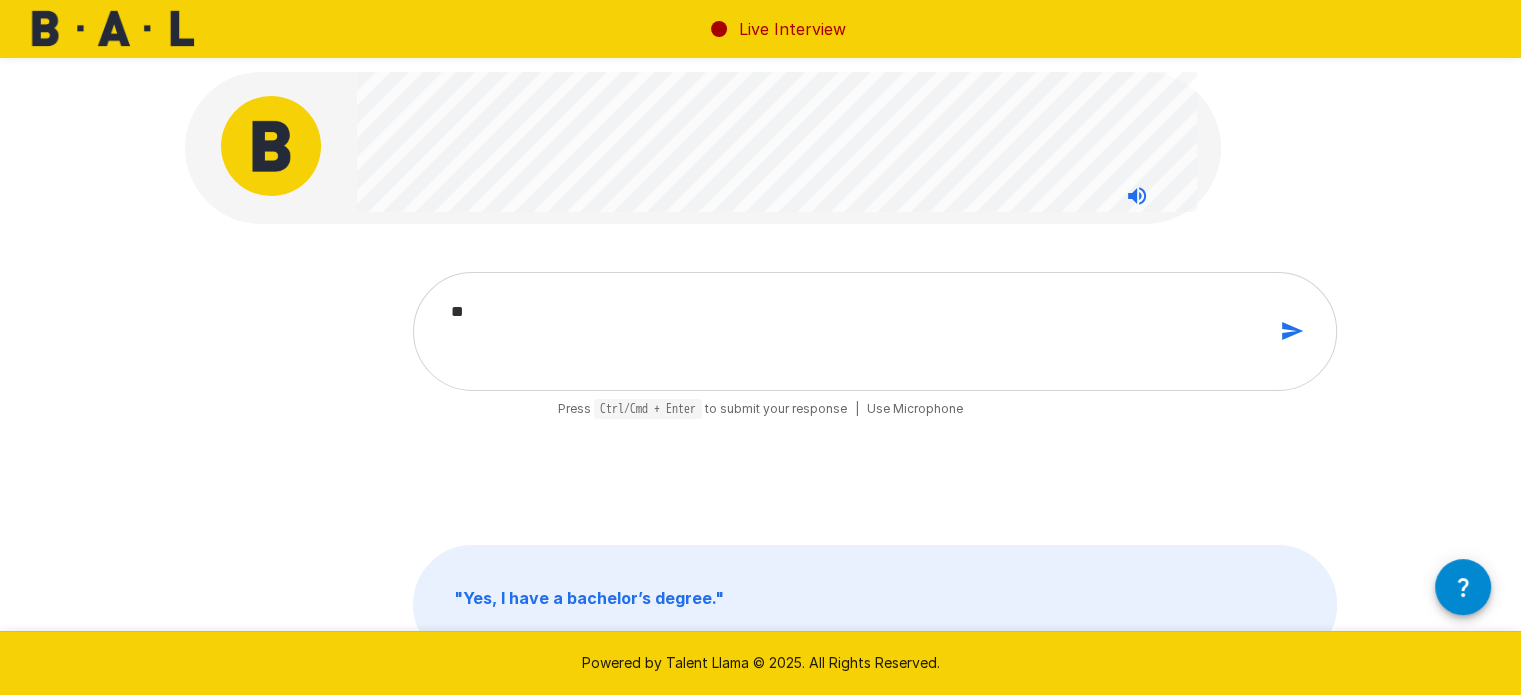 type on "**" 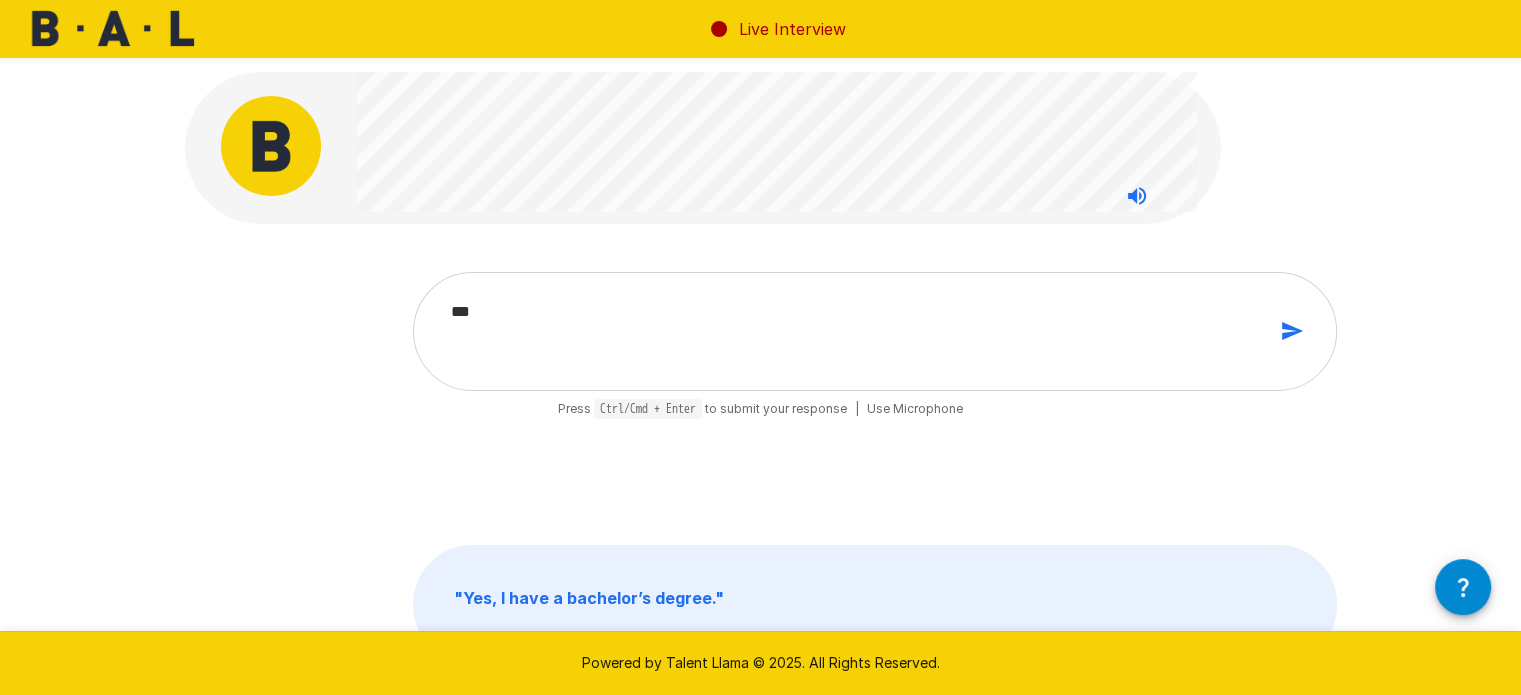 type on "****" 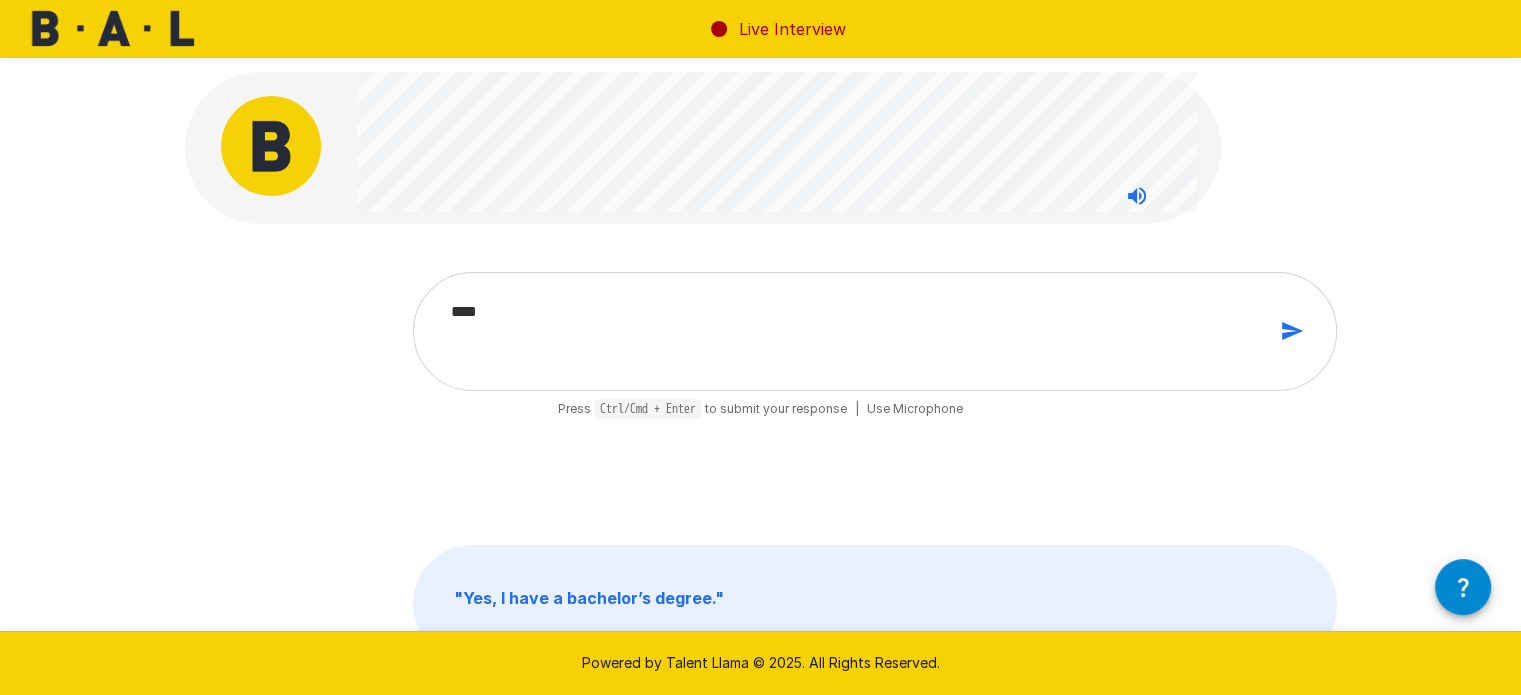 type on "****" 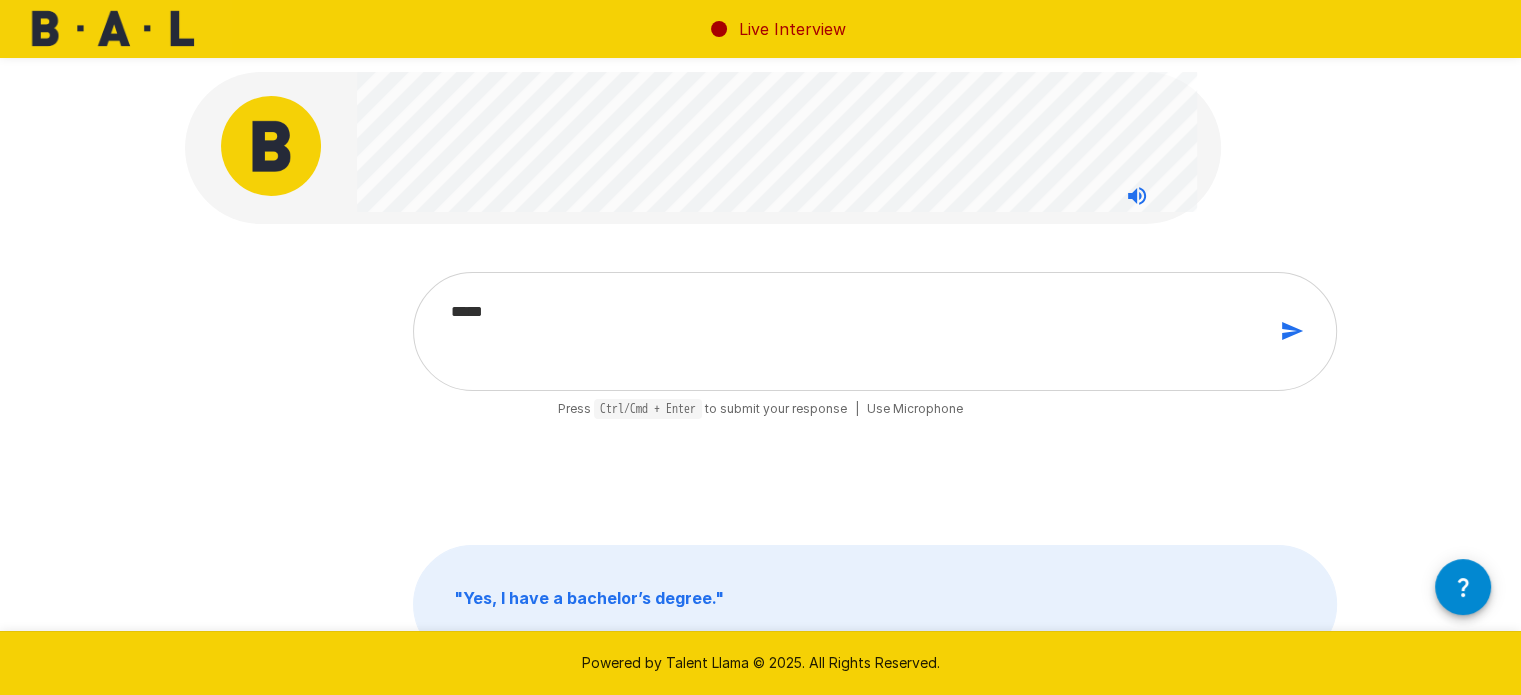 type on "******" 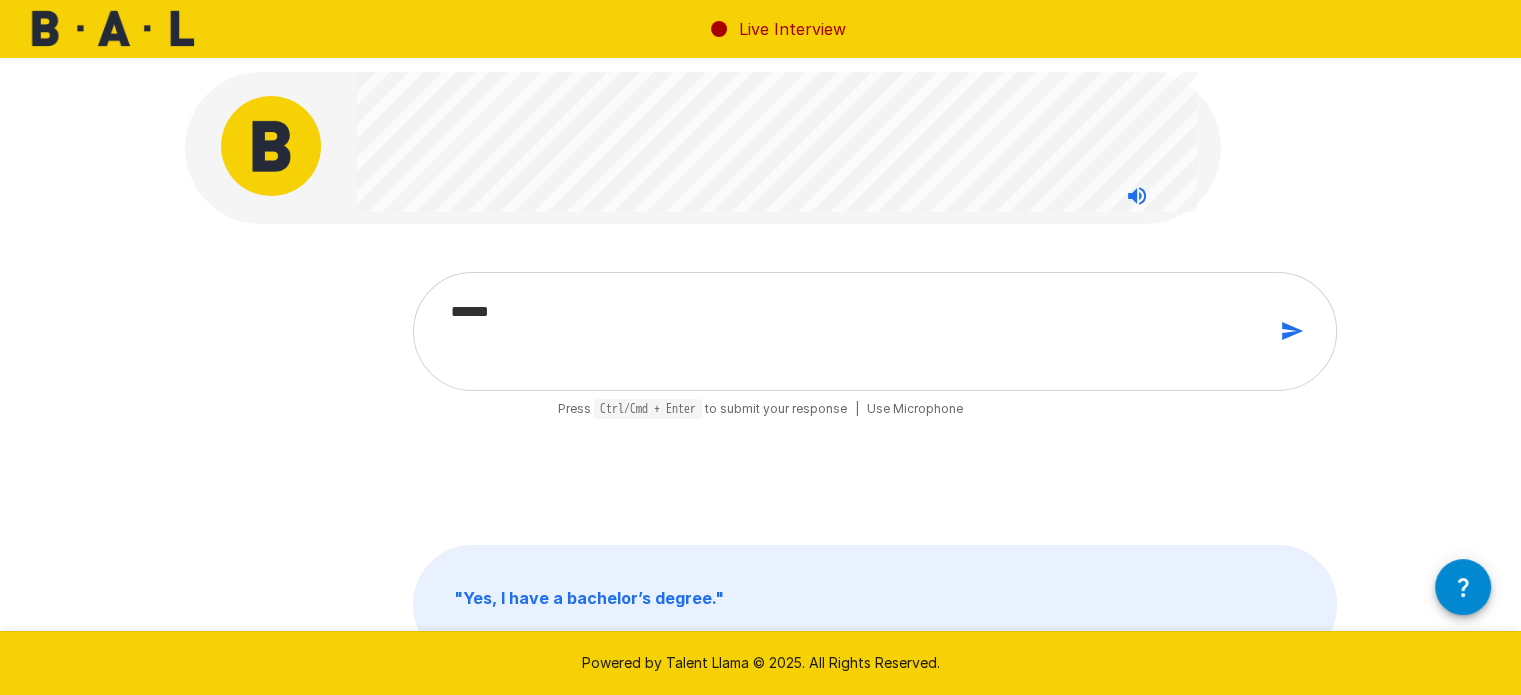 type on "*******" 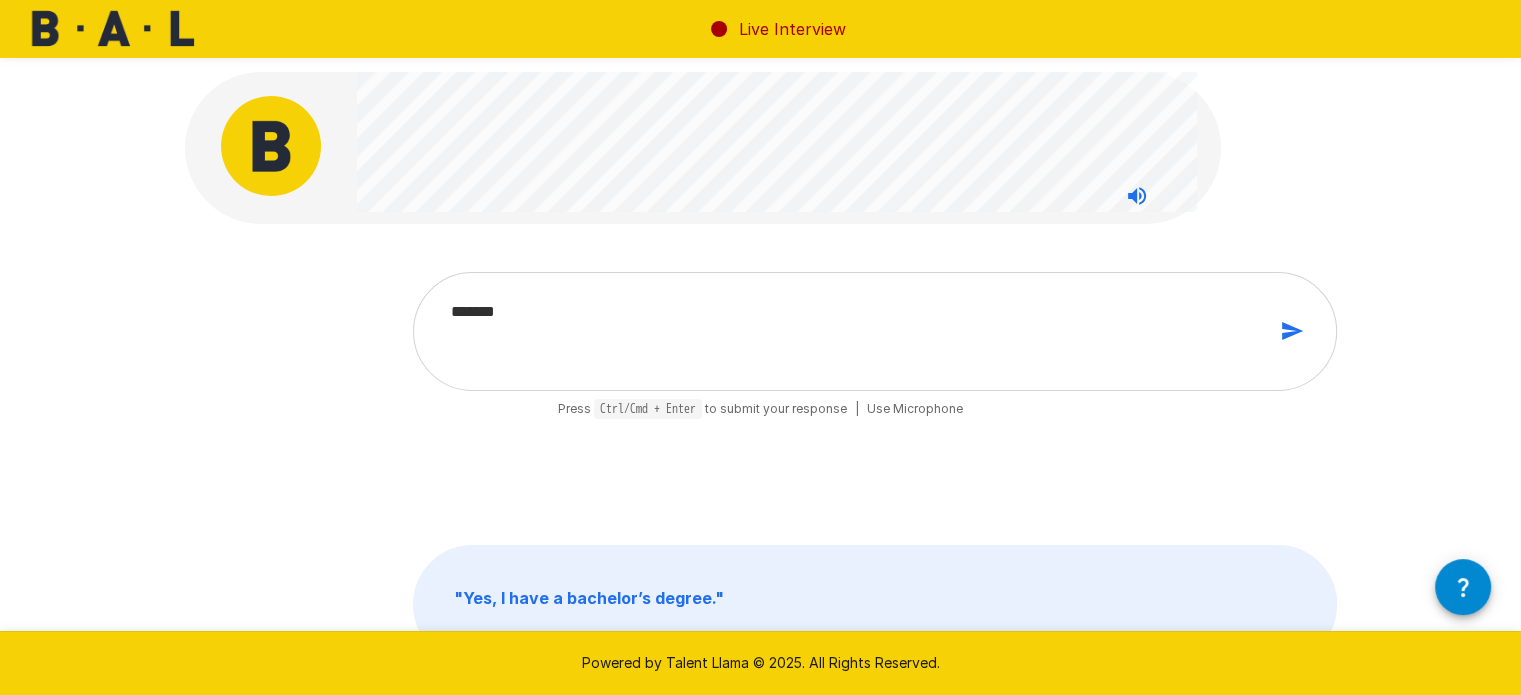 type on "********" 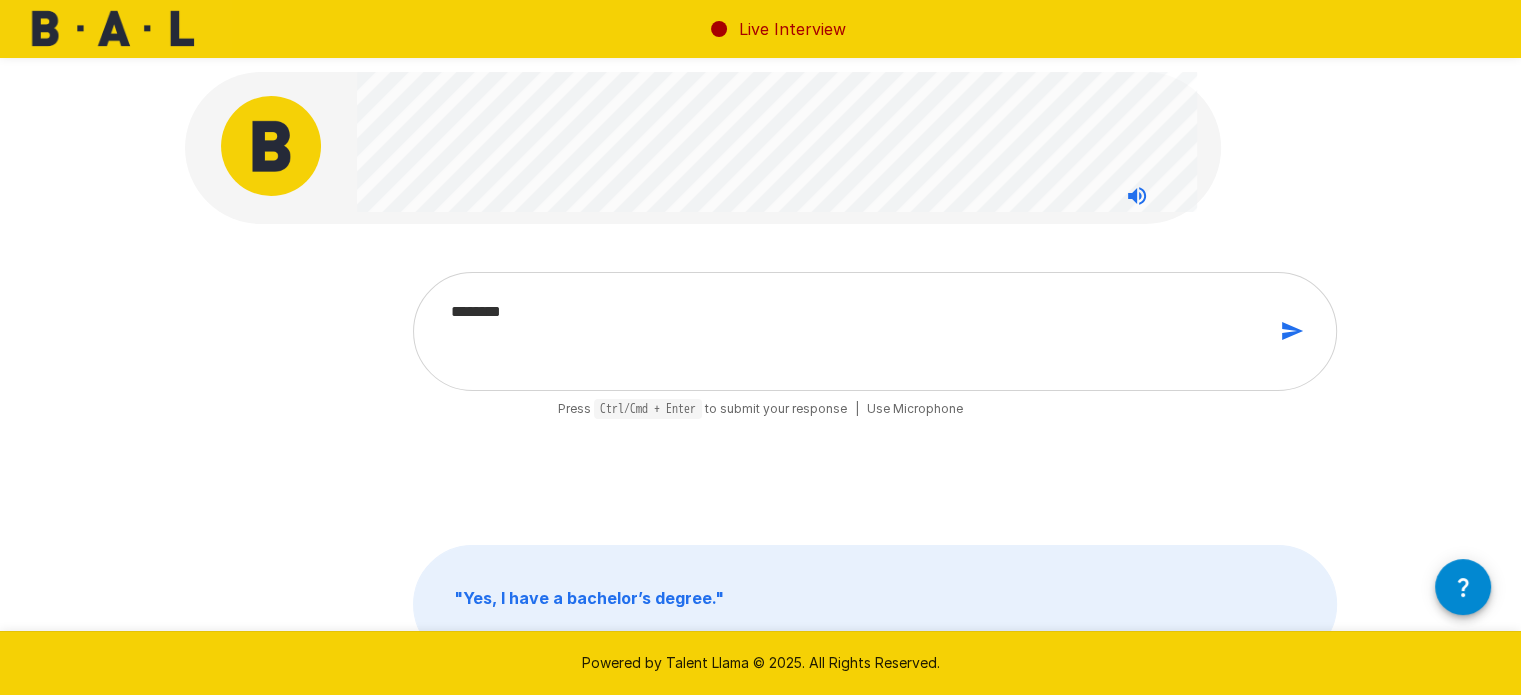type on "*********" 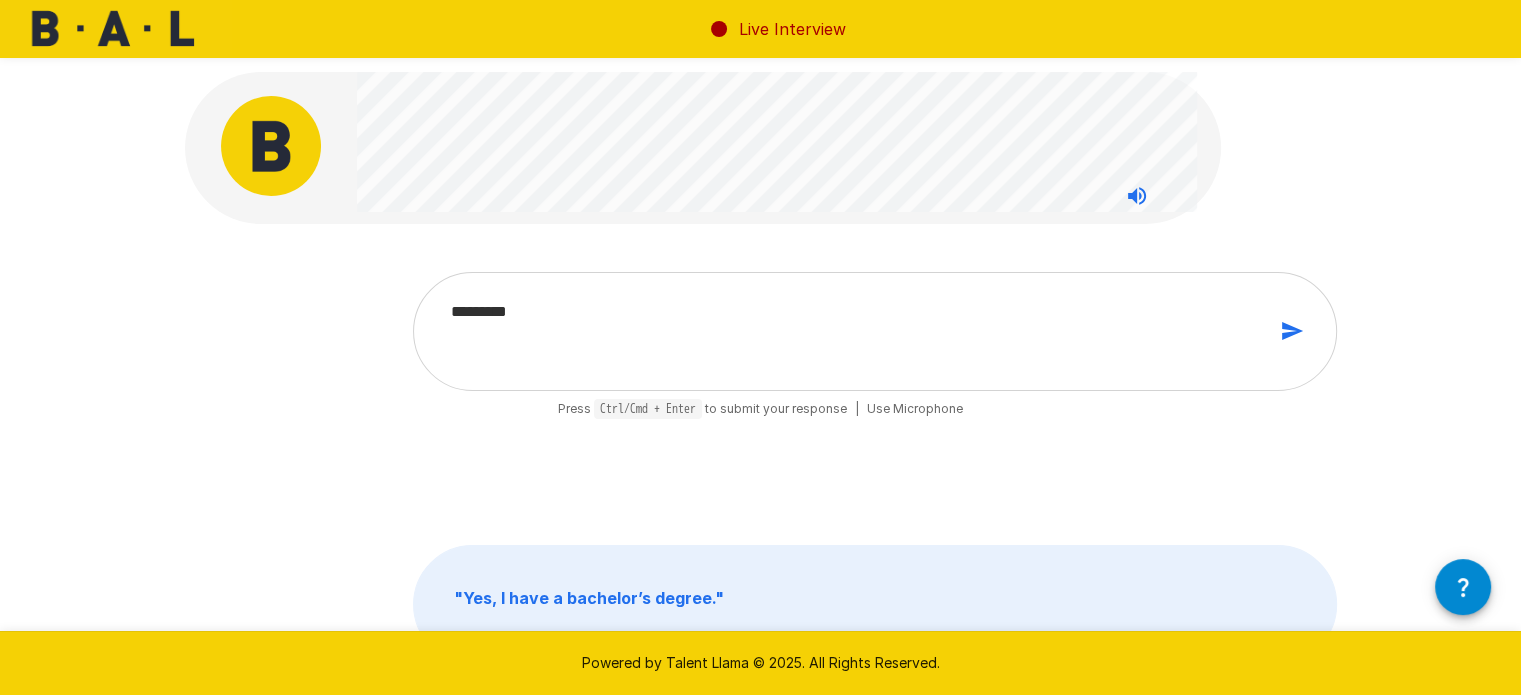 type on "*********" 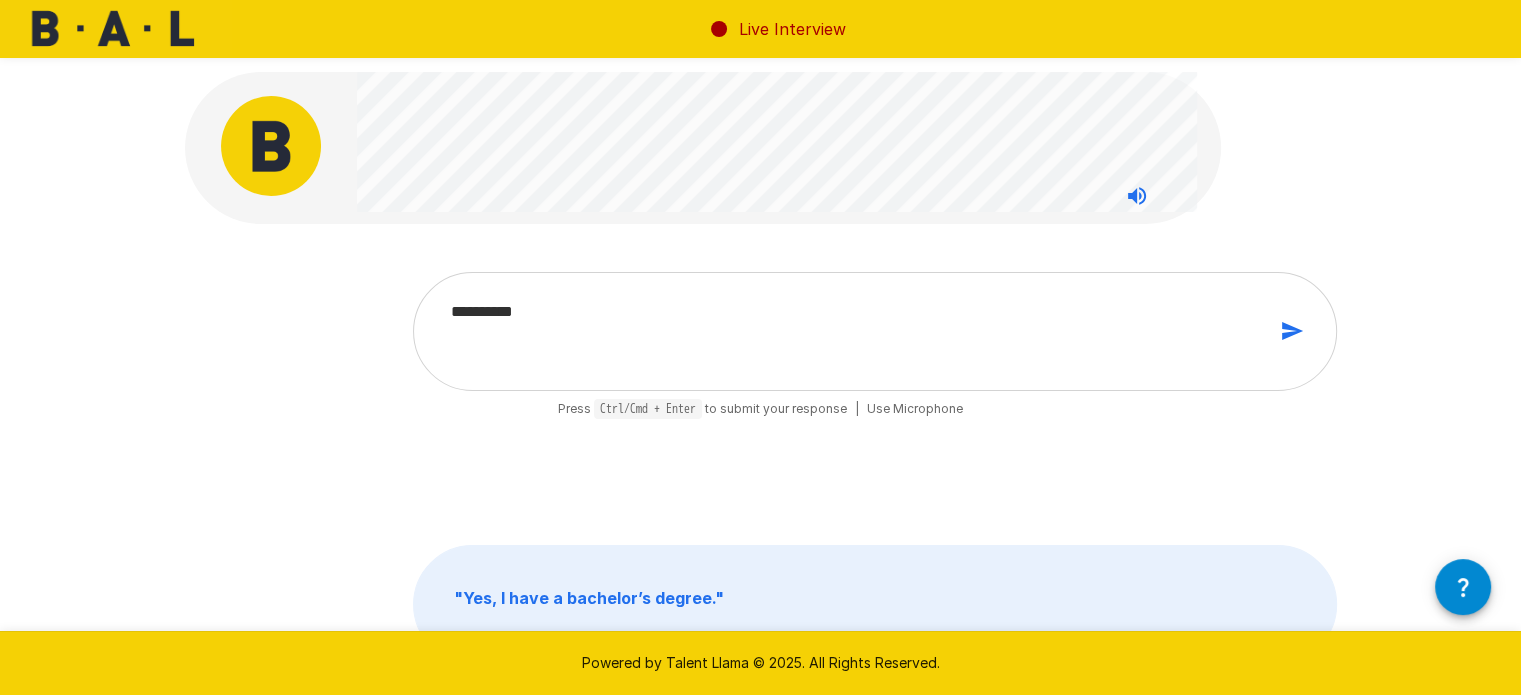 type on "**********" 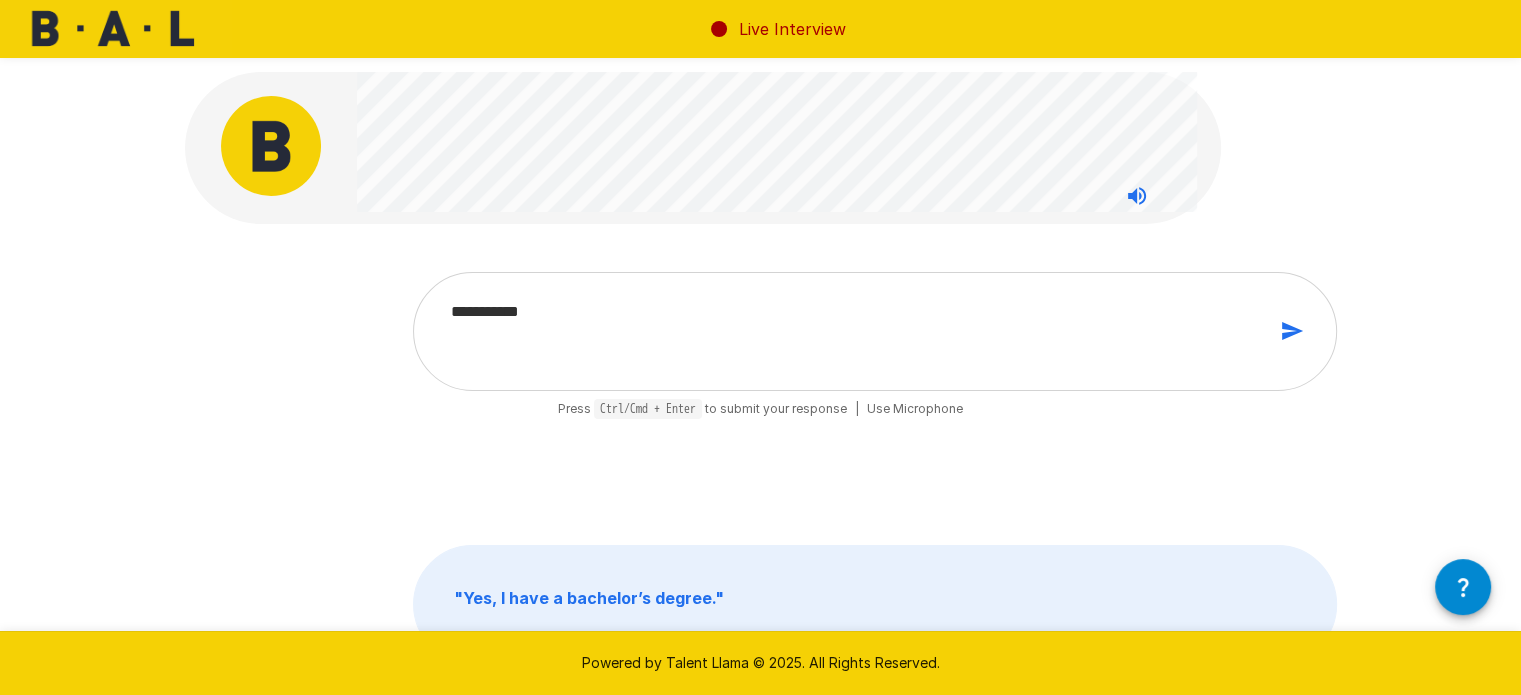 type on "**********" 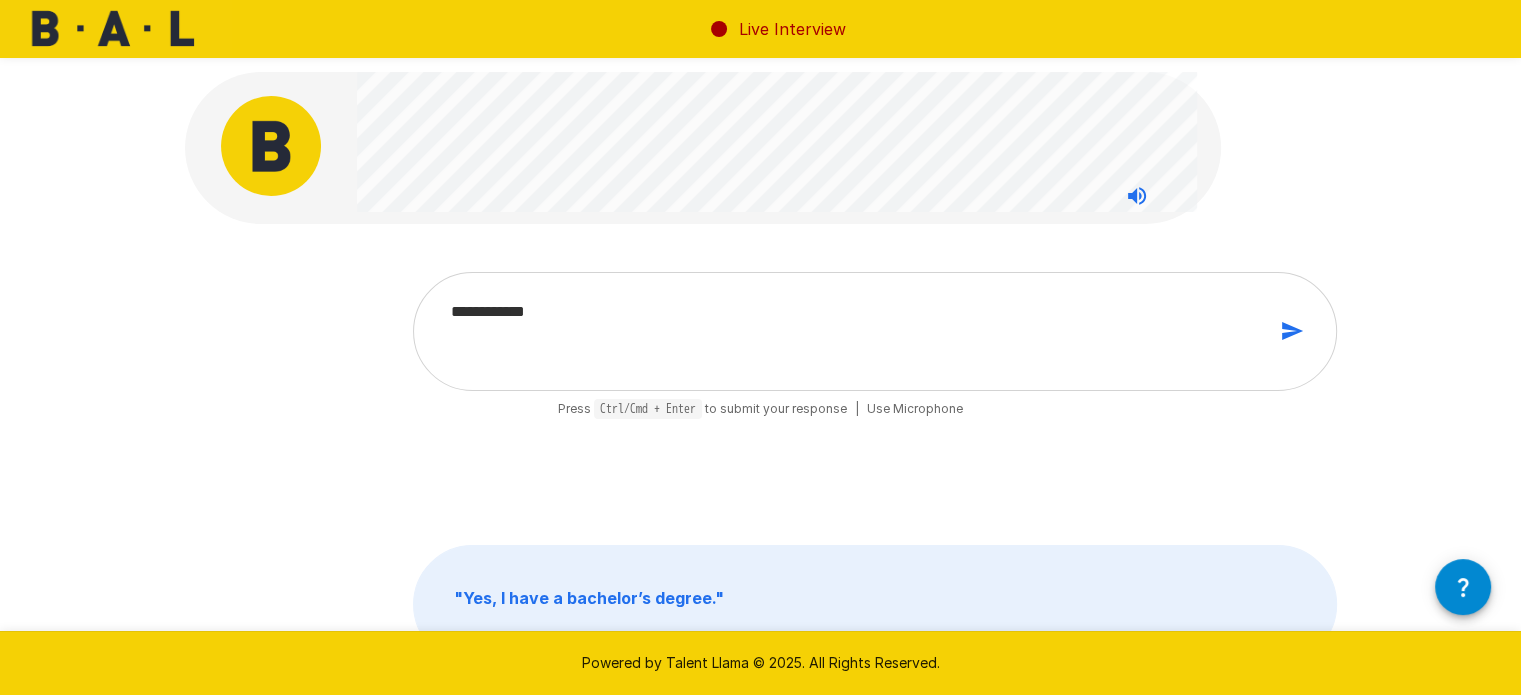 type on "**********" 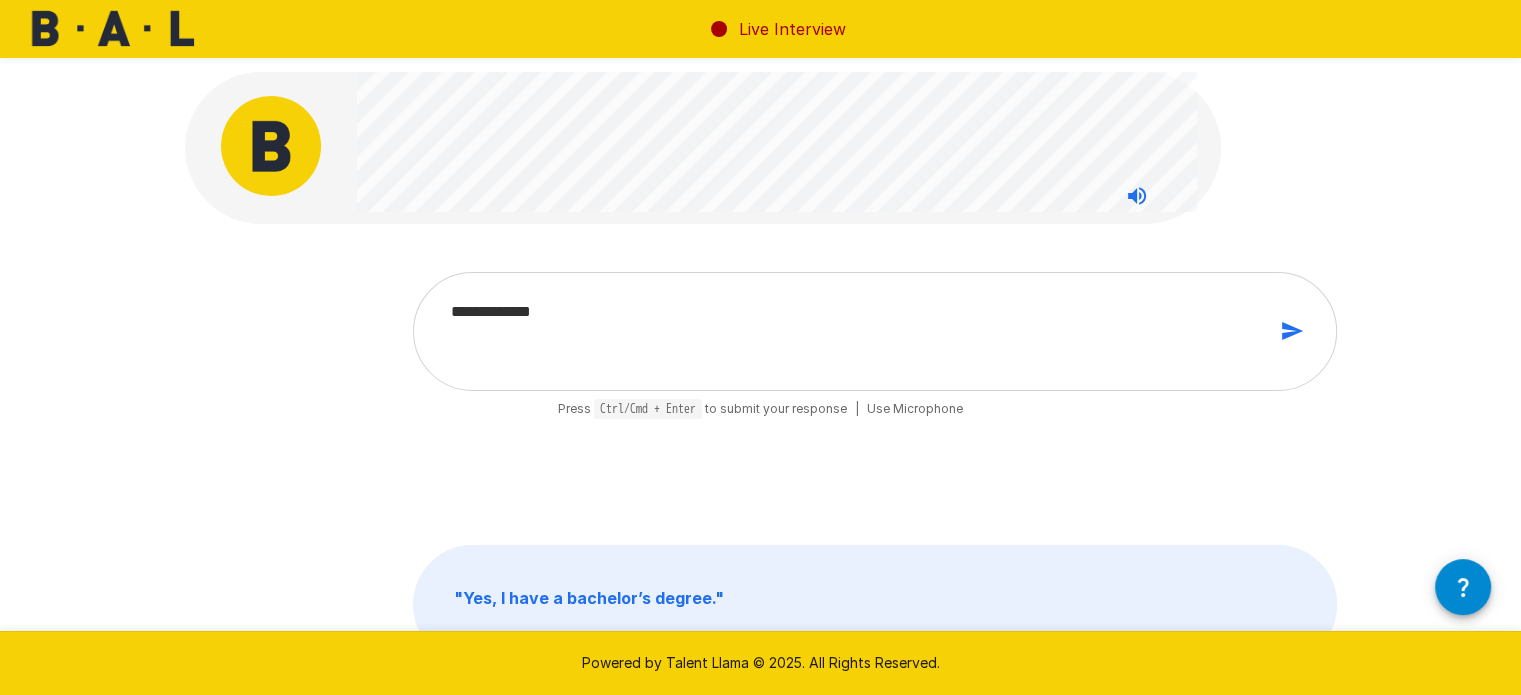 type on "**********" 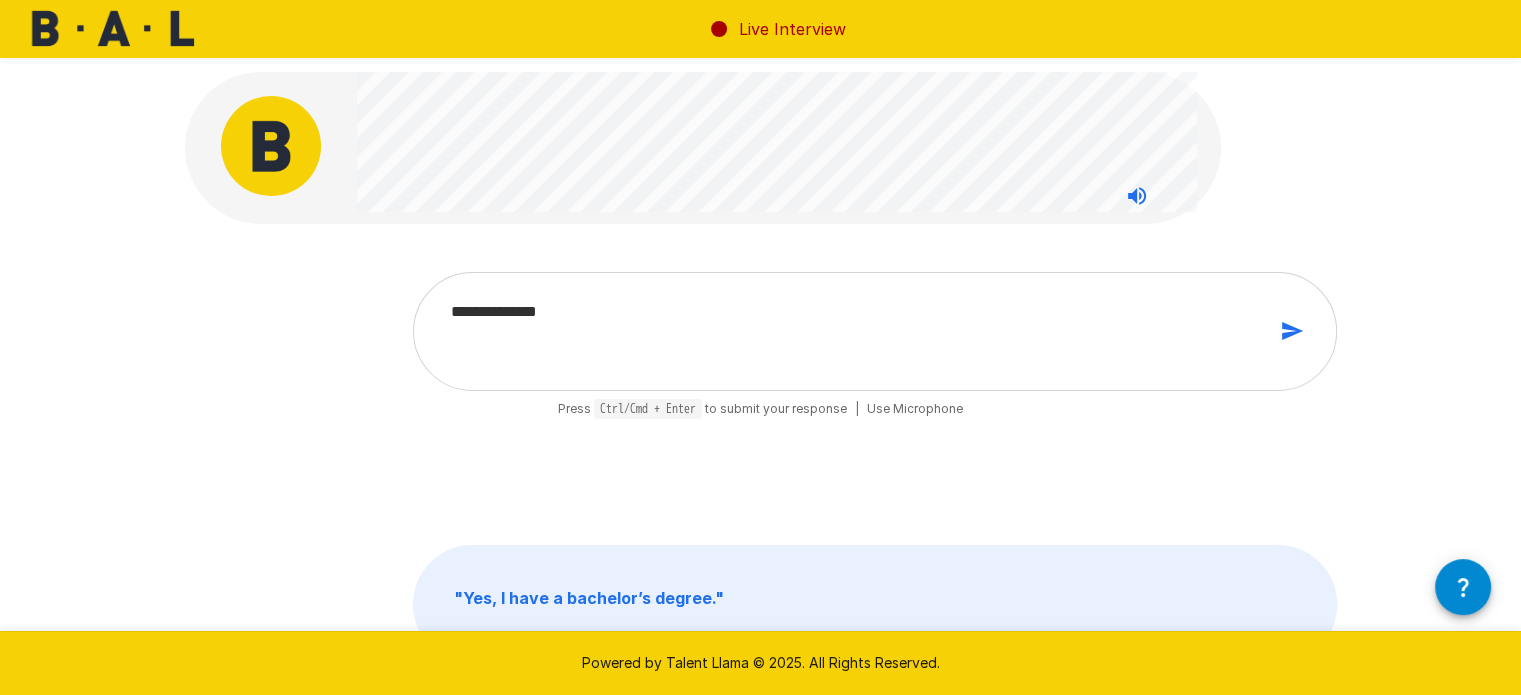 type on "*" 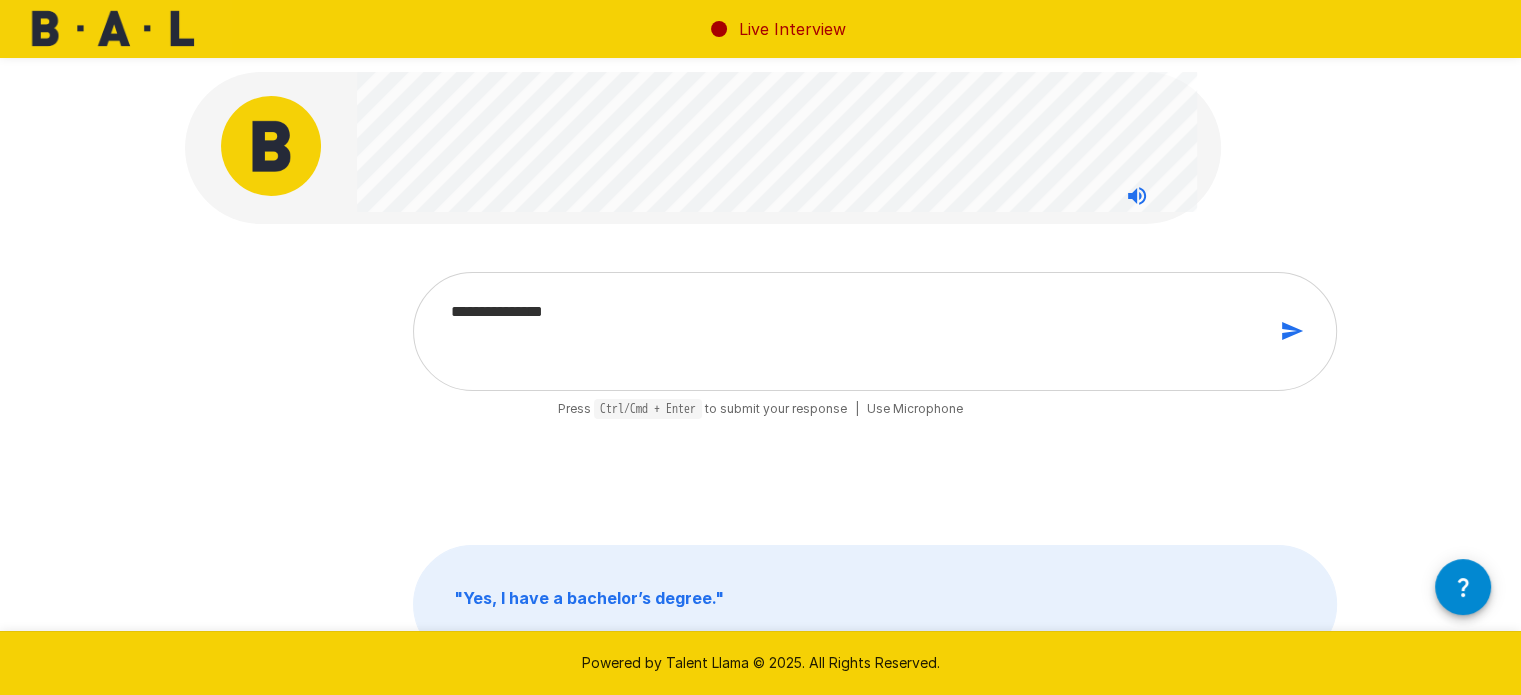 type on "**********" 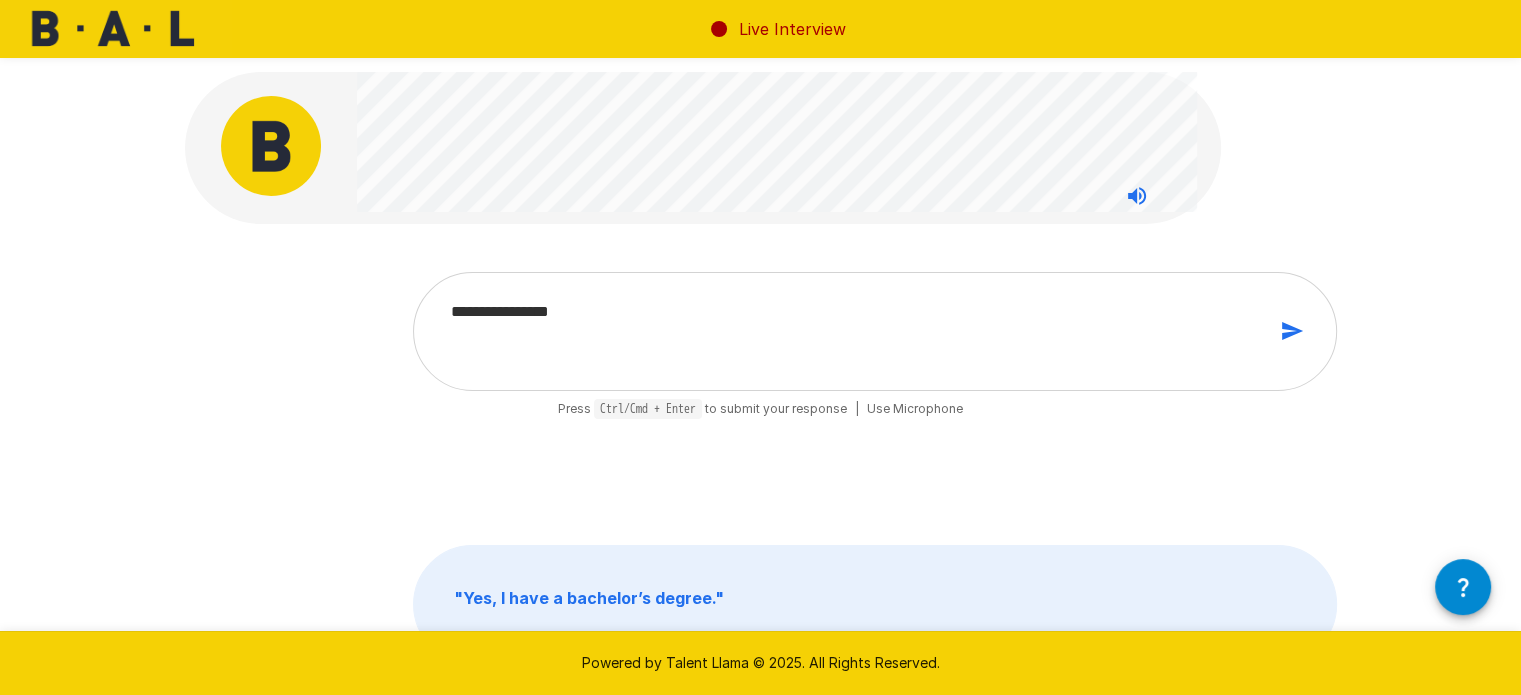 type on "**********" 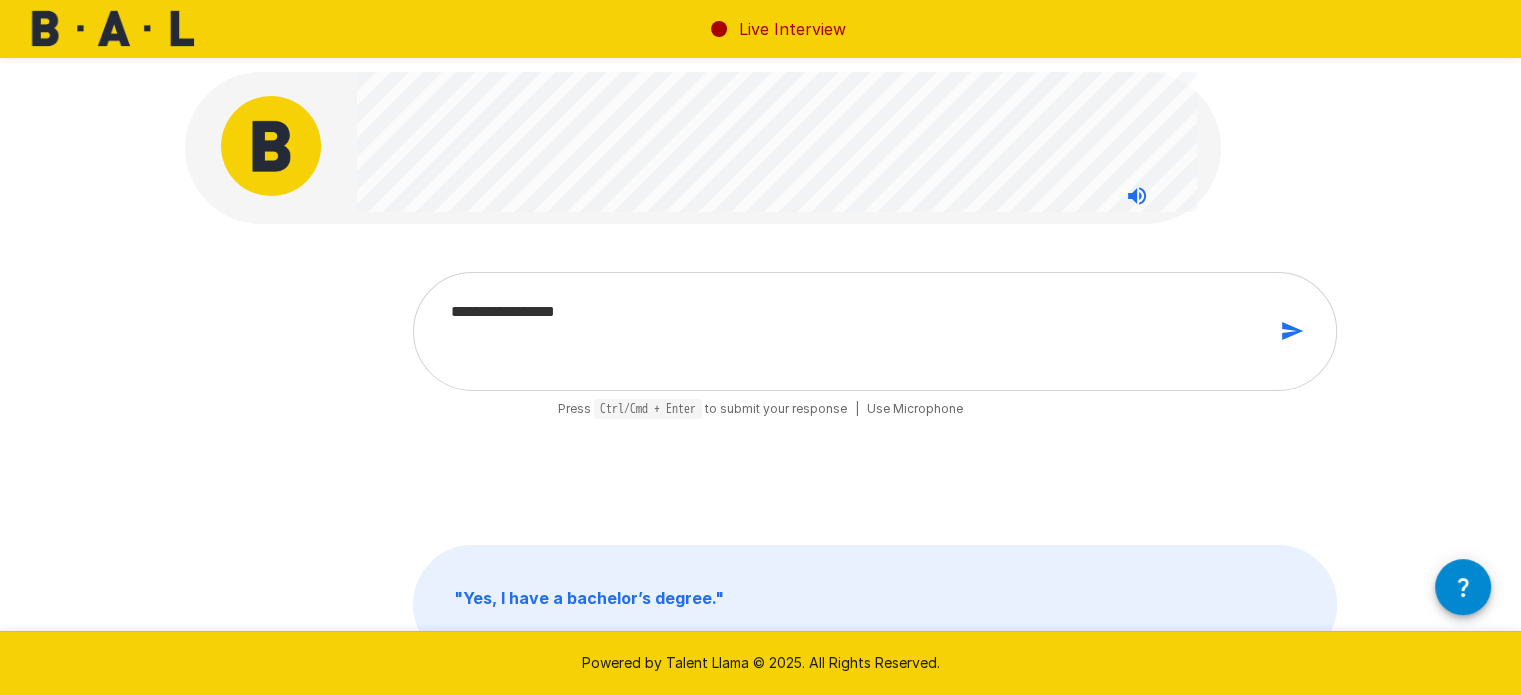 type on "**********" 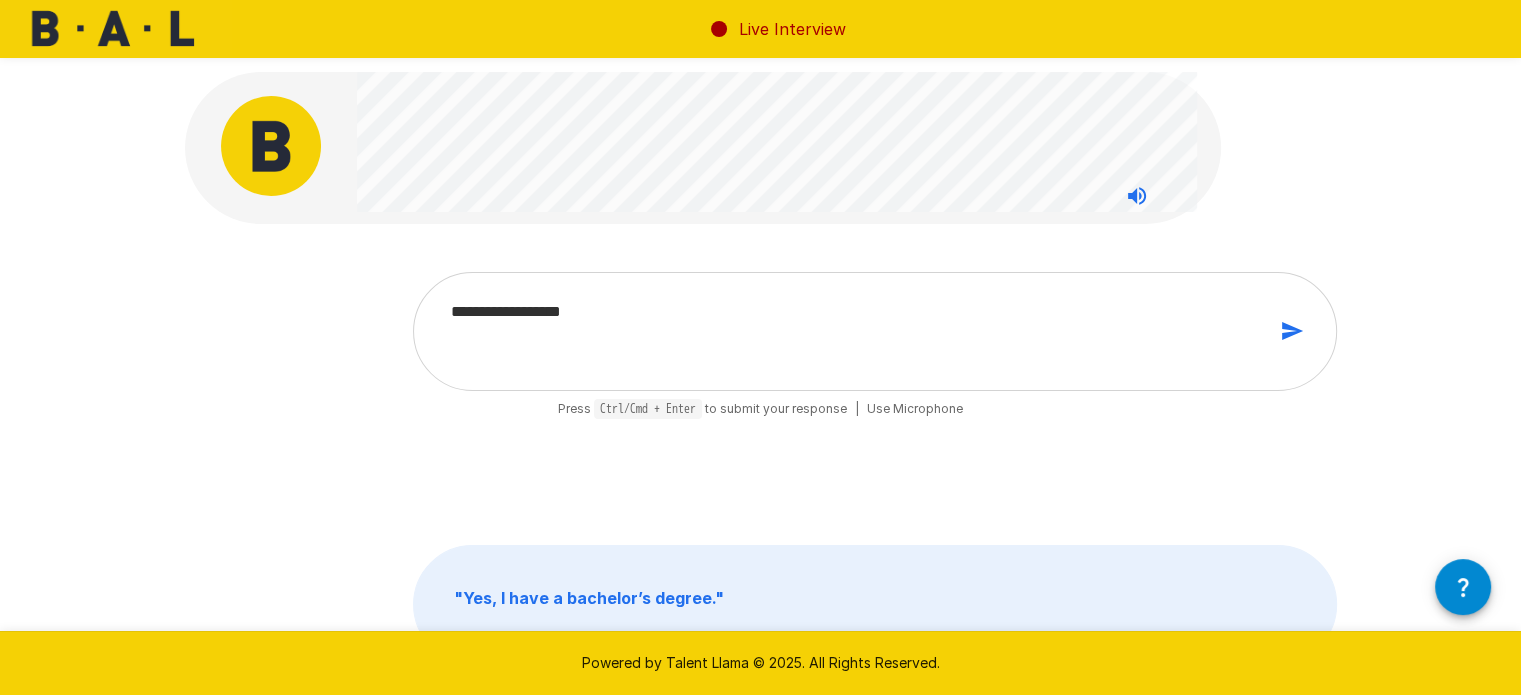 type on "**********" 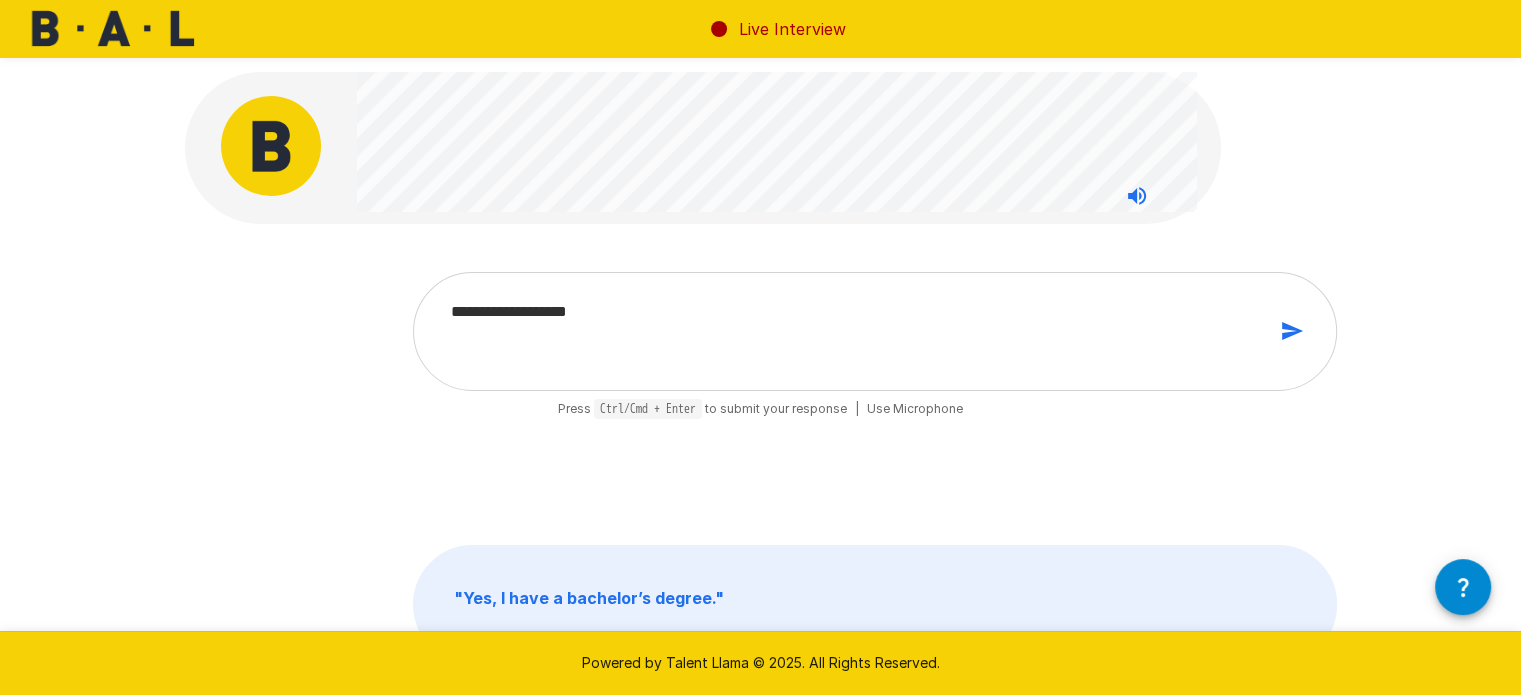 type on "**********" 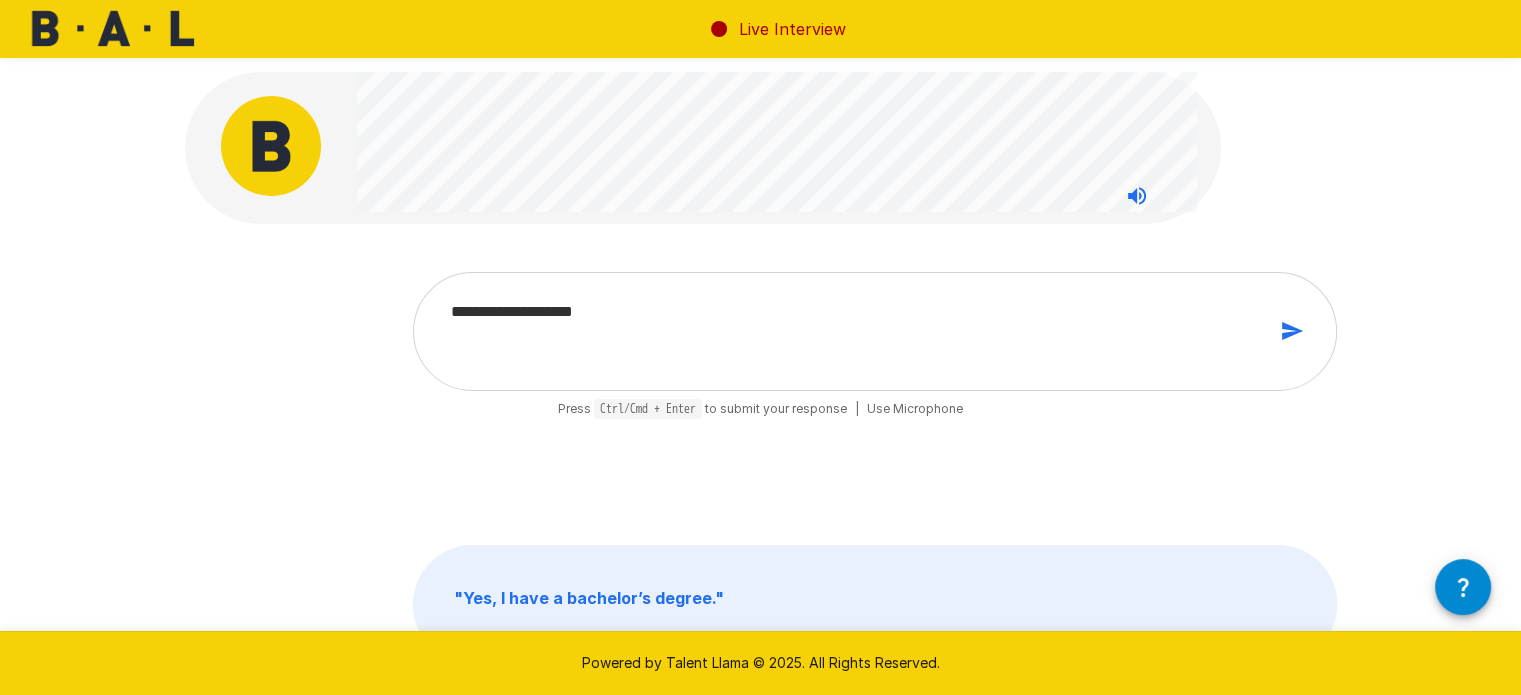 type on "**********" 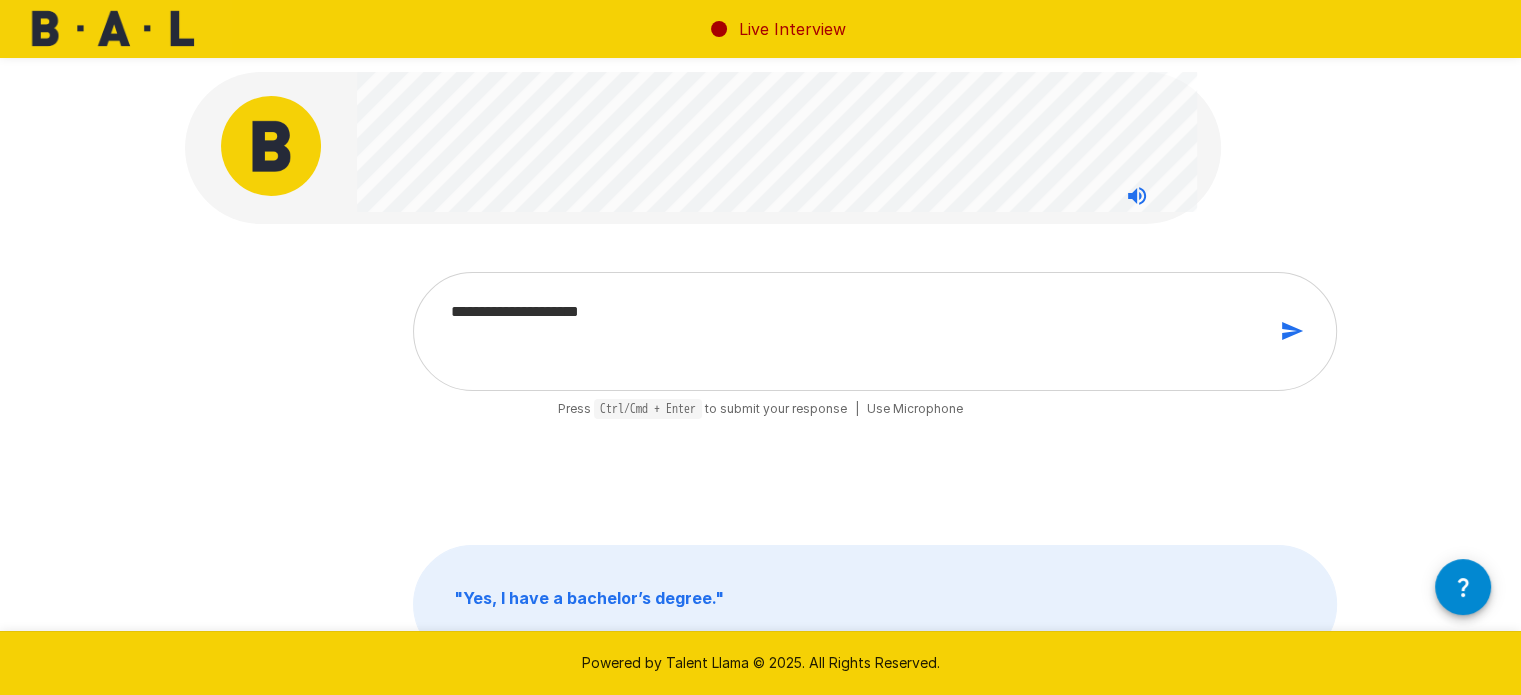 type on "**********" 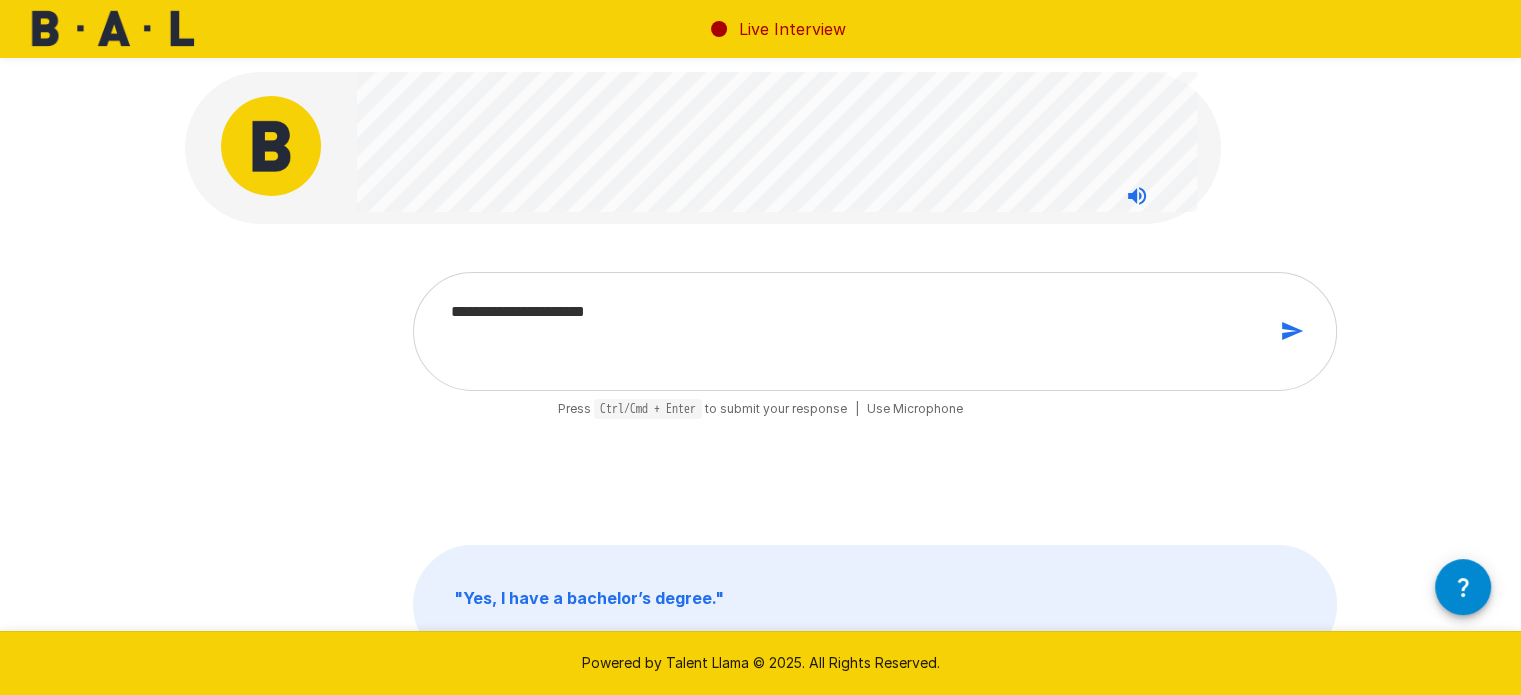 type on "**********" 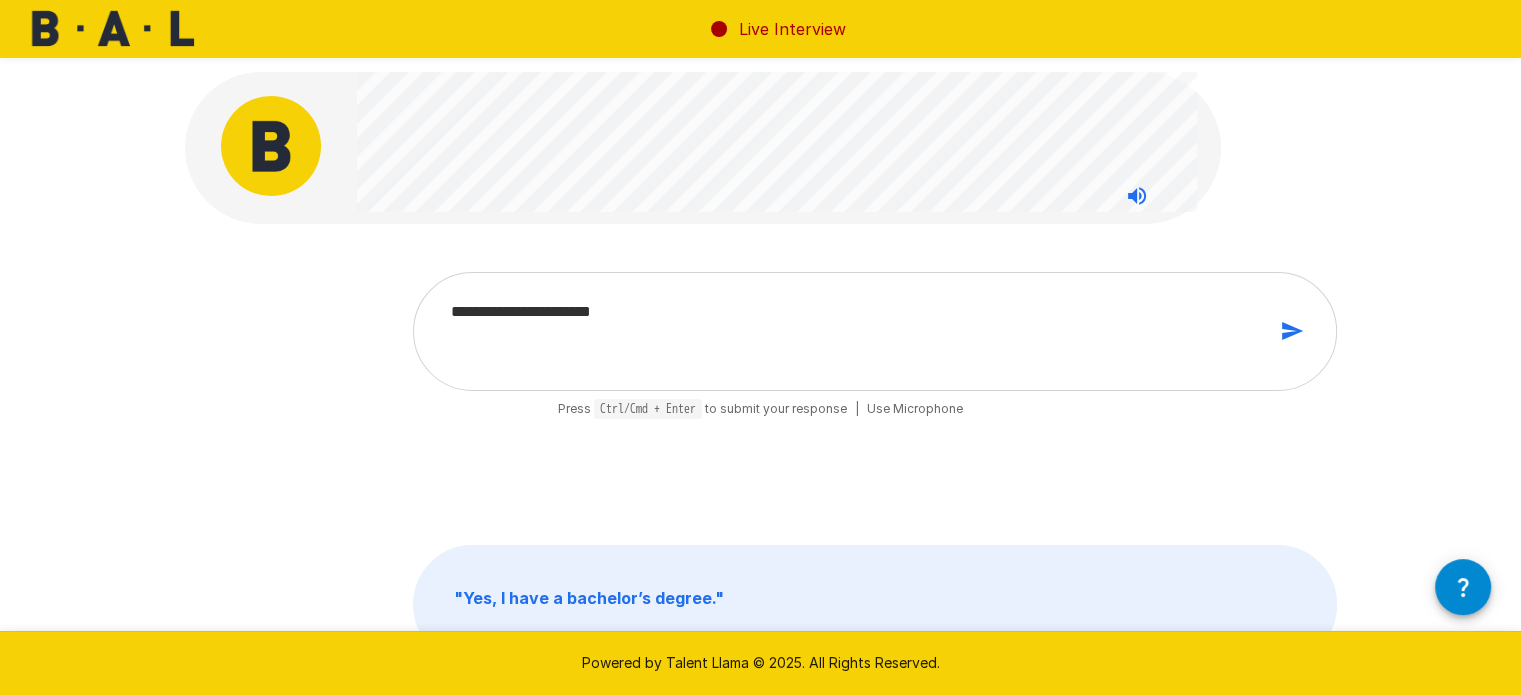 type on "**********" 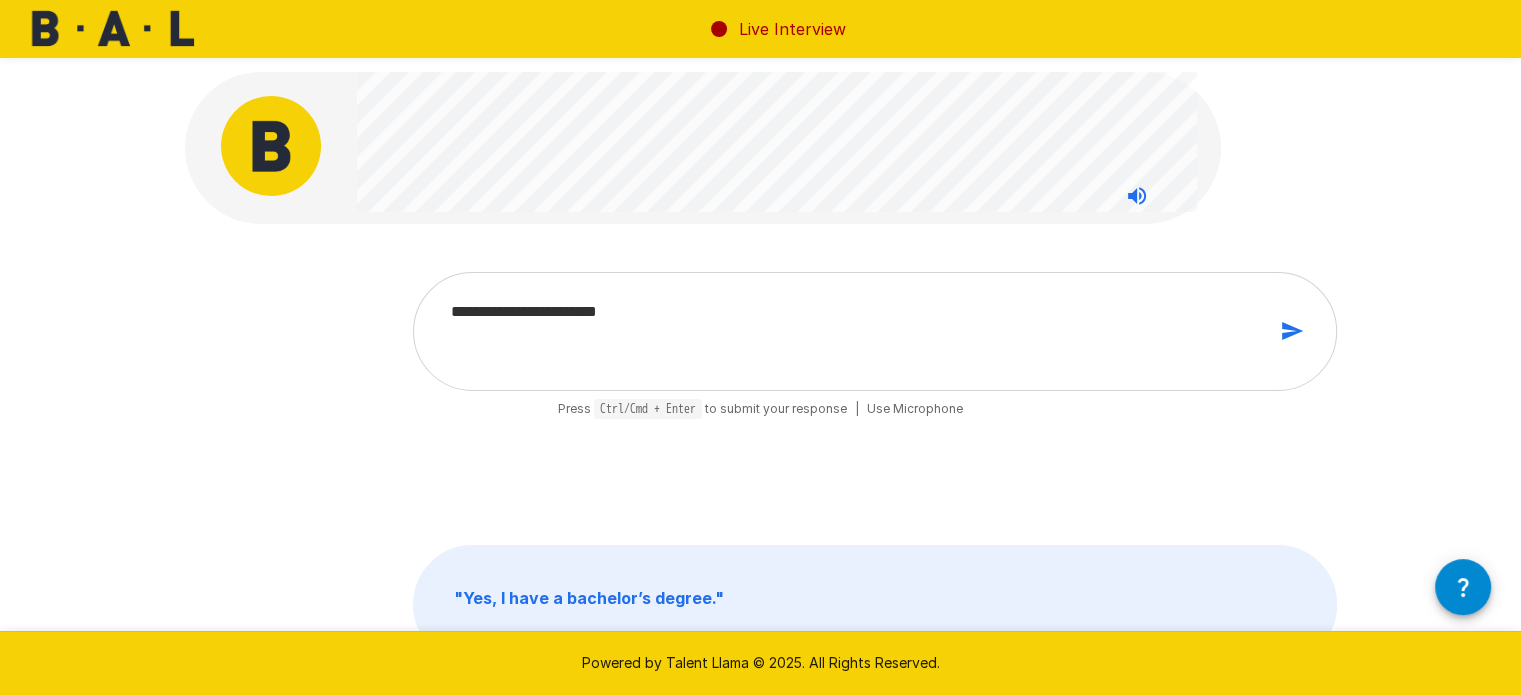type on "**********" 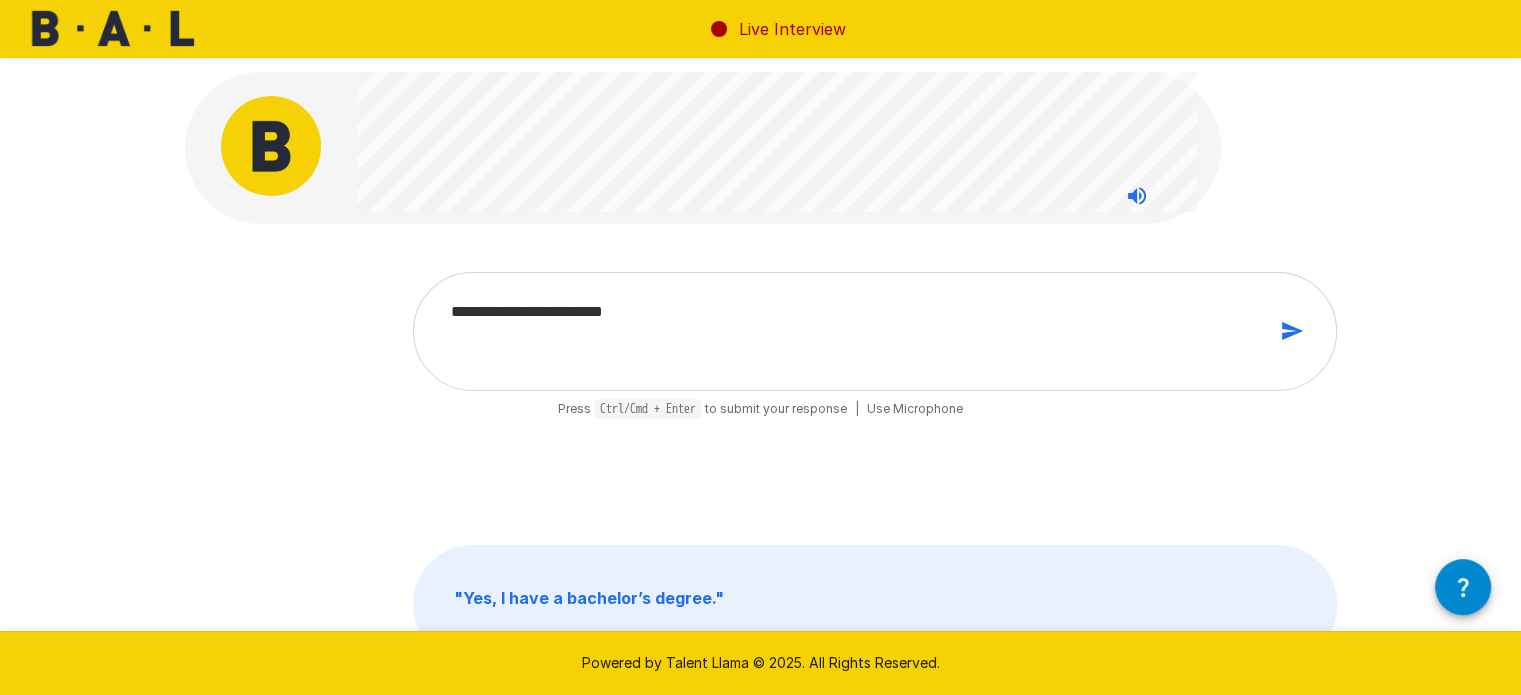 type on "**********" 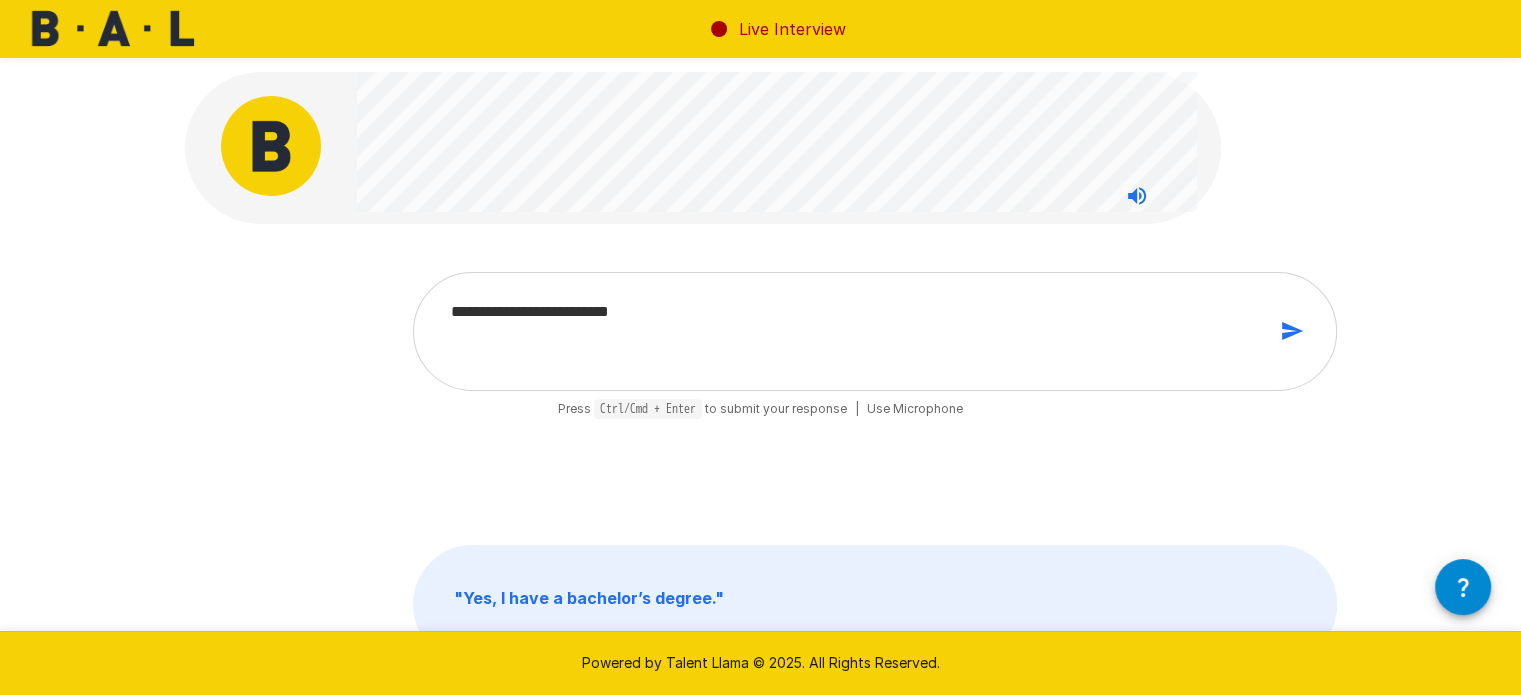 type on "**********" 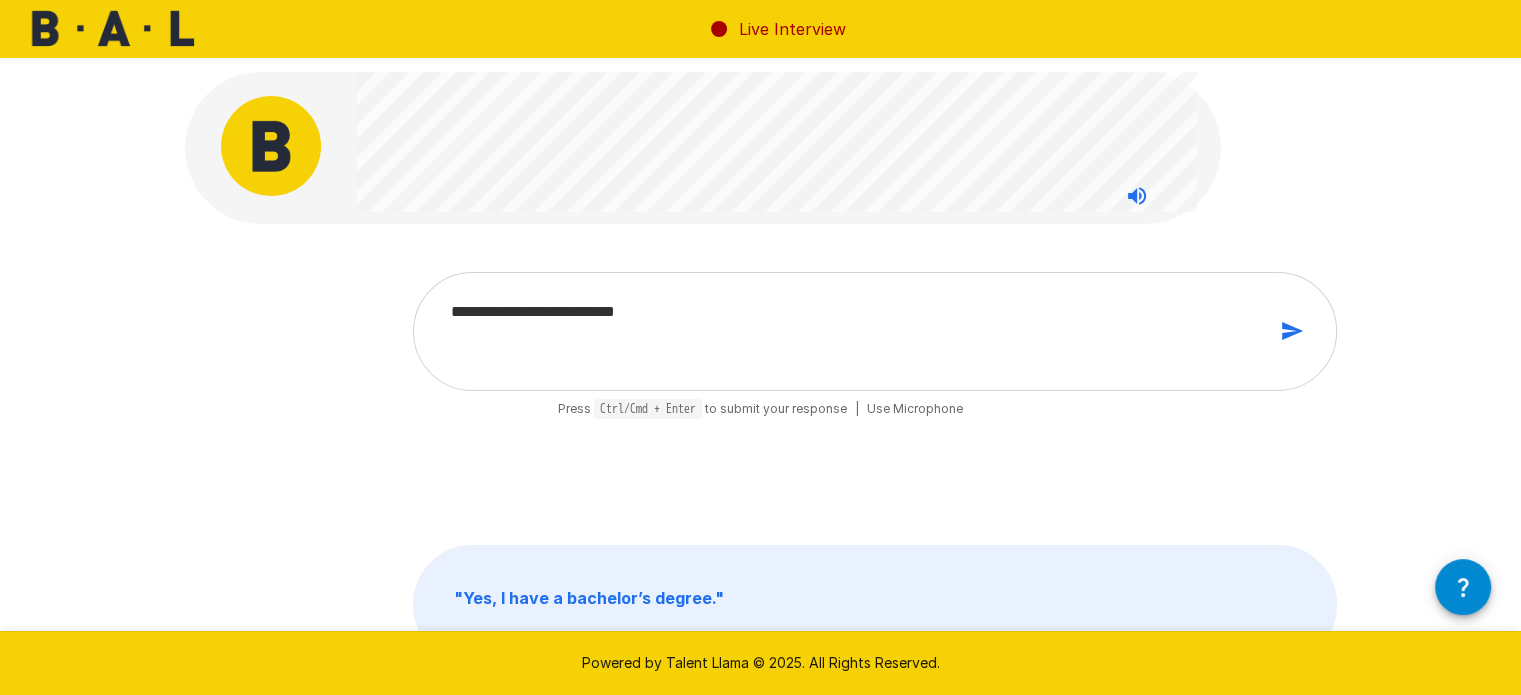 type on "**********" 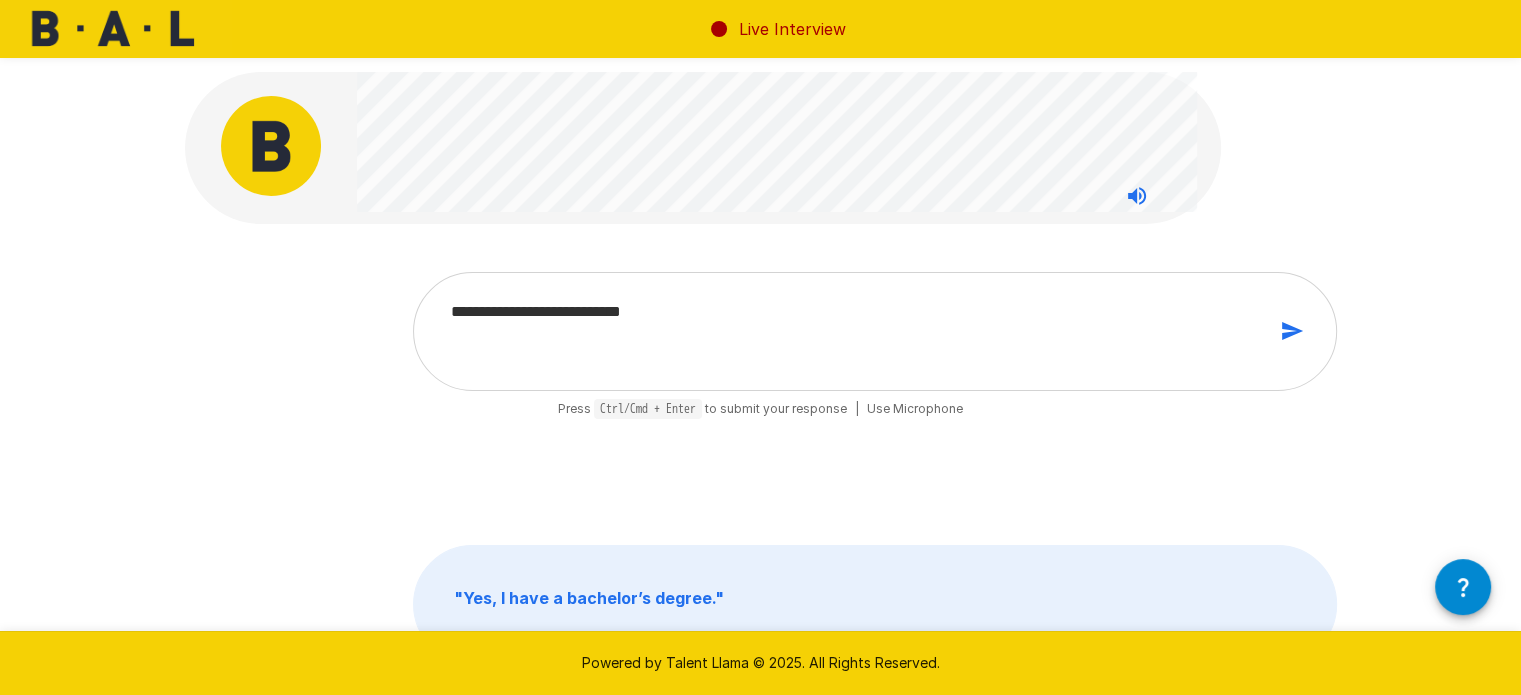 type on "**********" 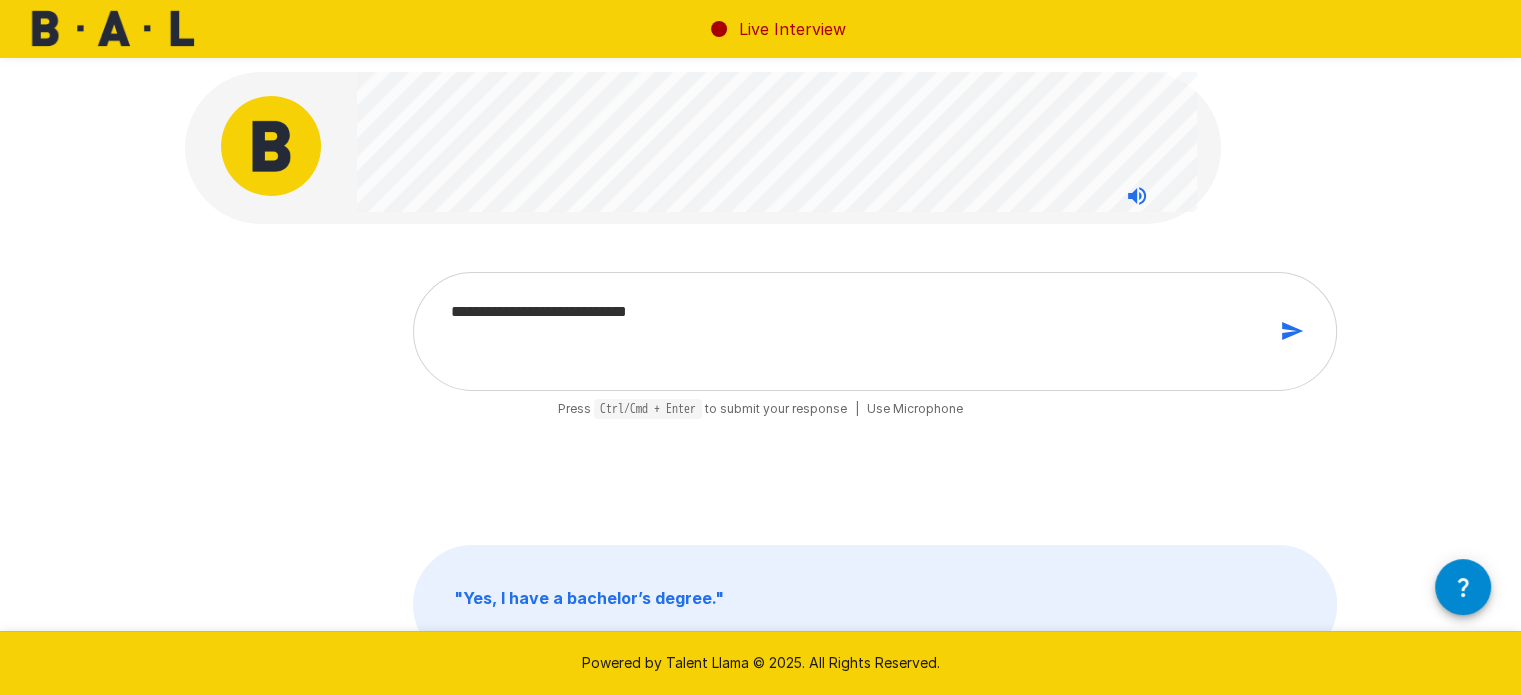 type on "**********" 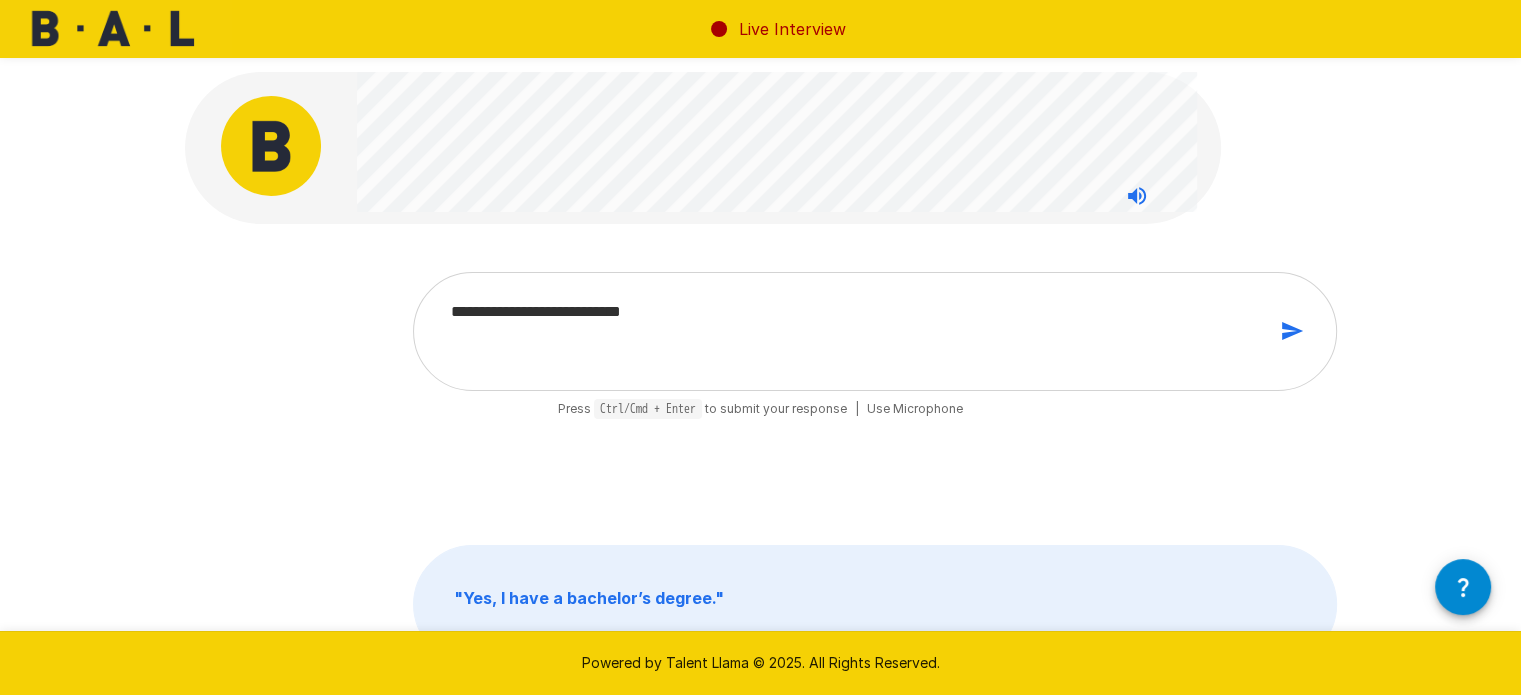 type on "**********" 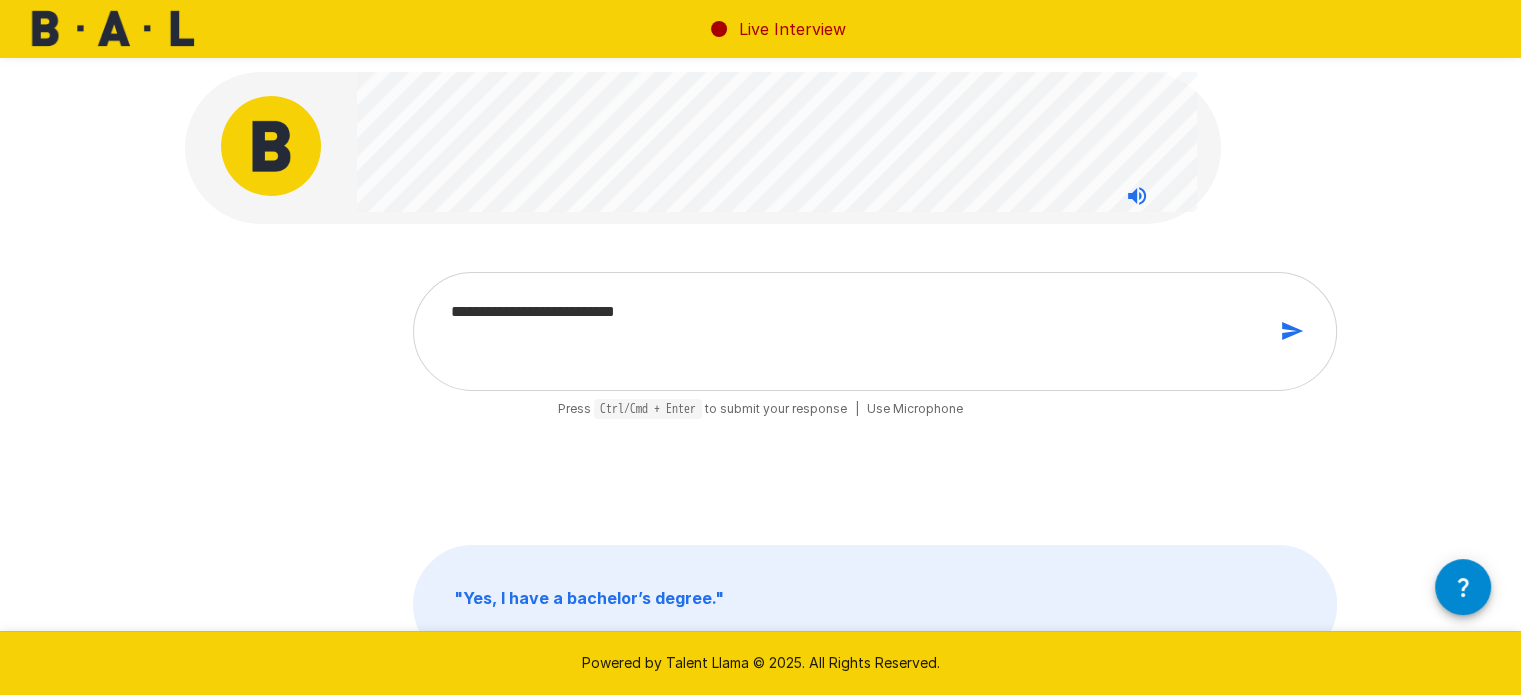 type on "**********" 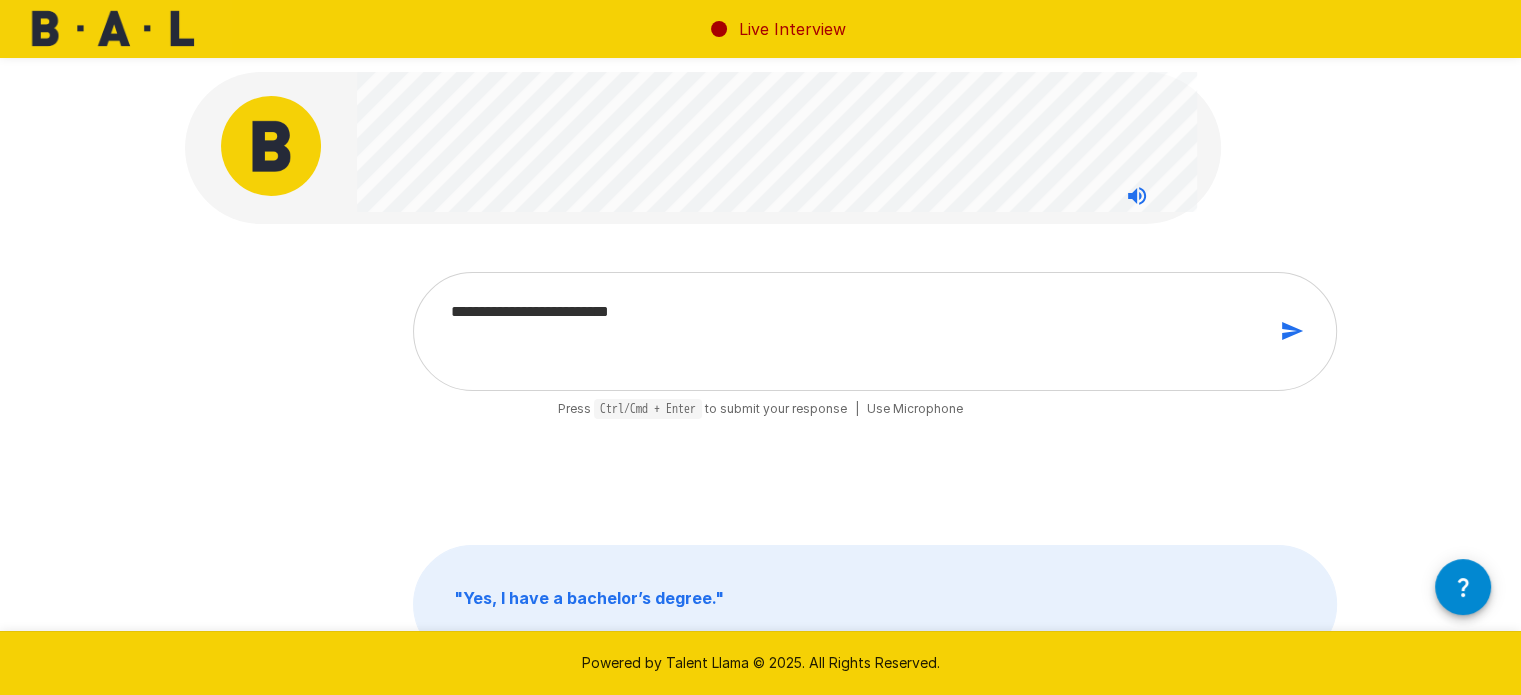 type on "**********" 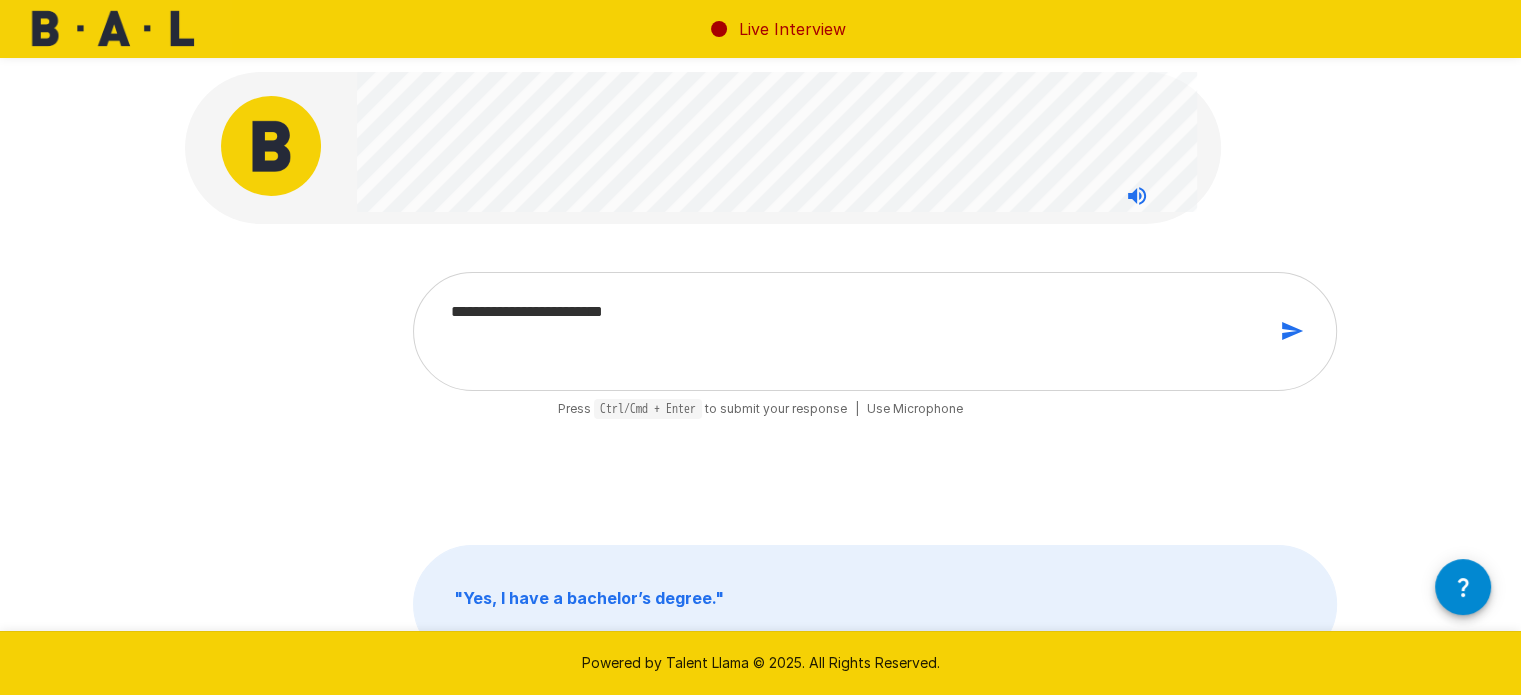 type on "**********" 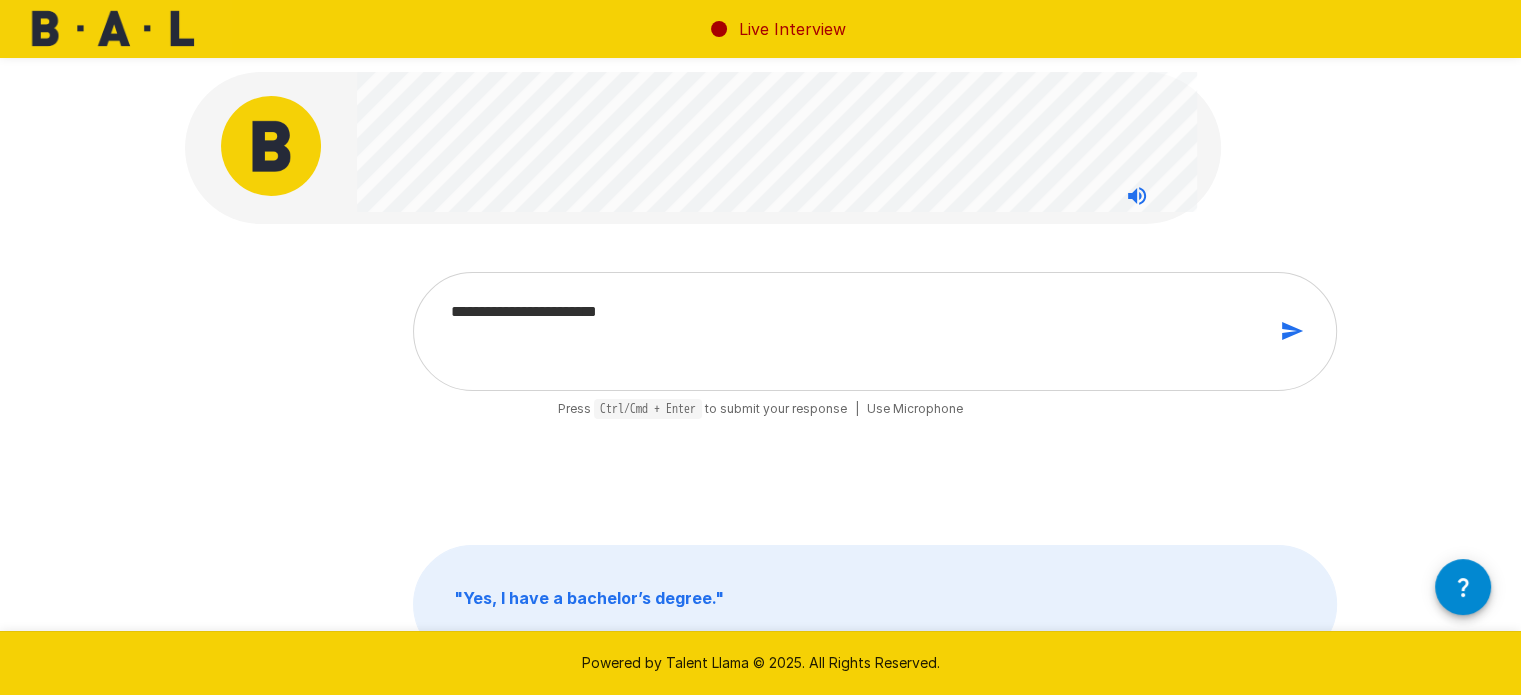 type on "**********" 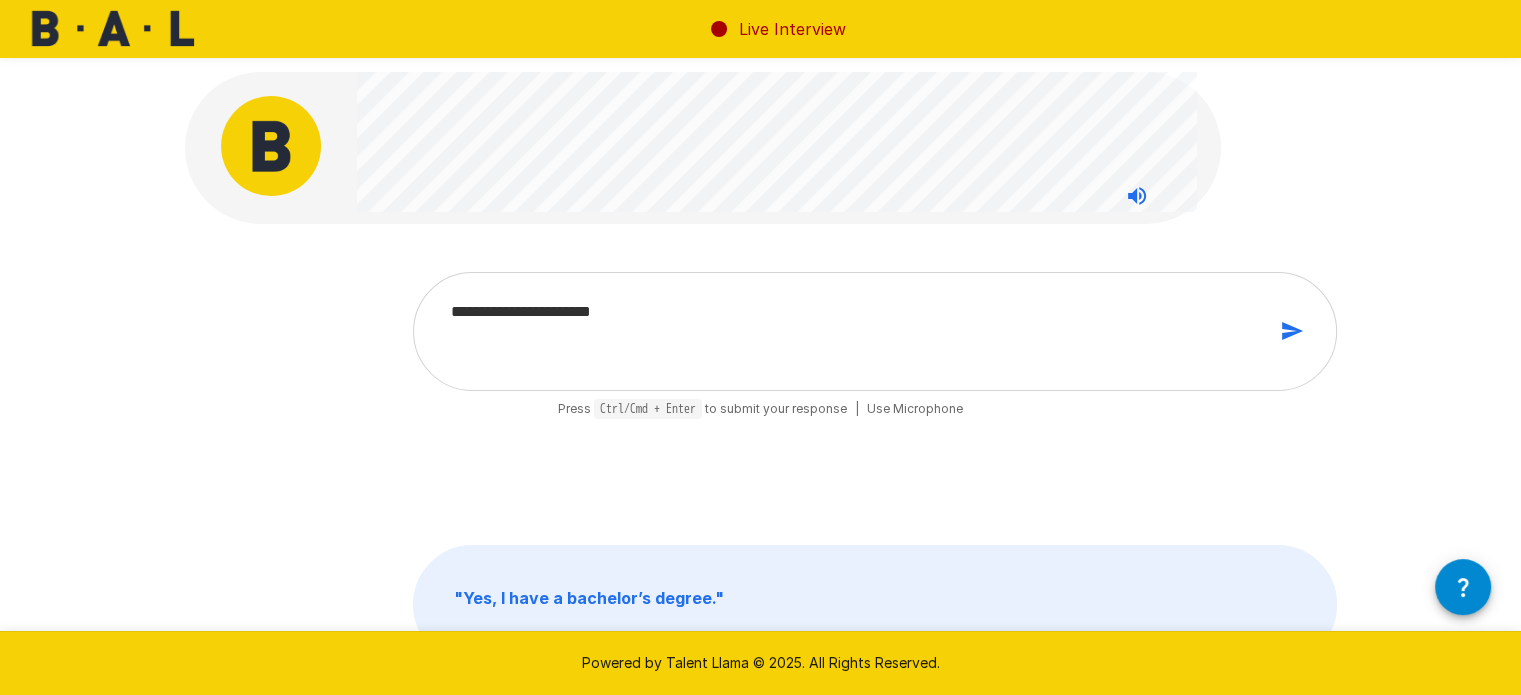type on "**********" 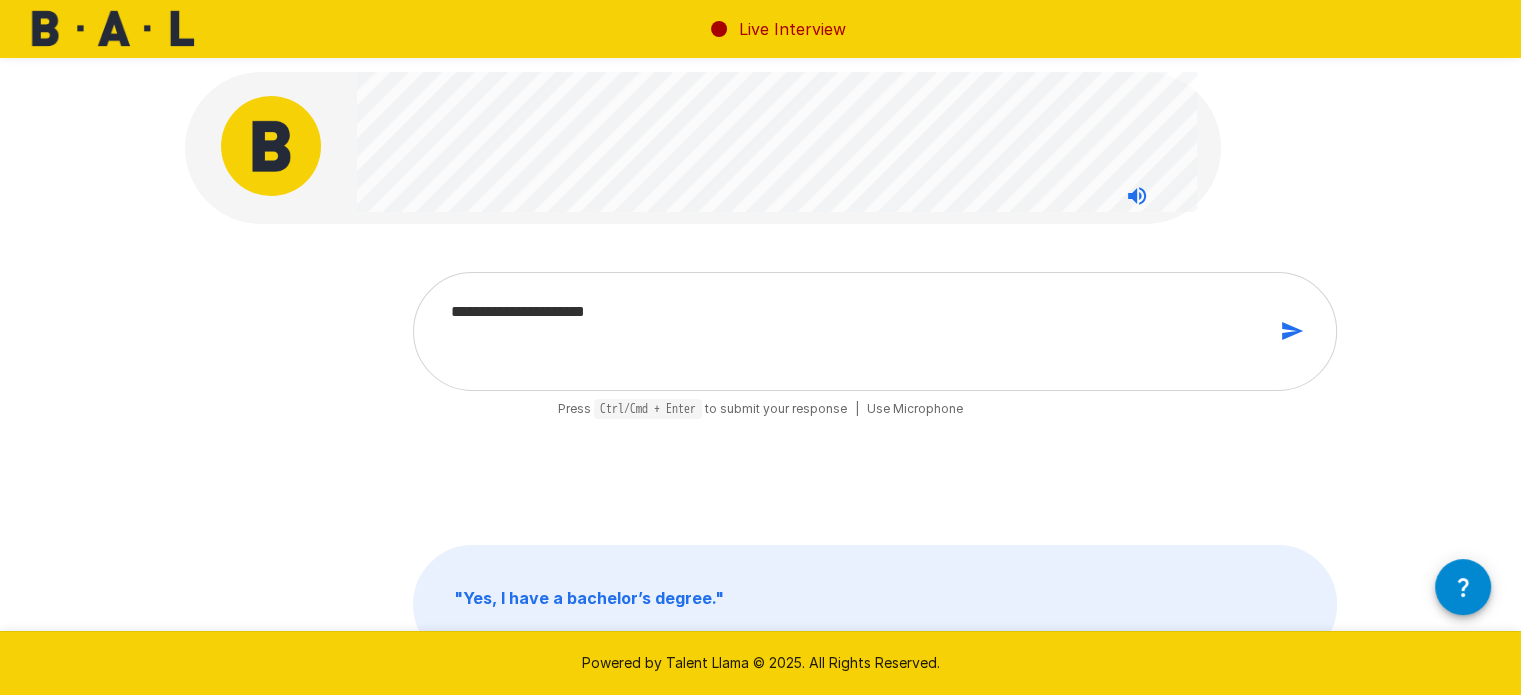 type on "**********" 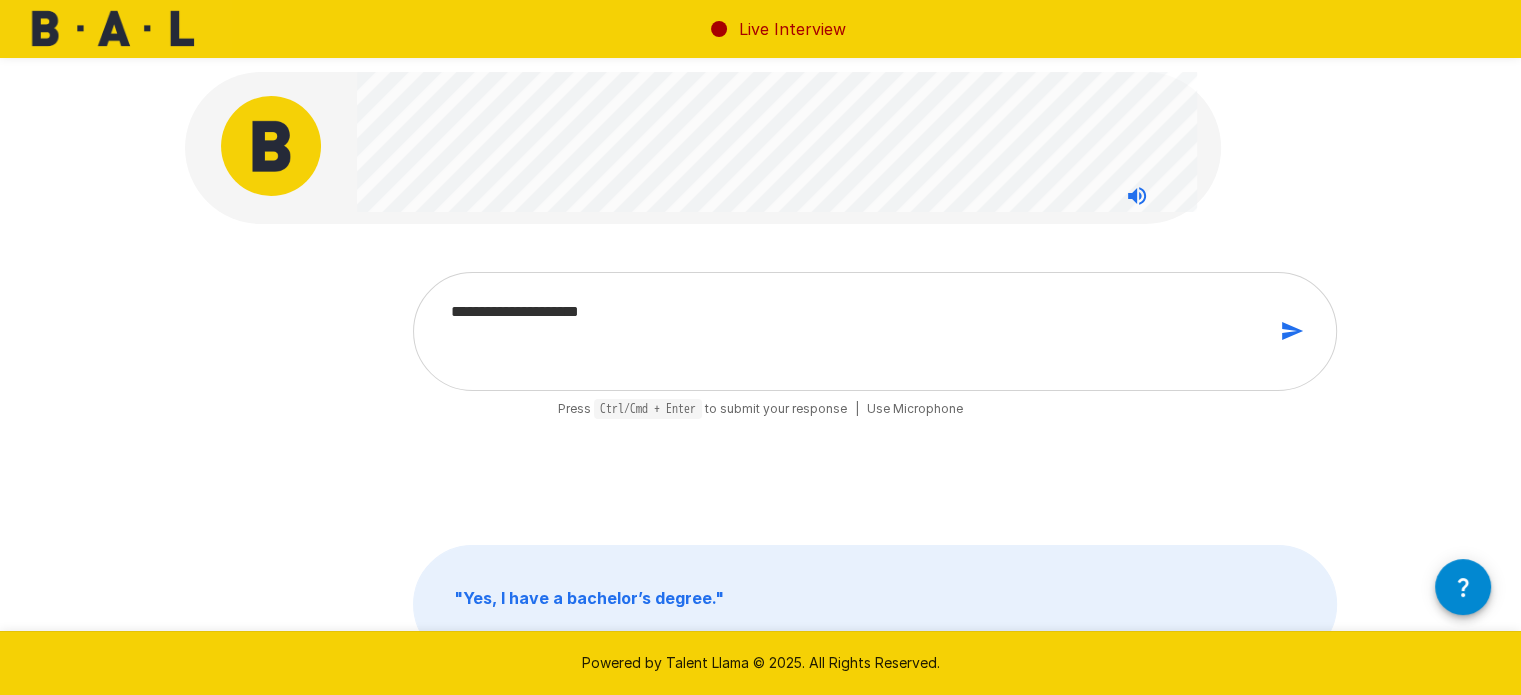 type on "**********" 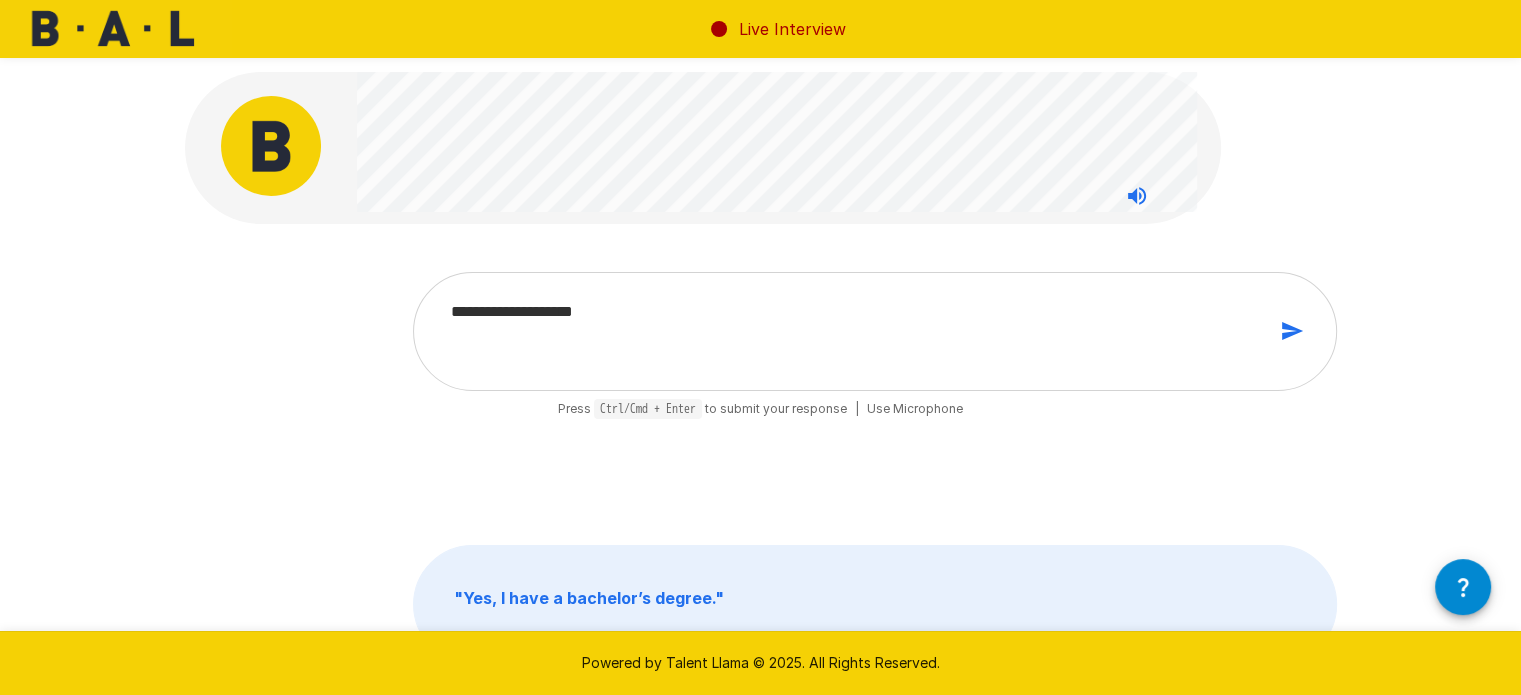 type on "**********" 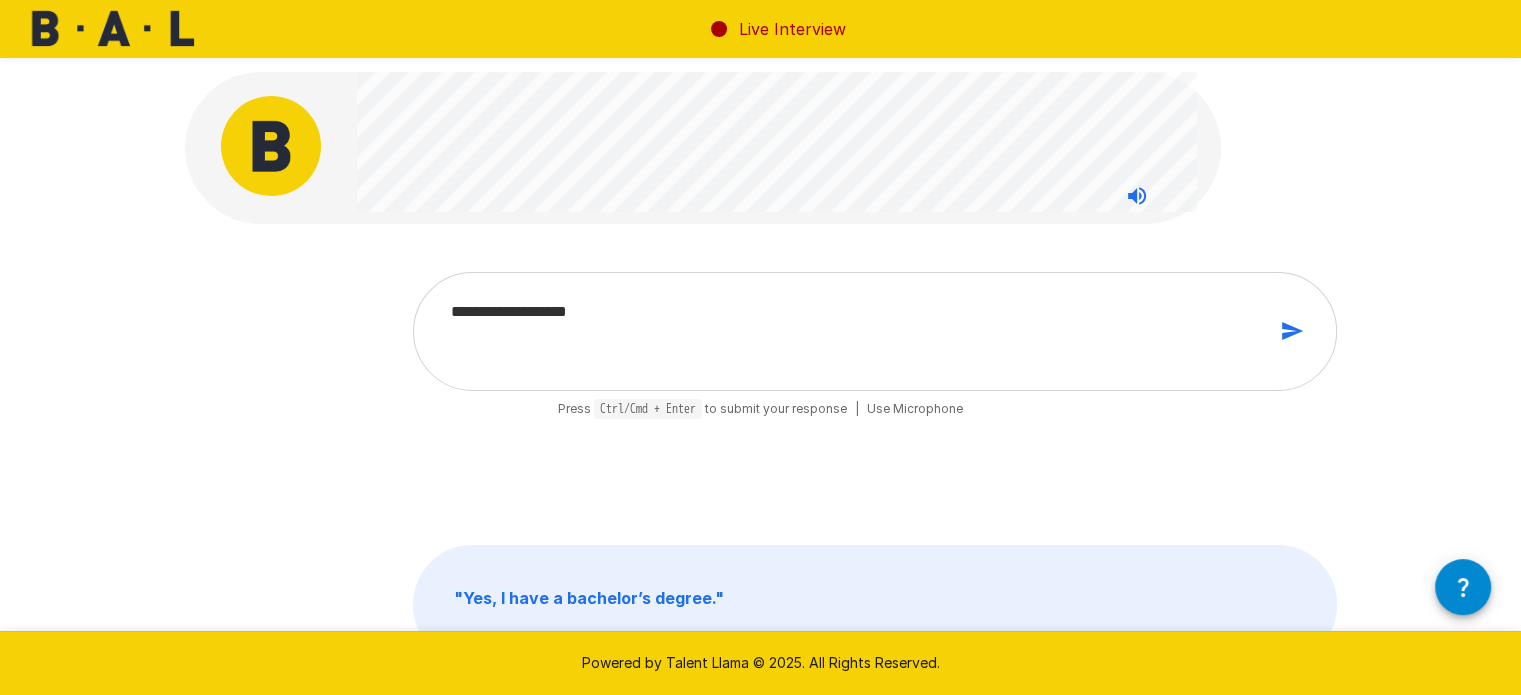 type on "**********" 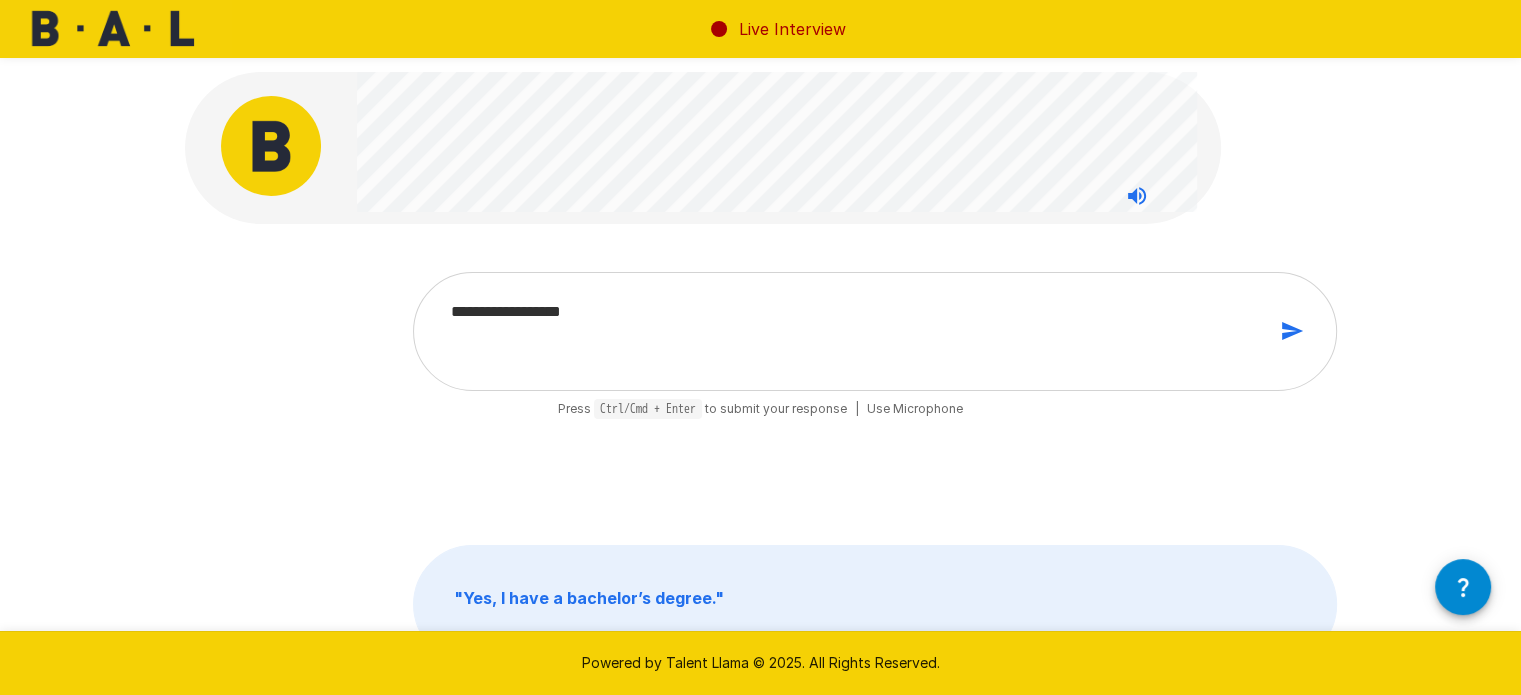 type on "**********" 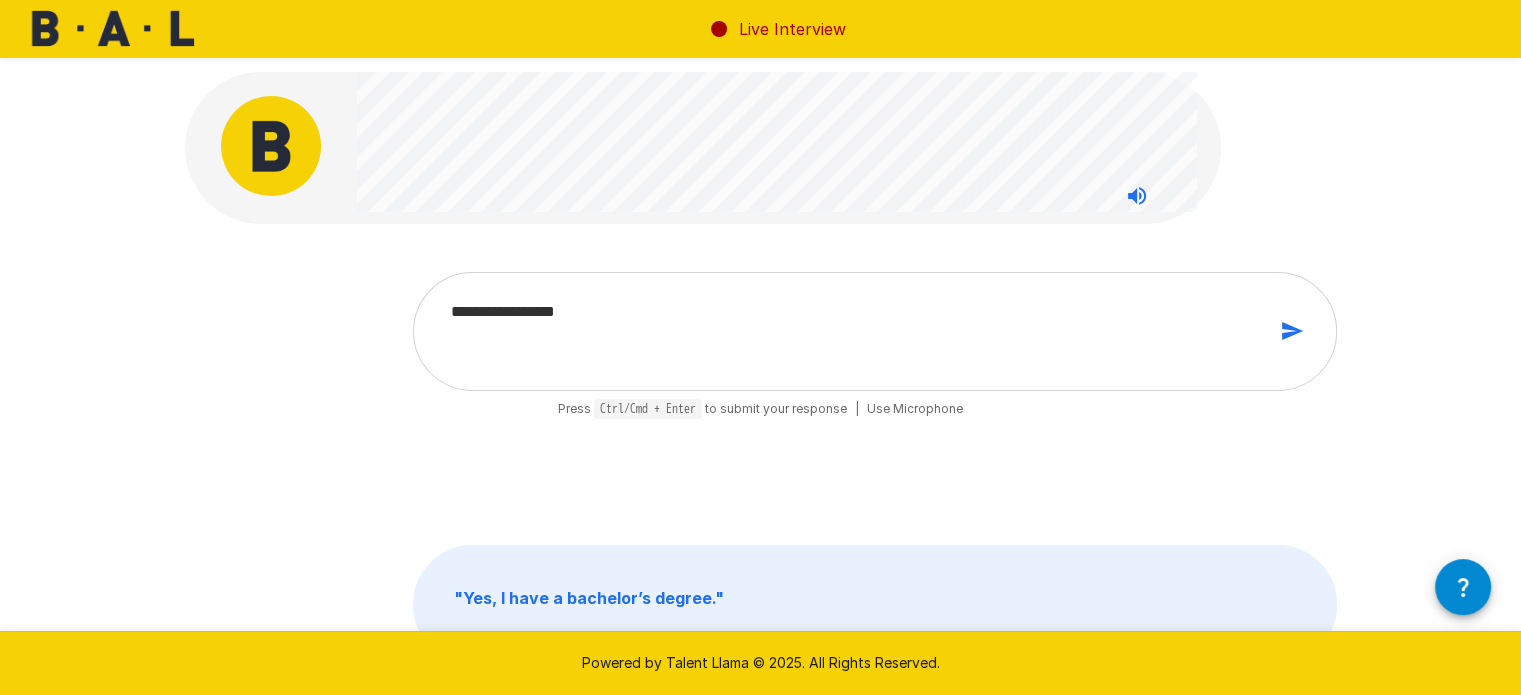 type on "**********" 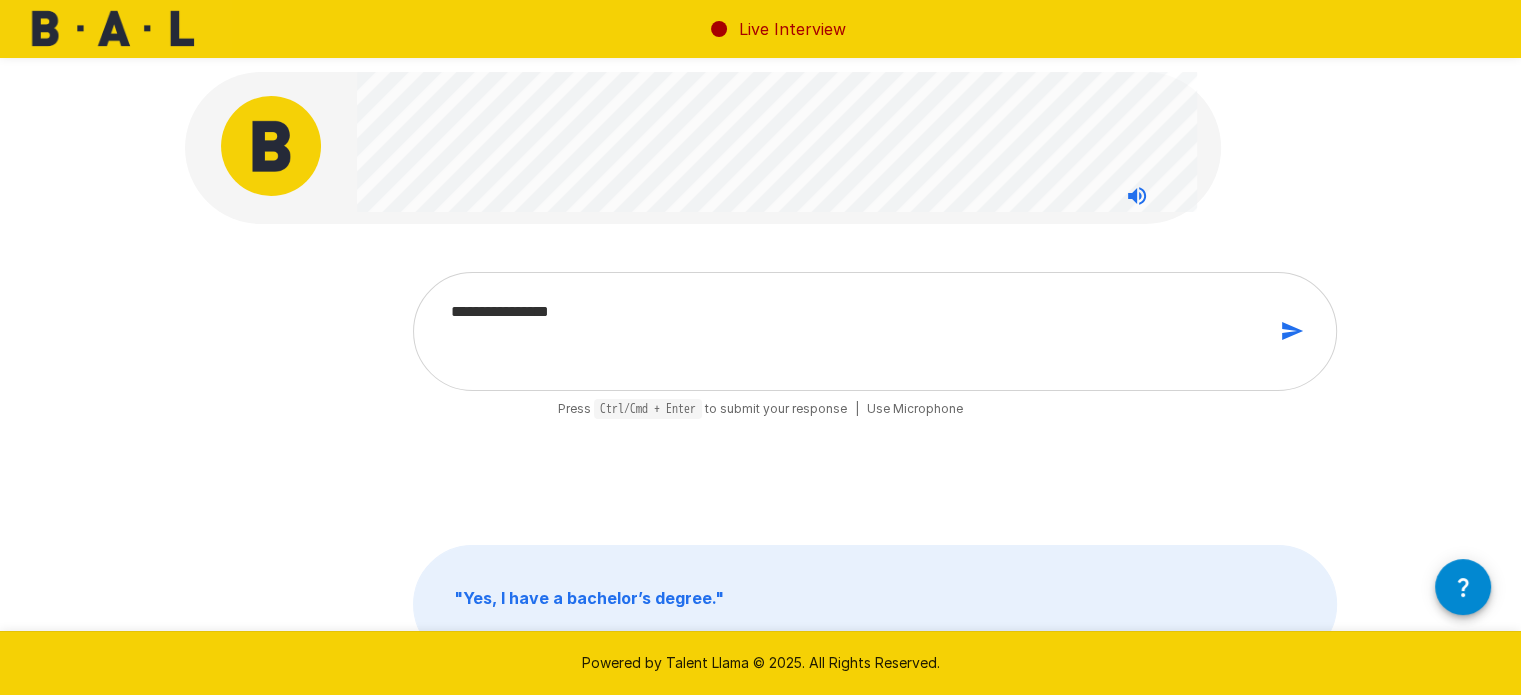 type on "**********" 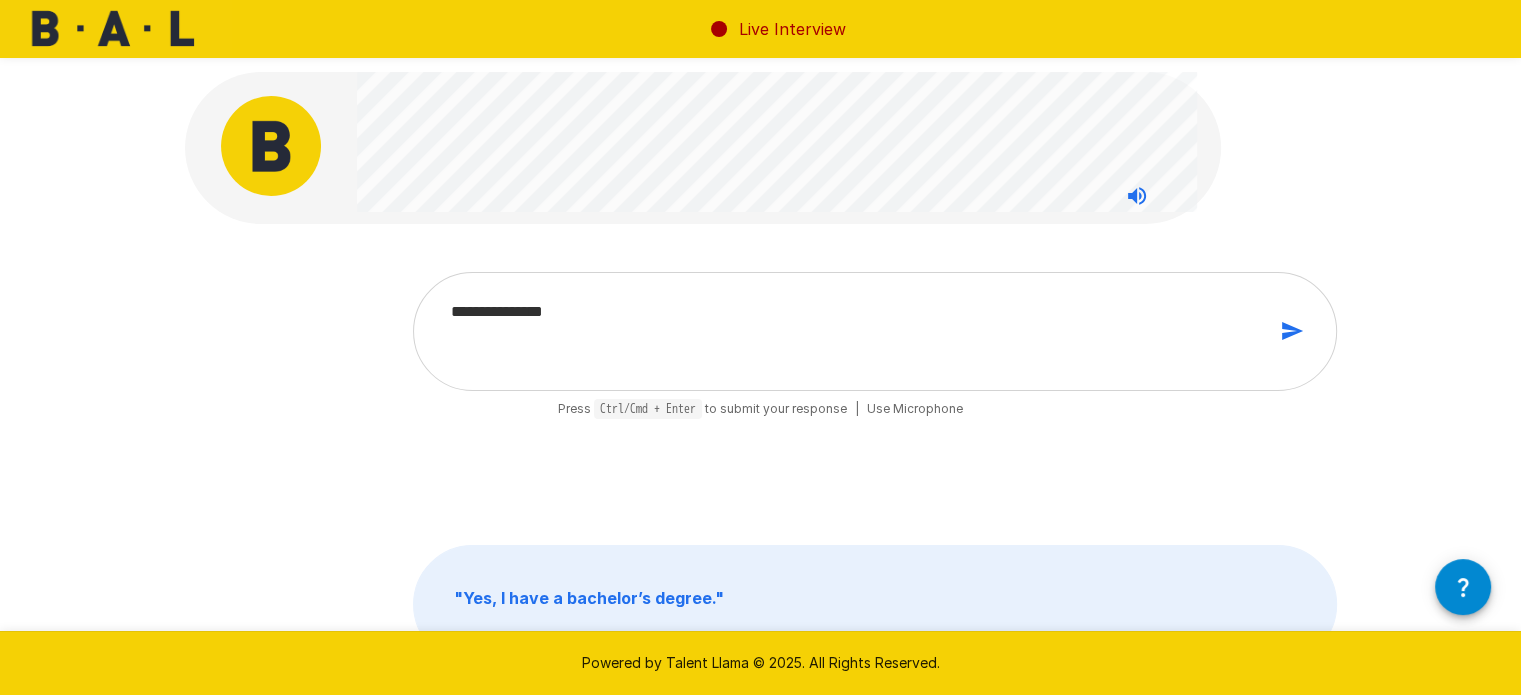 type on "**********" 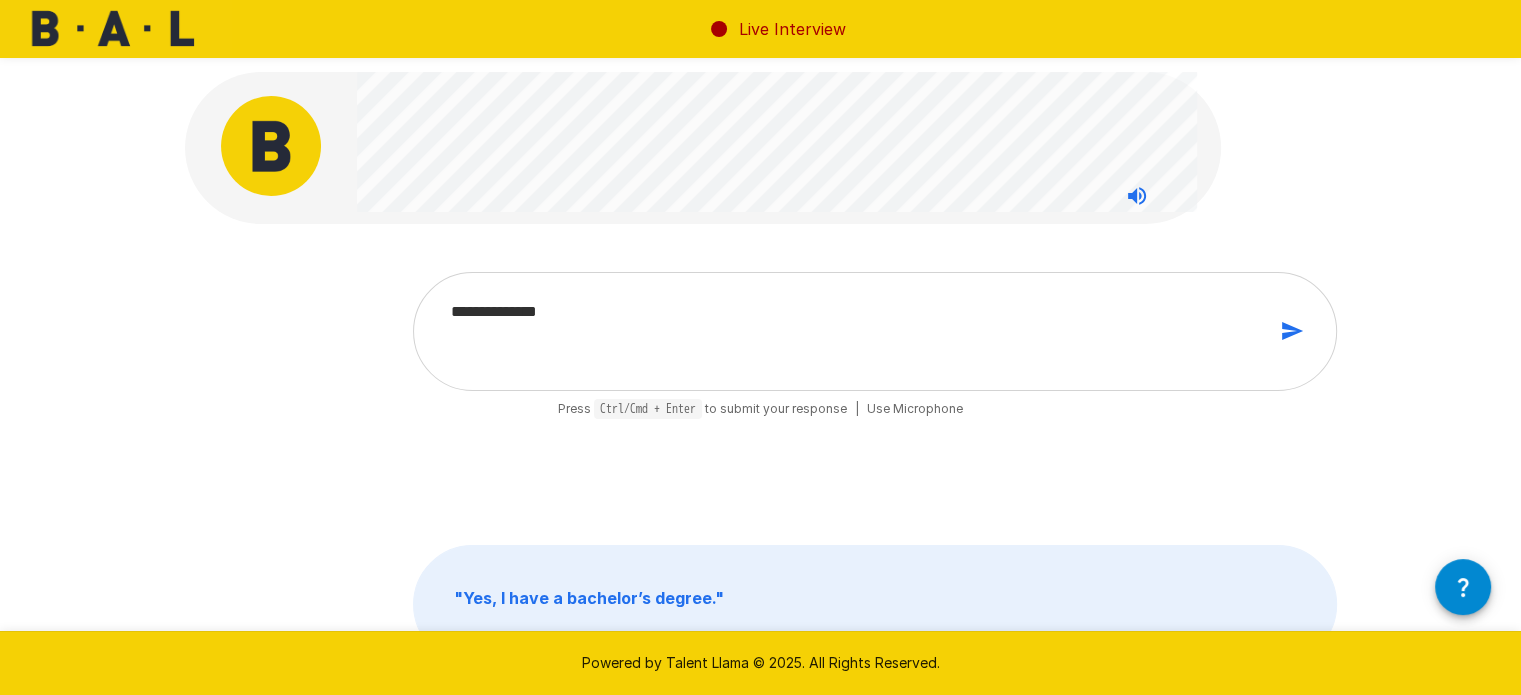 type on "**********" 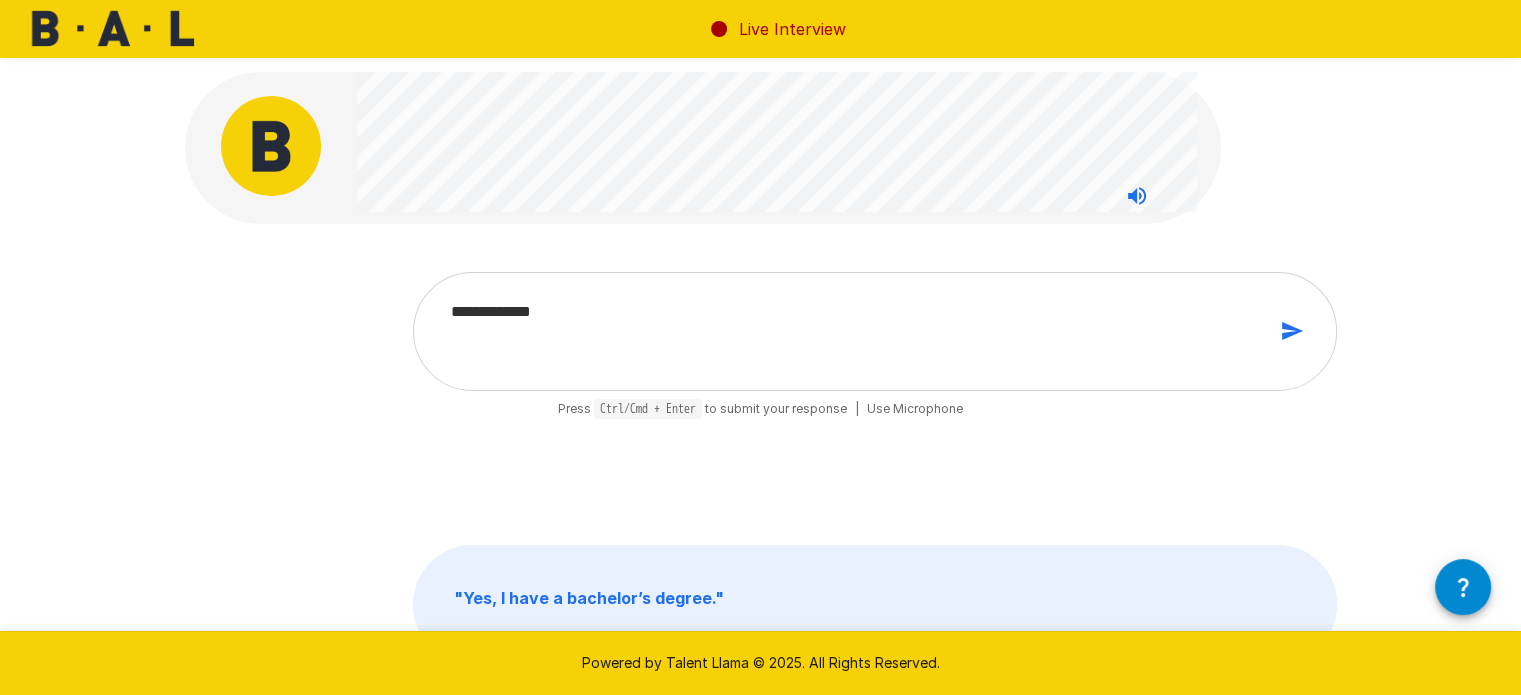 type on "**********" 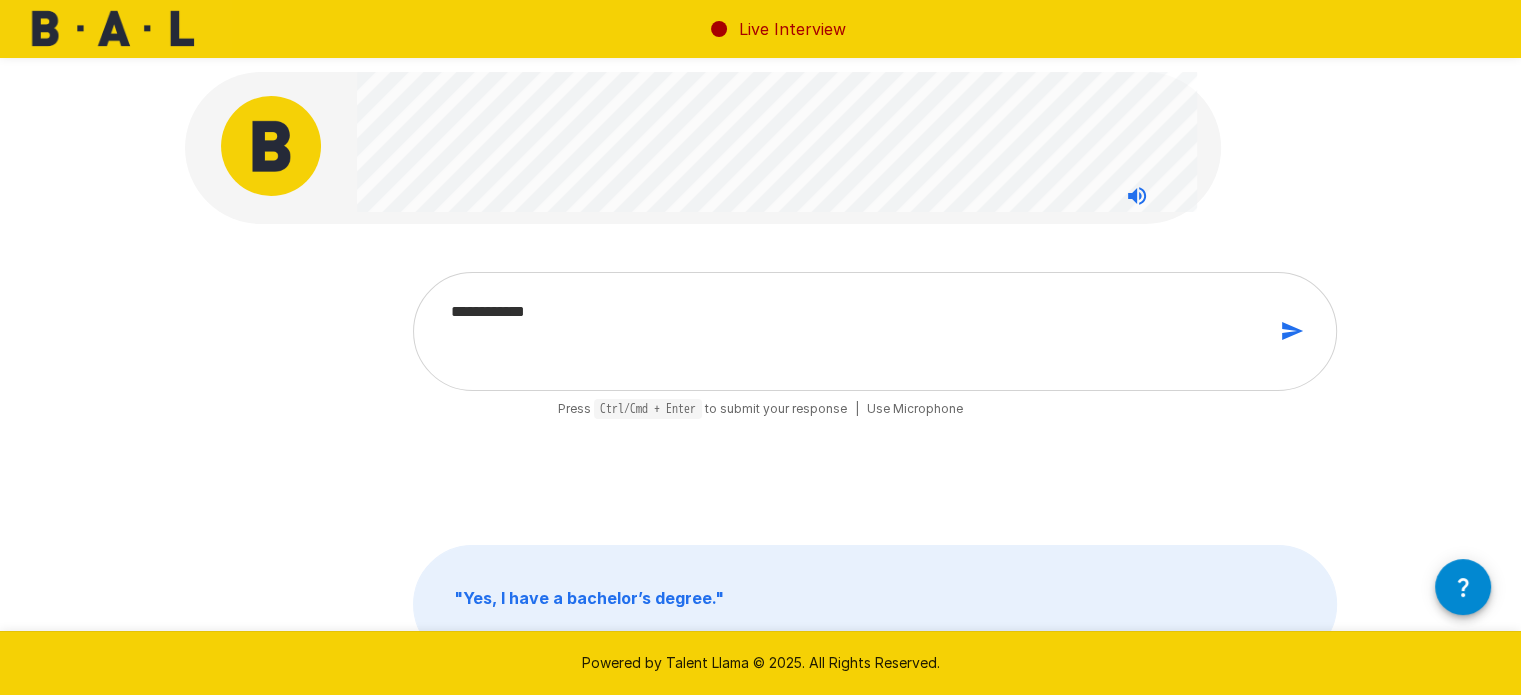type on "**********" 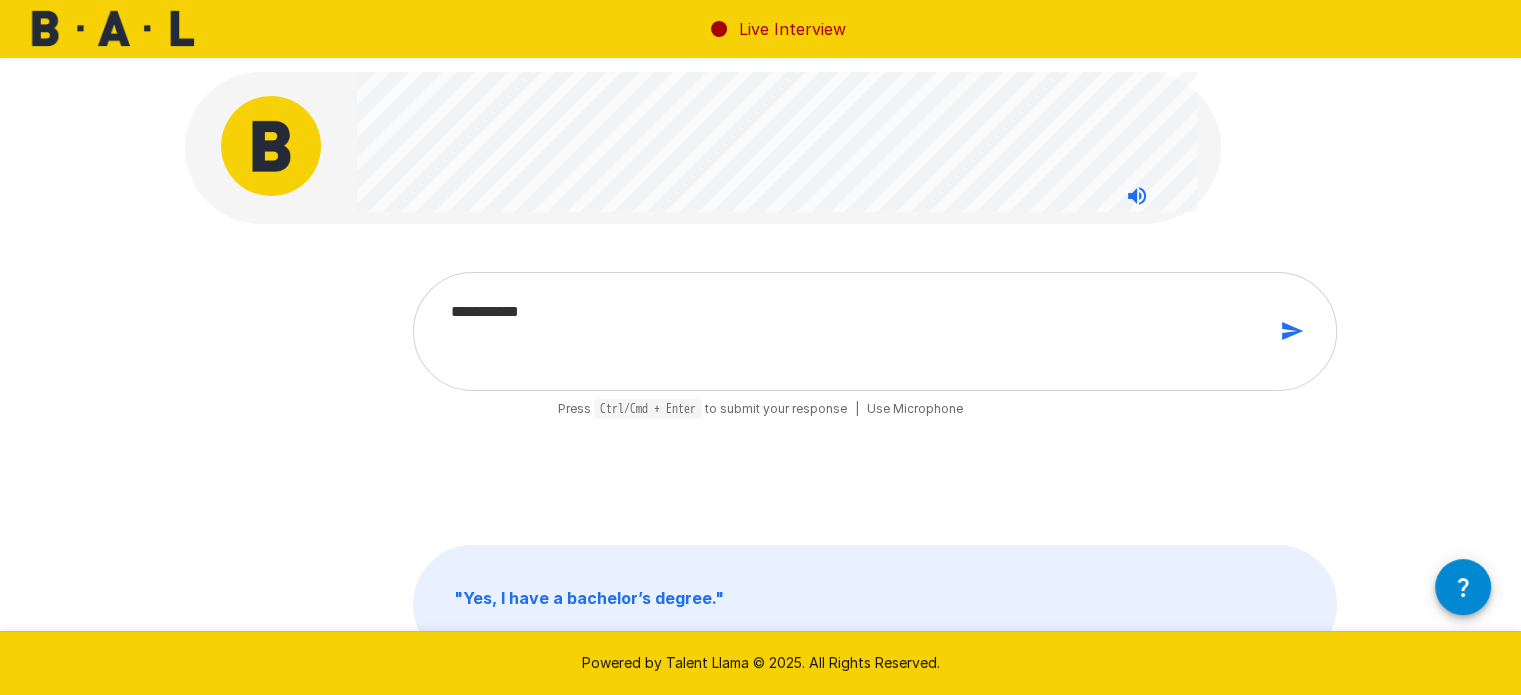 type on "*********" 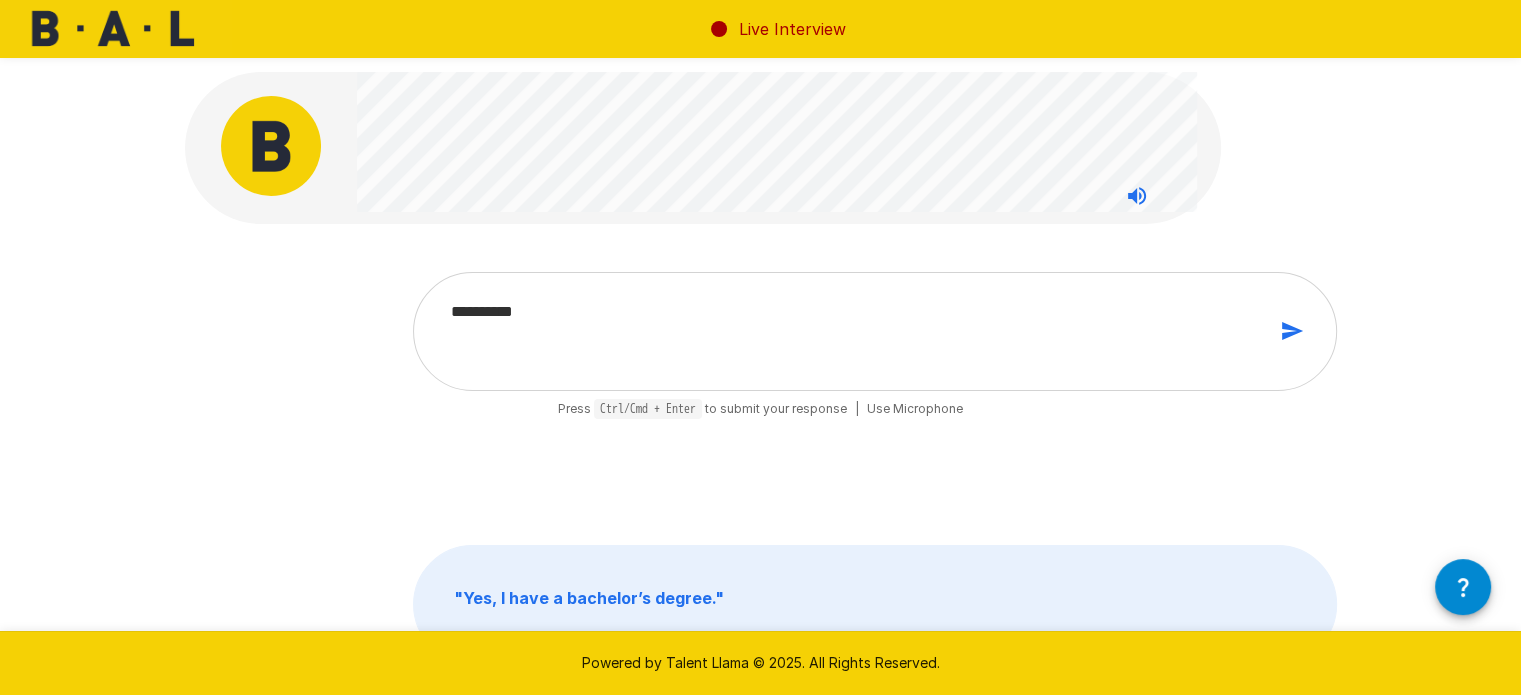 type on "*" 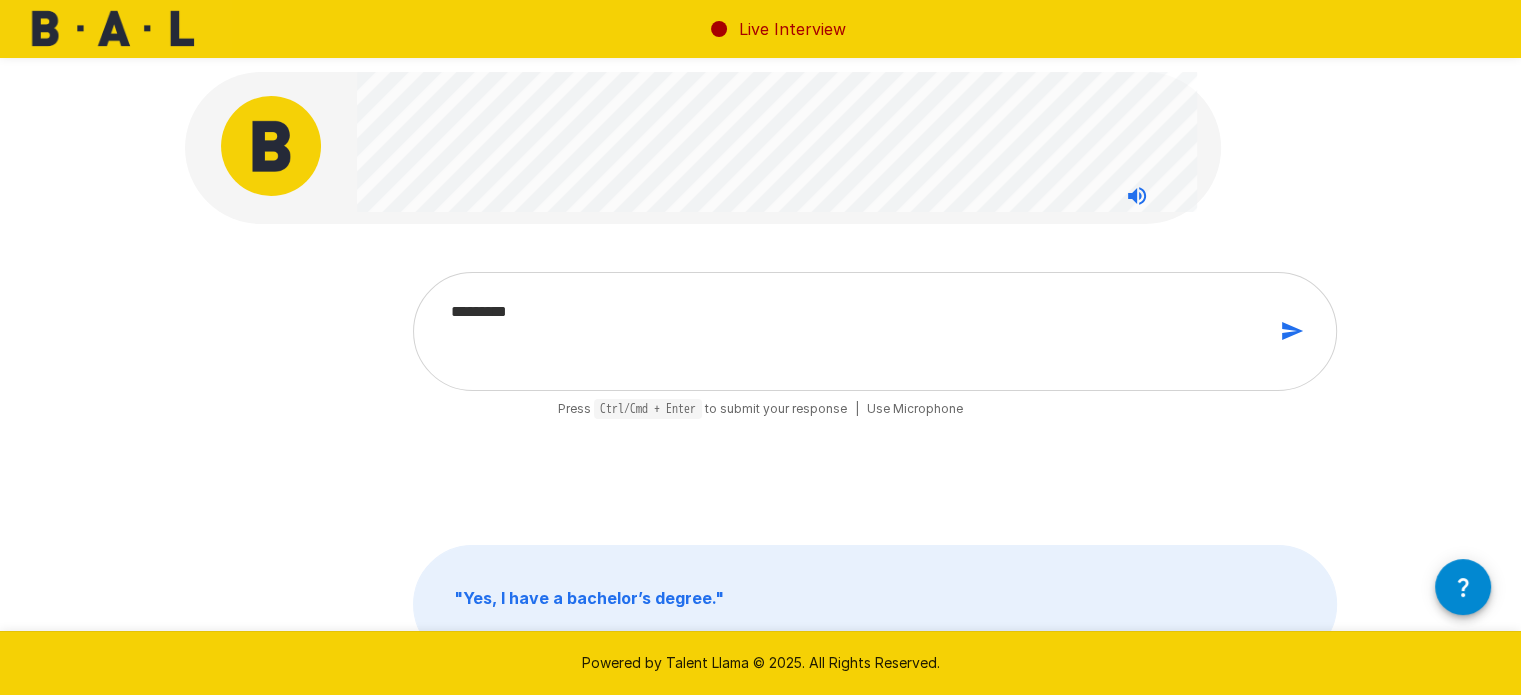 type on "********" 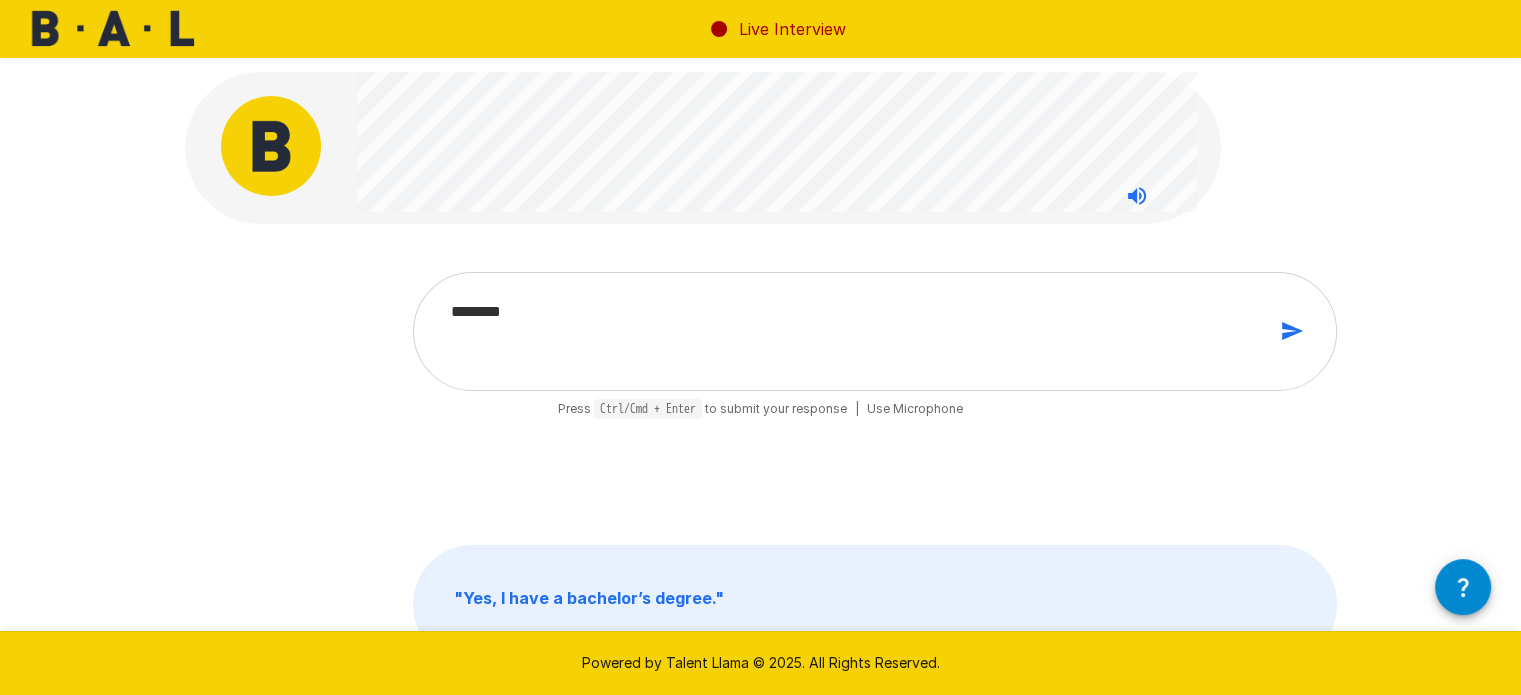 type on "*******" 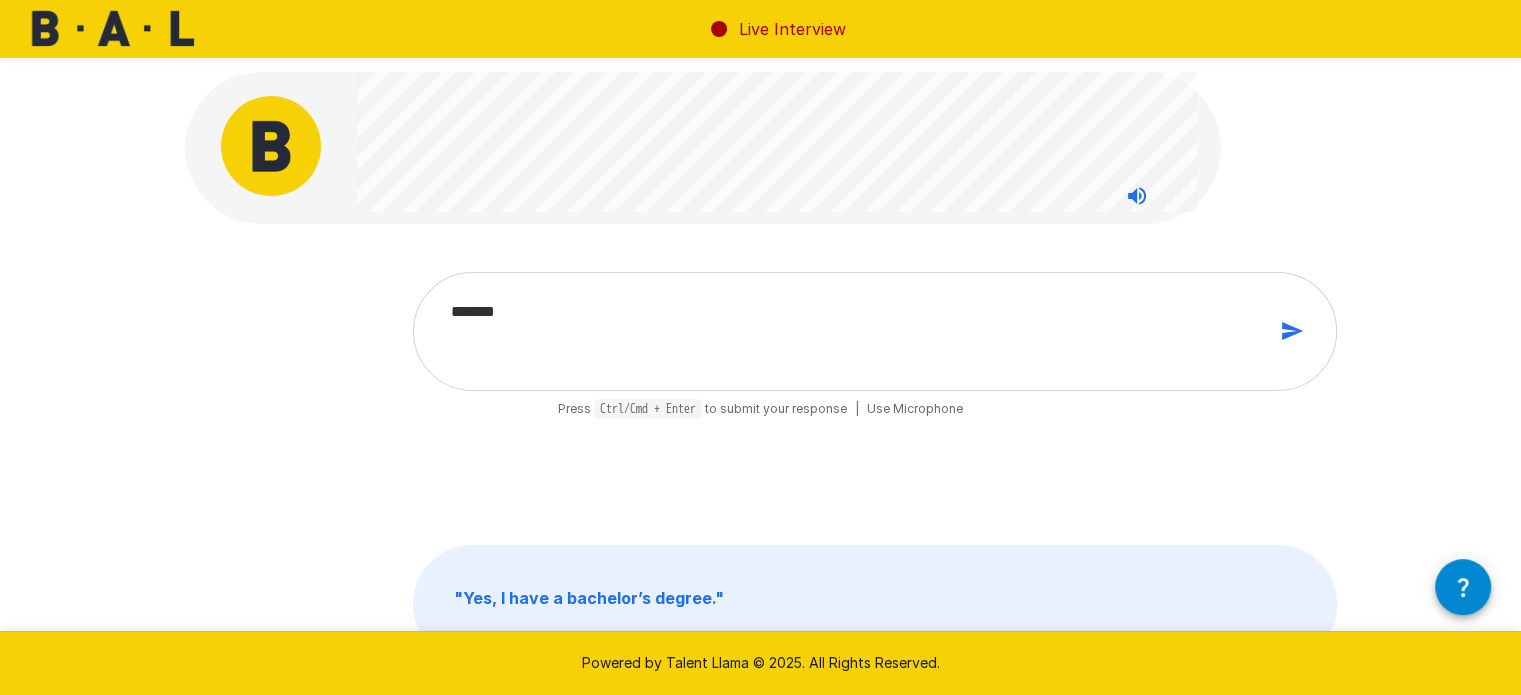 type on "******" 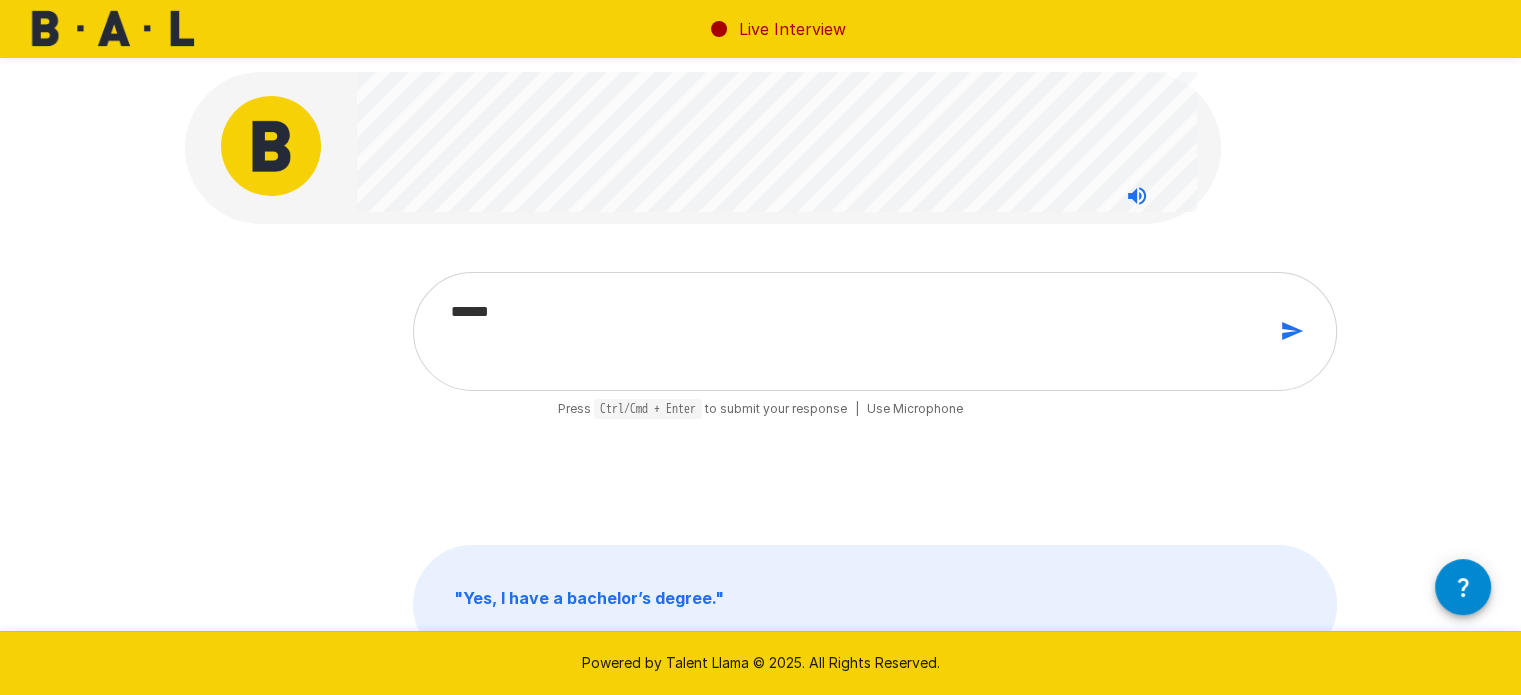 type on "****" 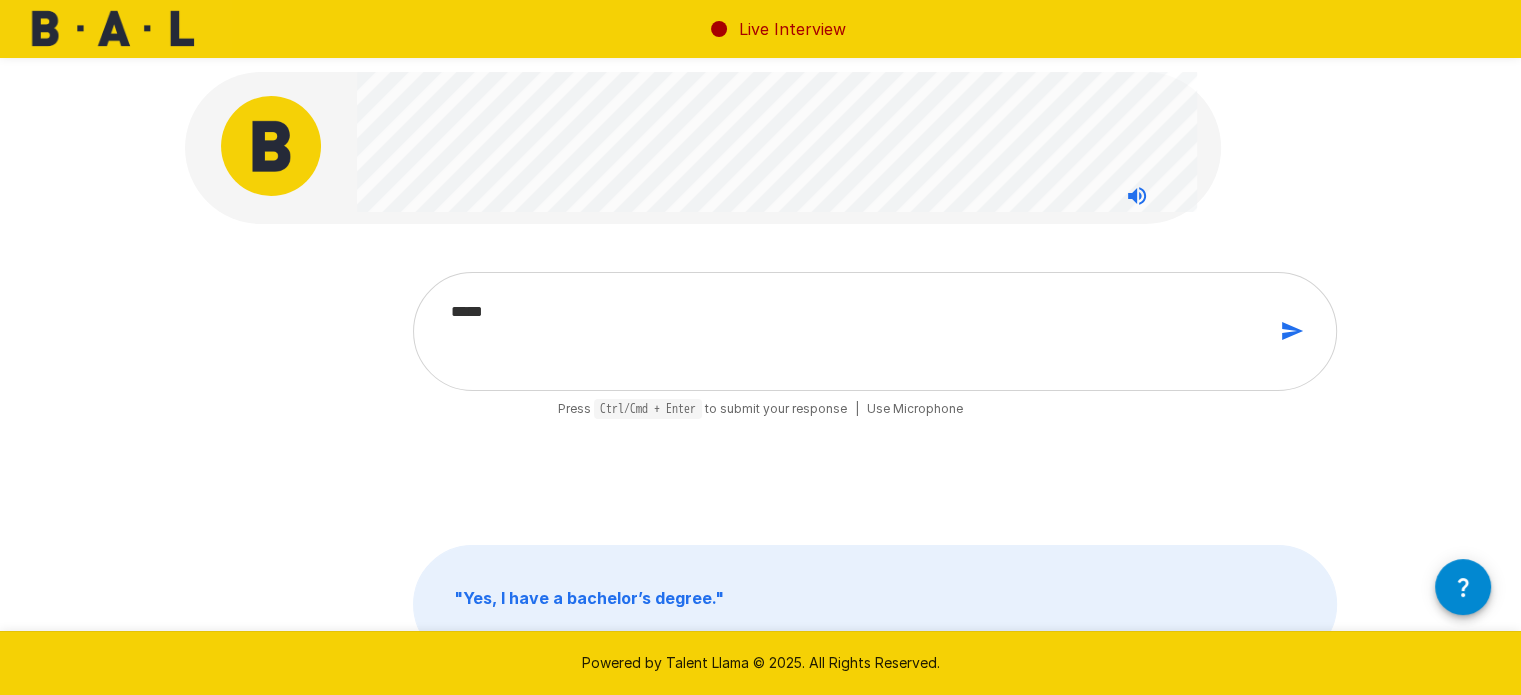 type on "****" 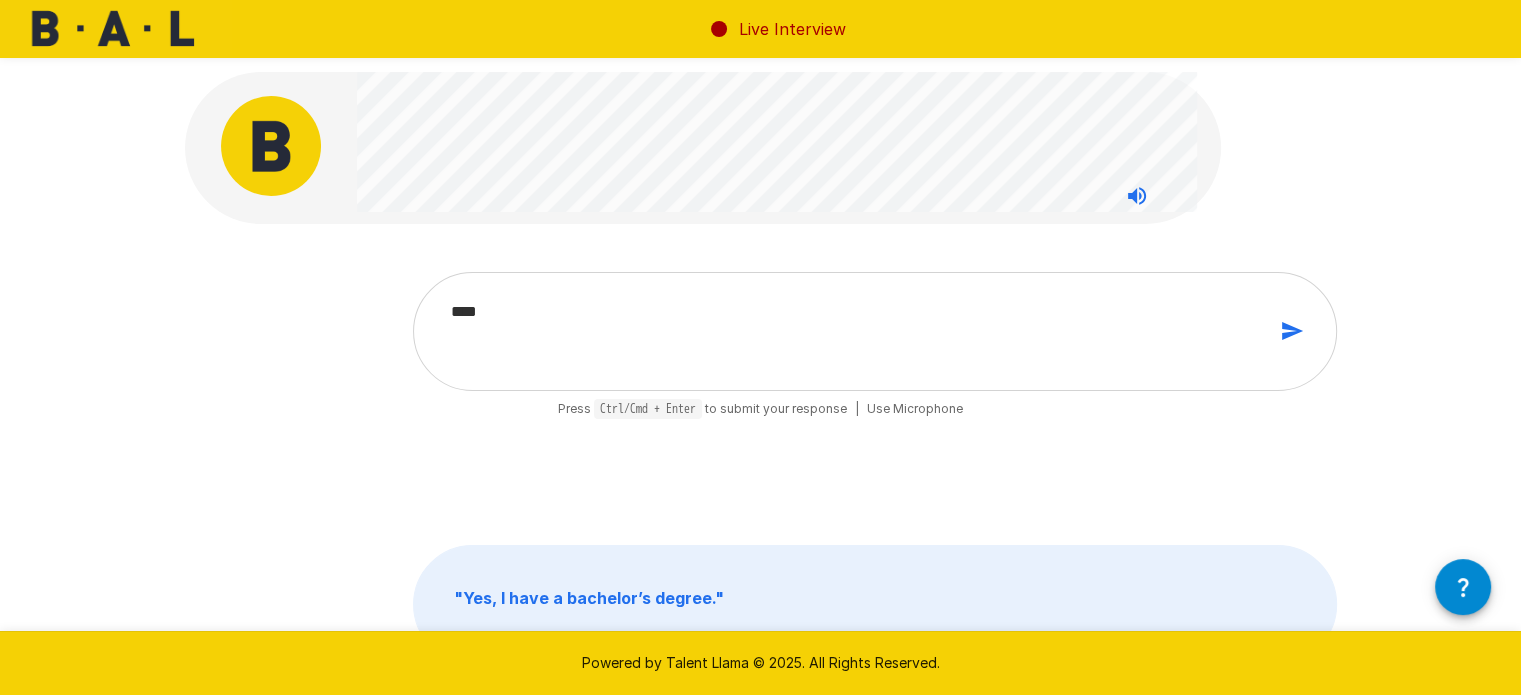 type on "**" 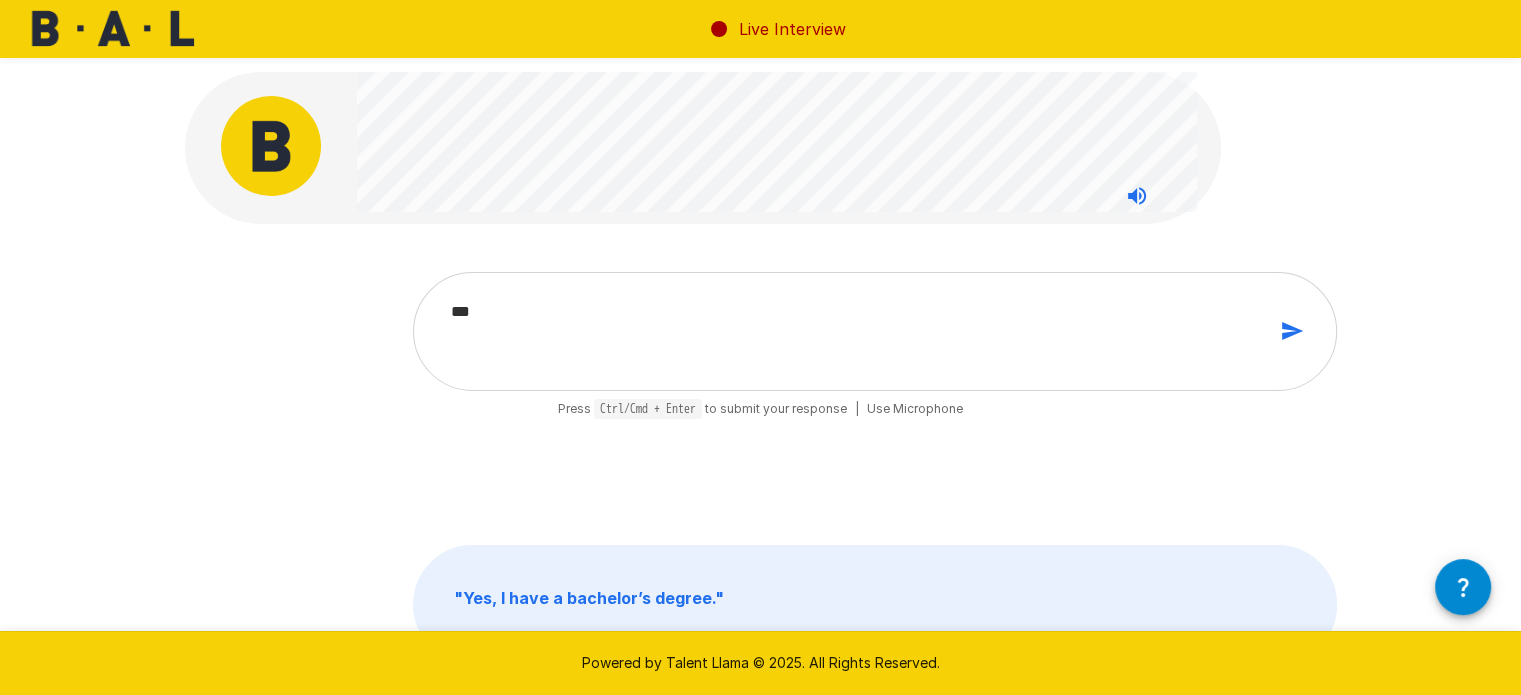 type on "**" 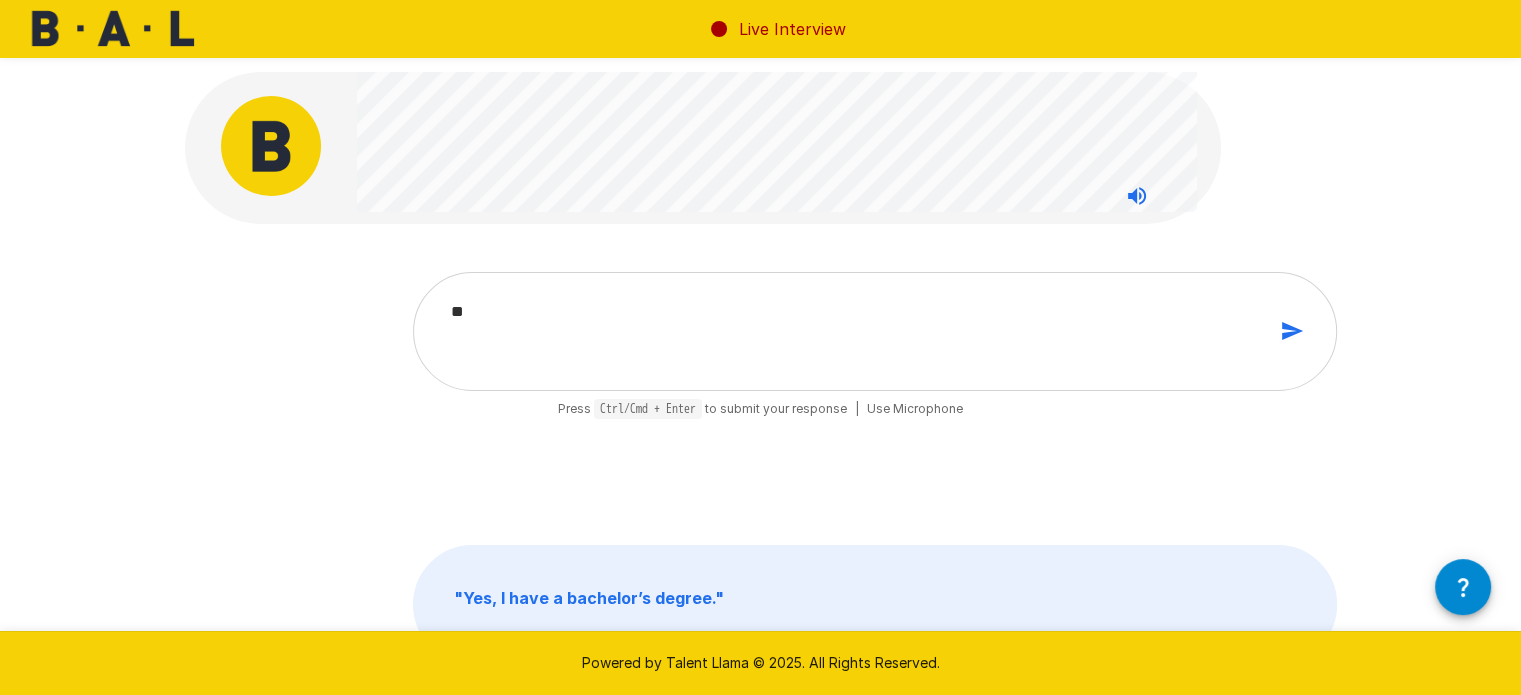type on "*" 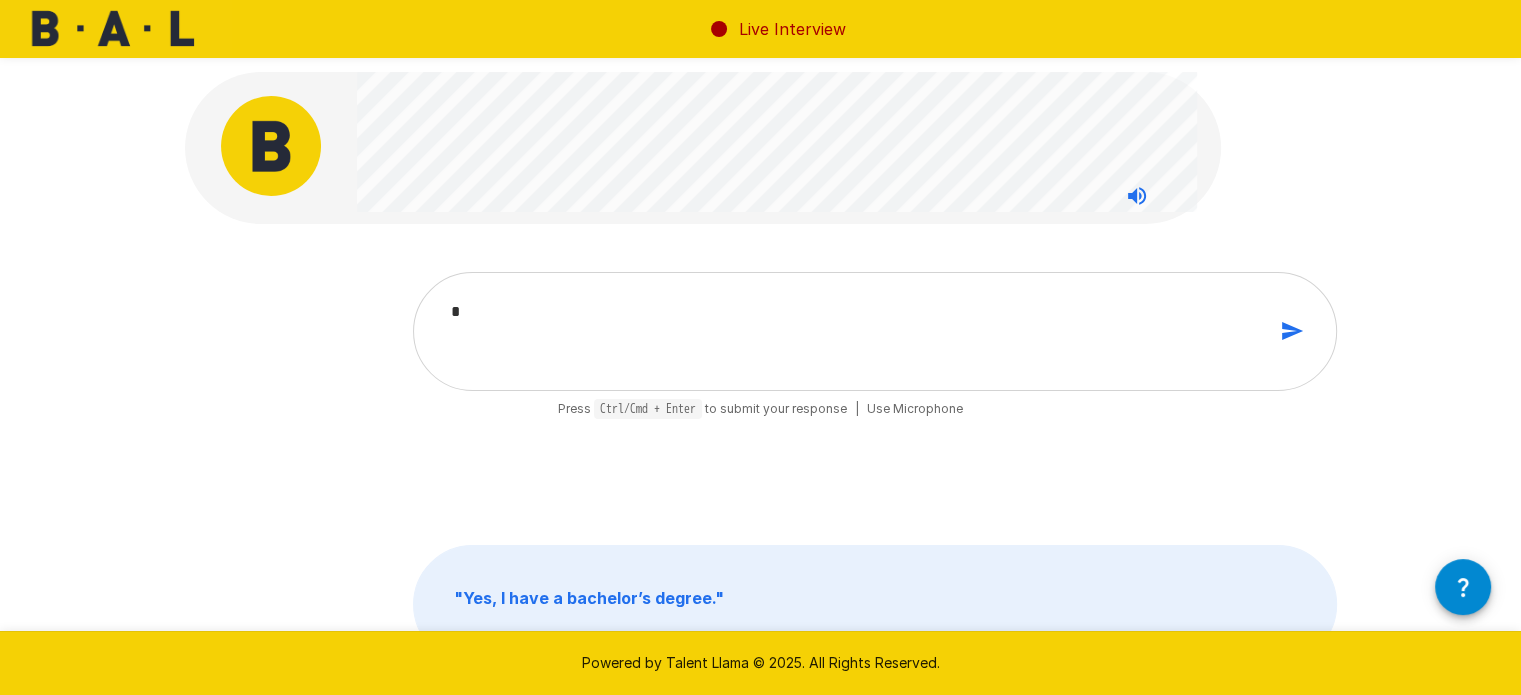 type 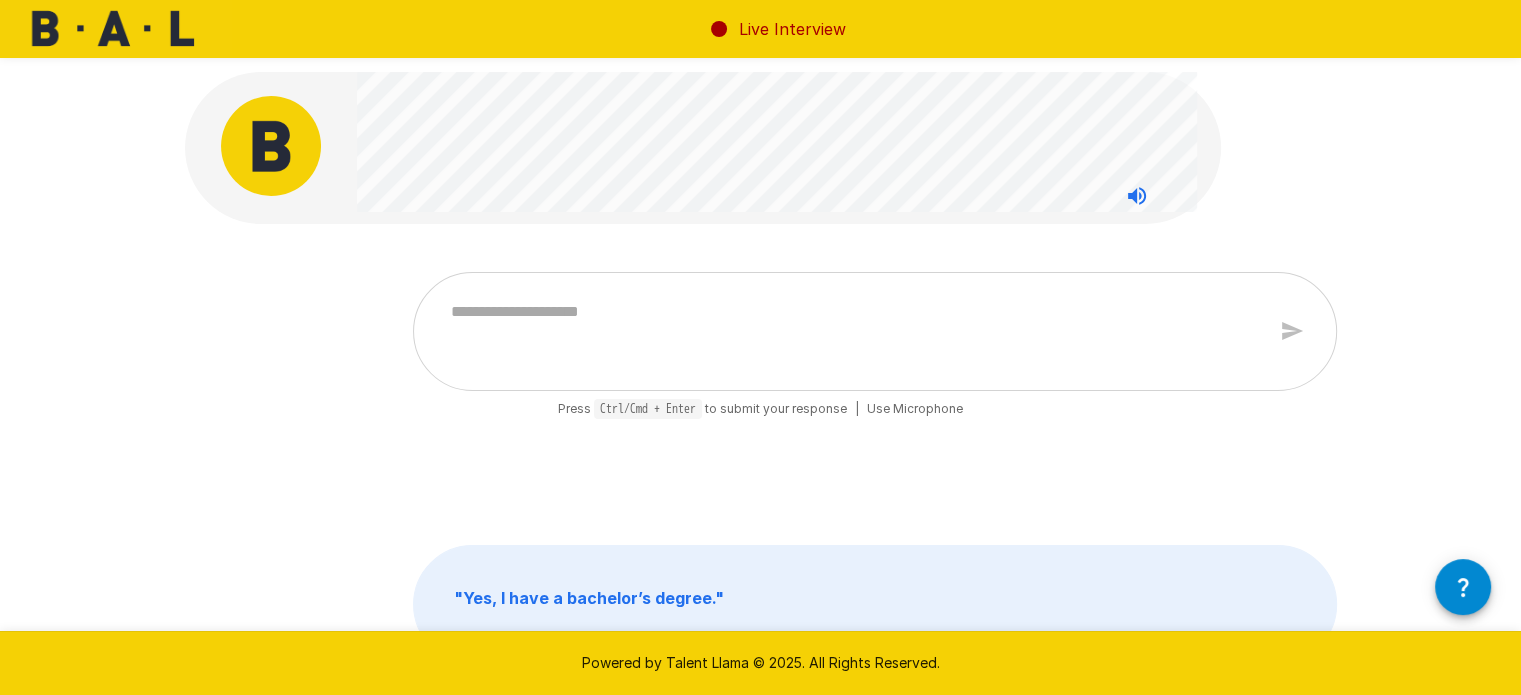 type on "*" 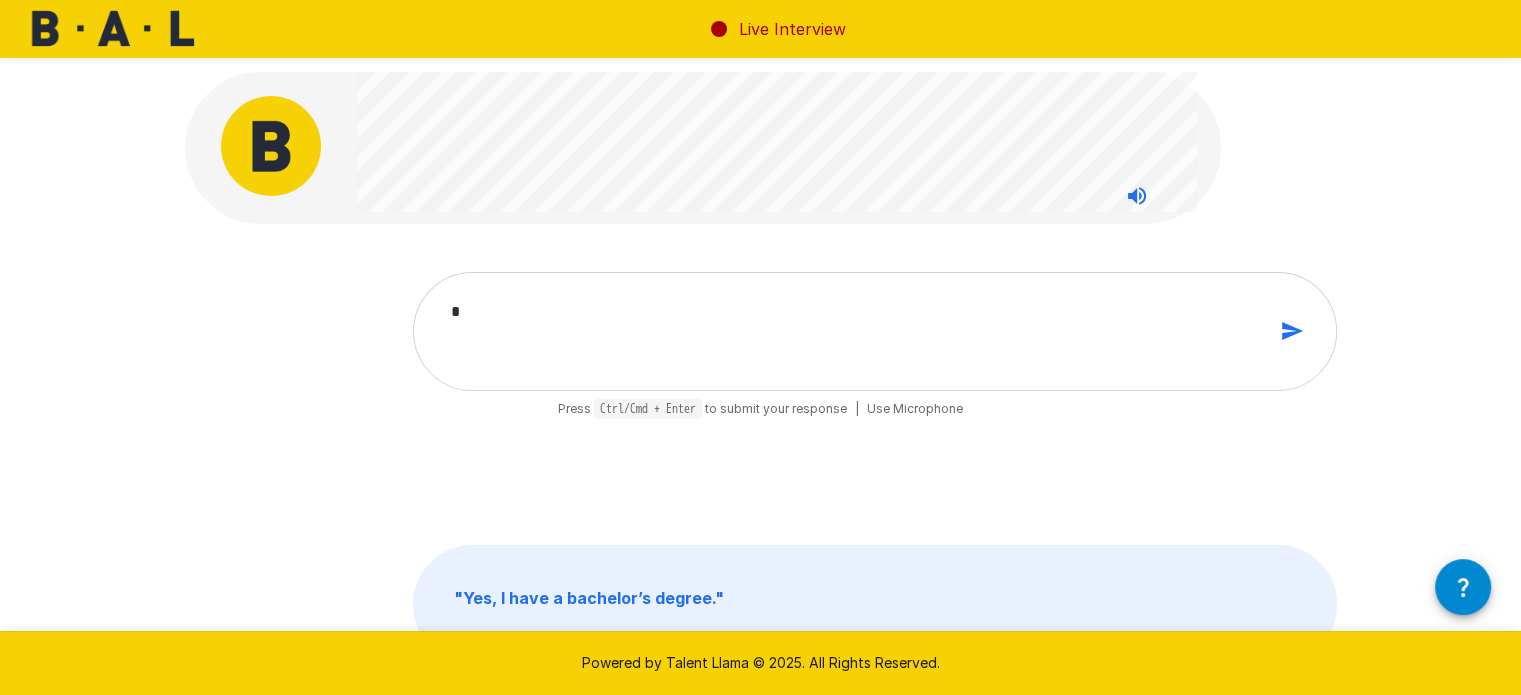 type on "**" 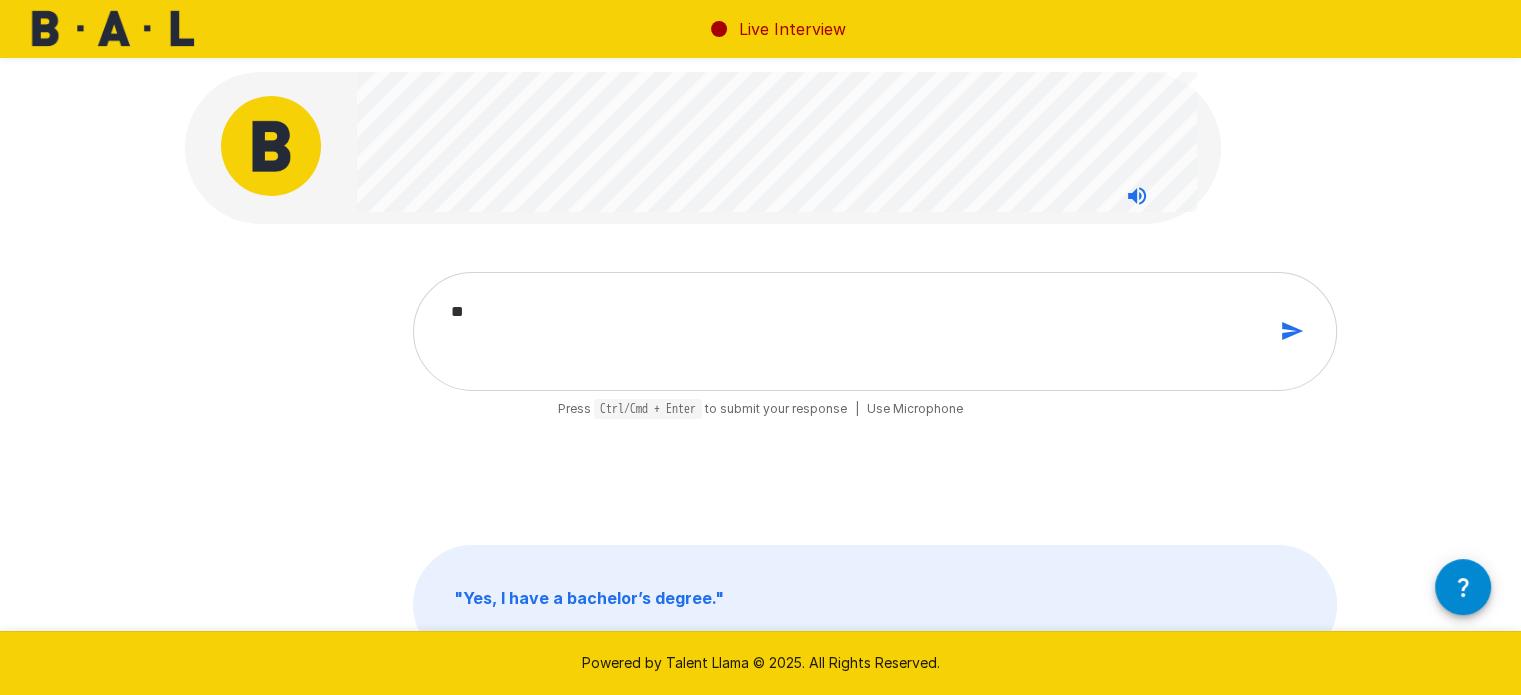 type on "*" 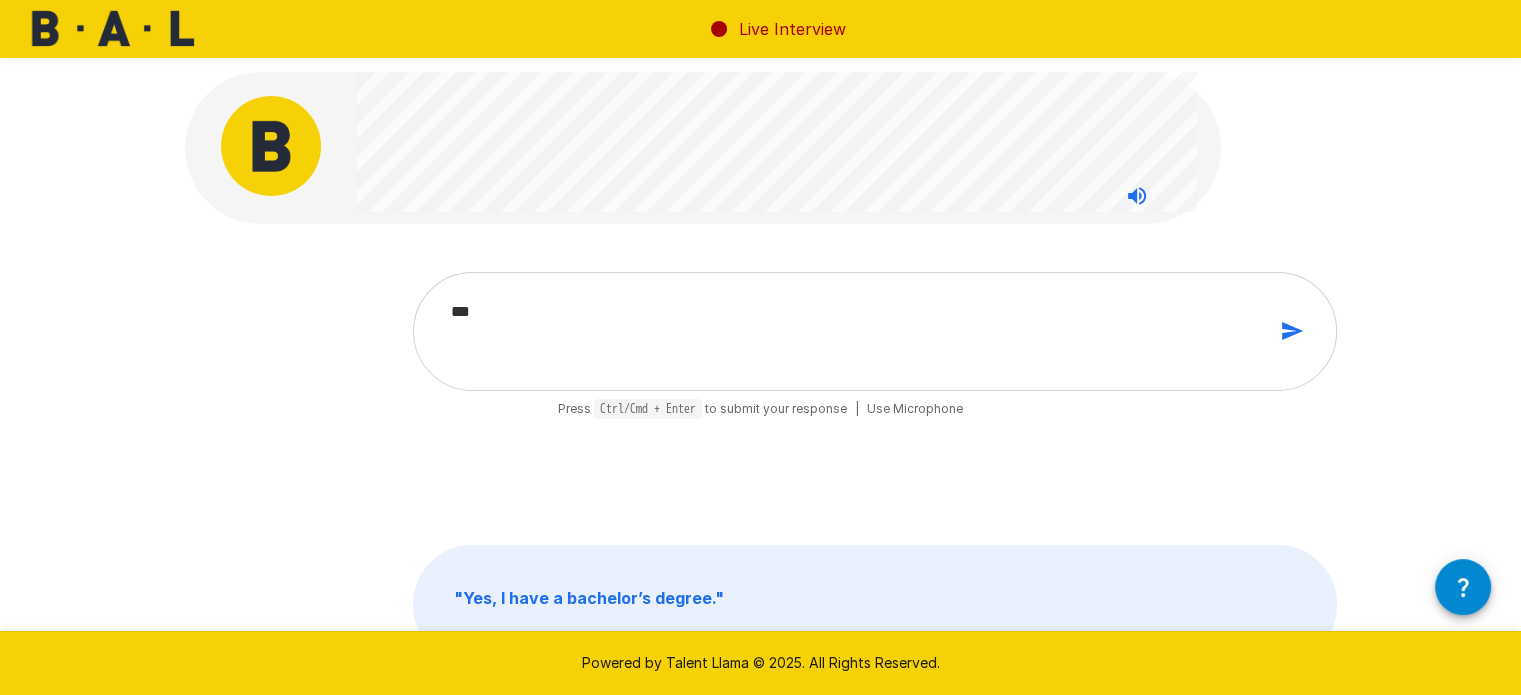 type on "*" 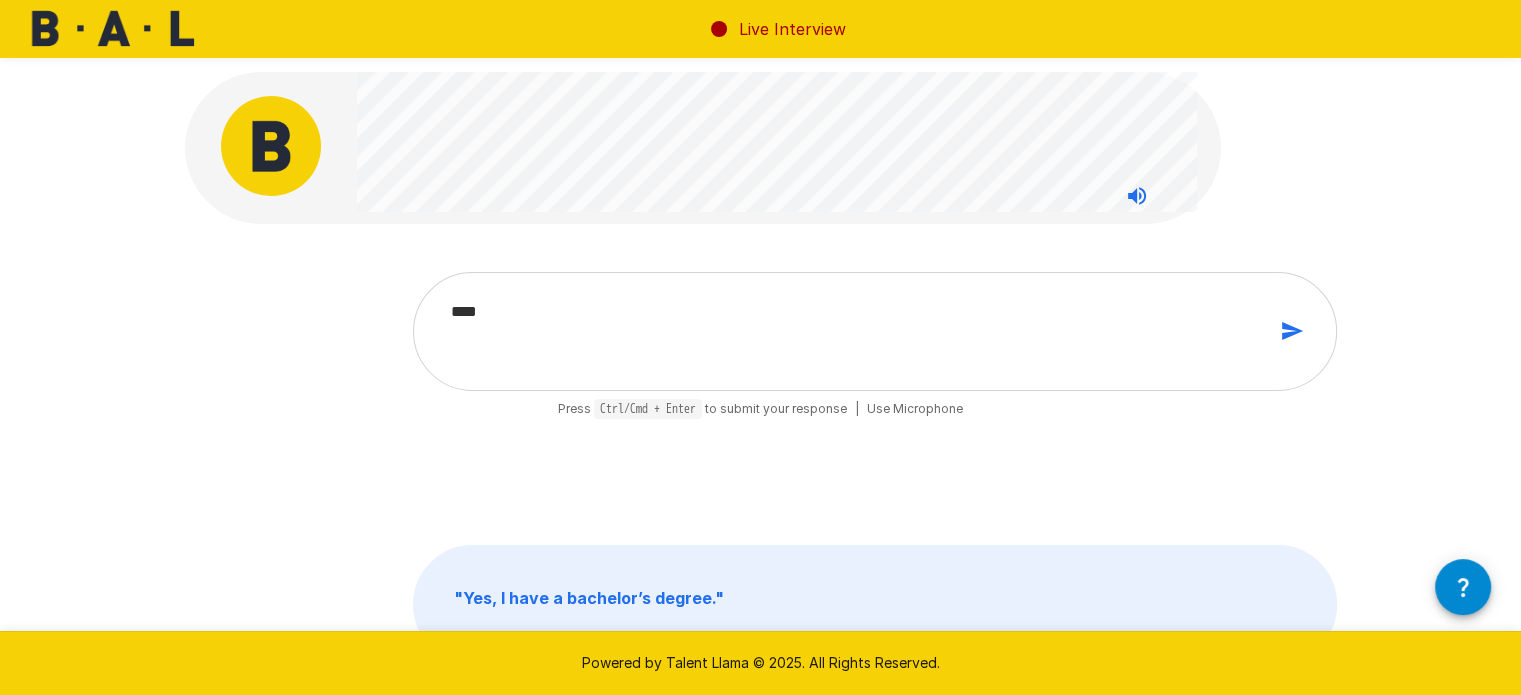 type on "*****" 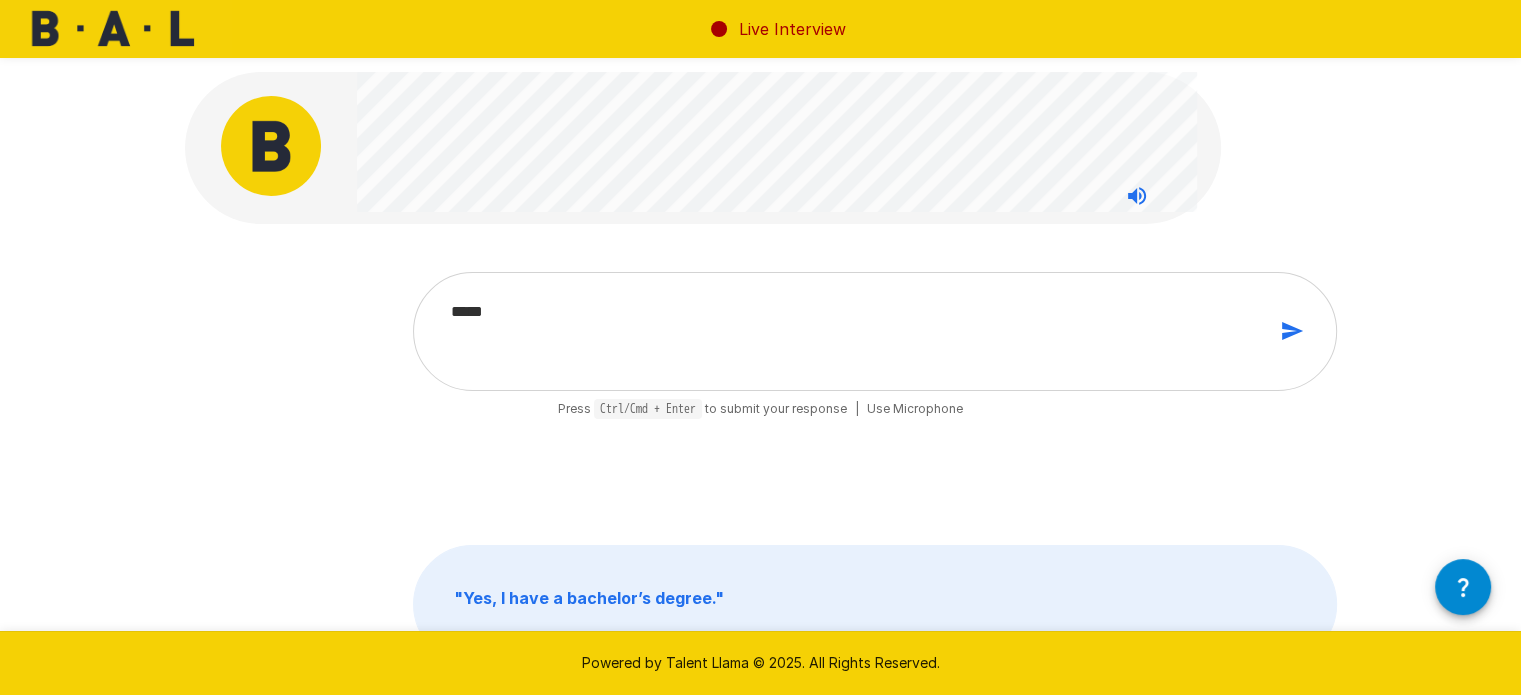type on "******" 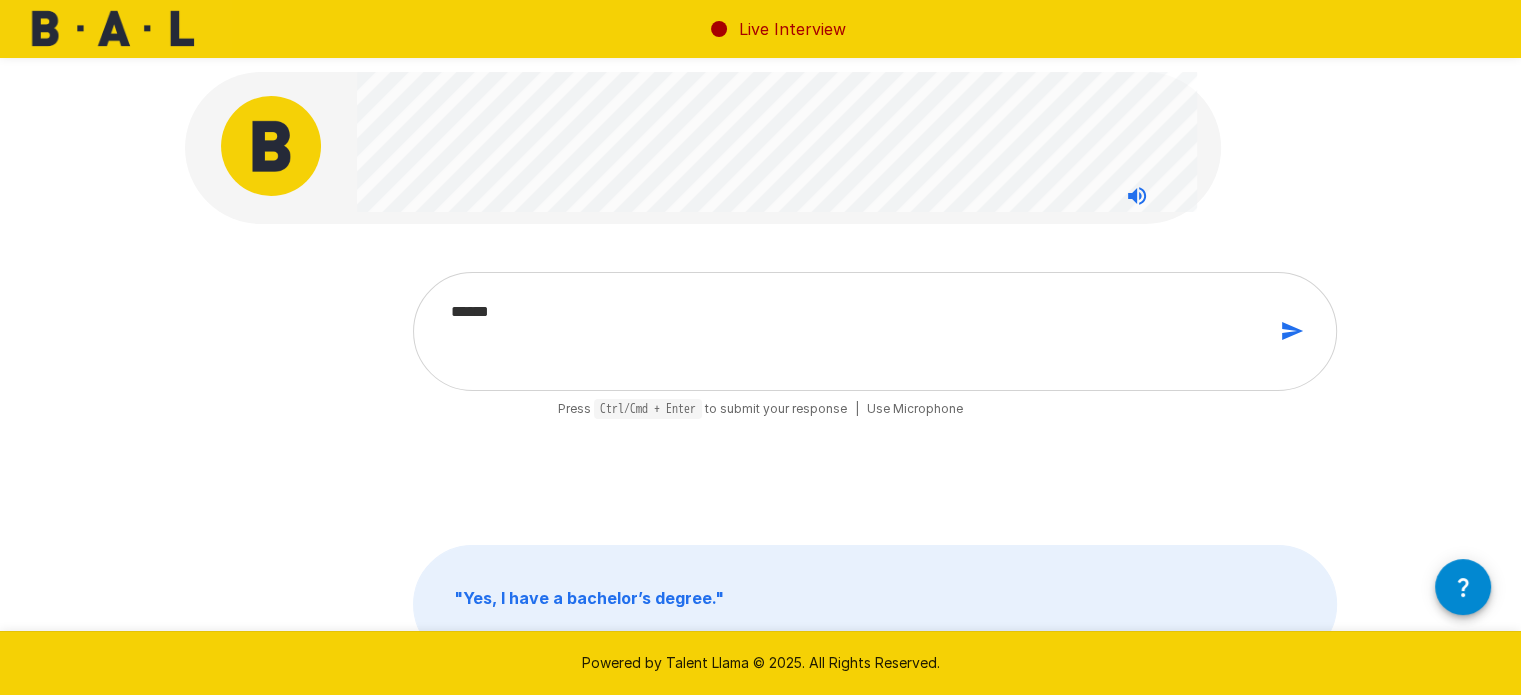 type on "******" 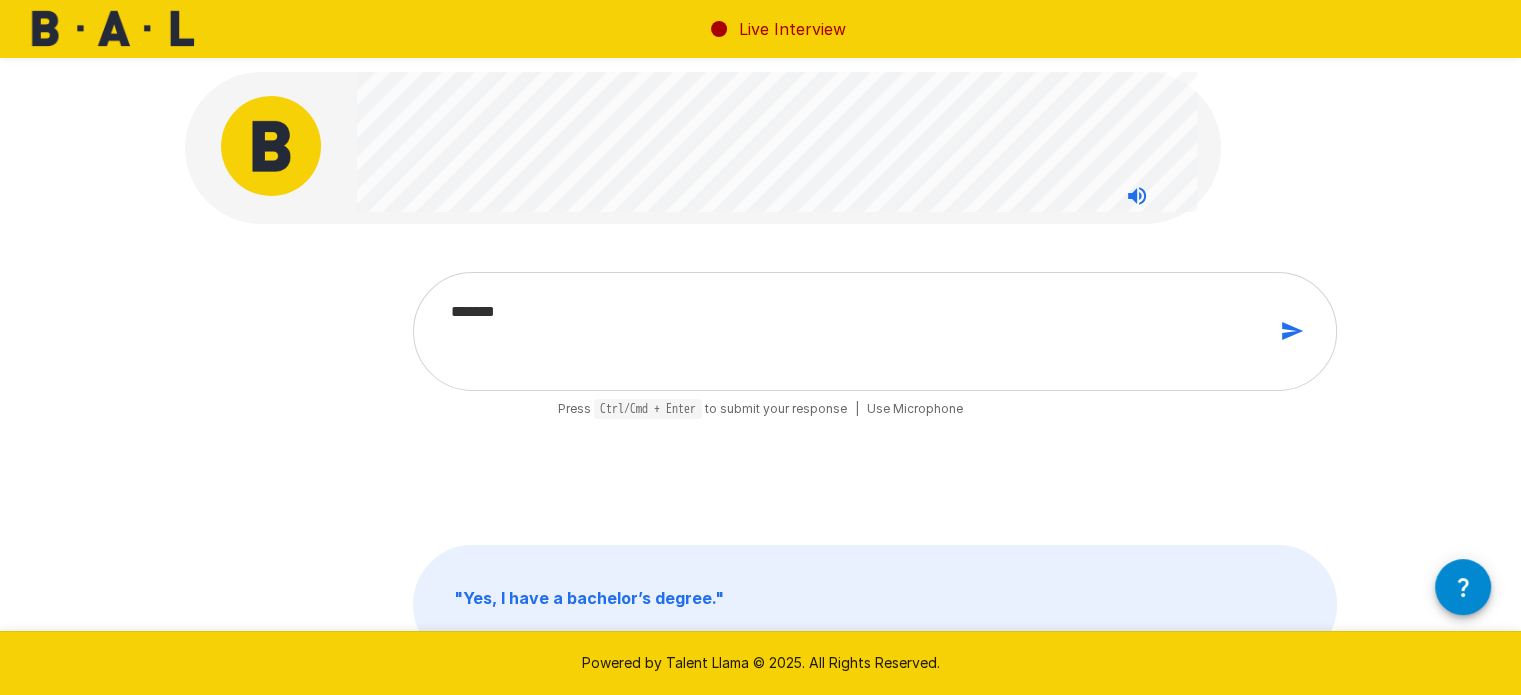 type on "********" 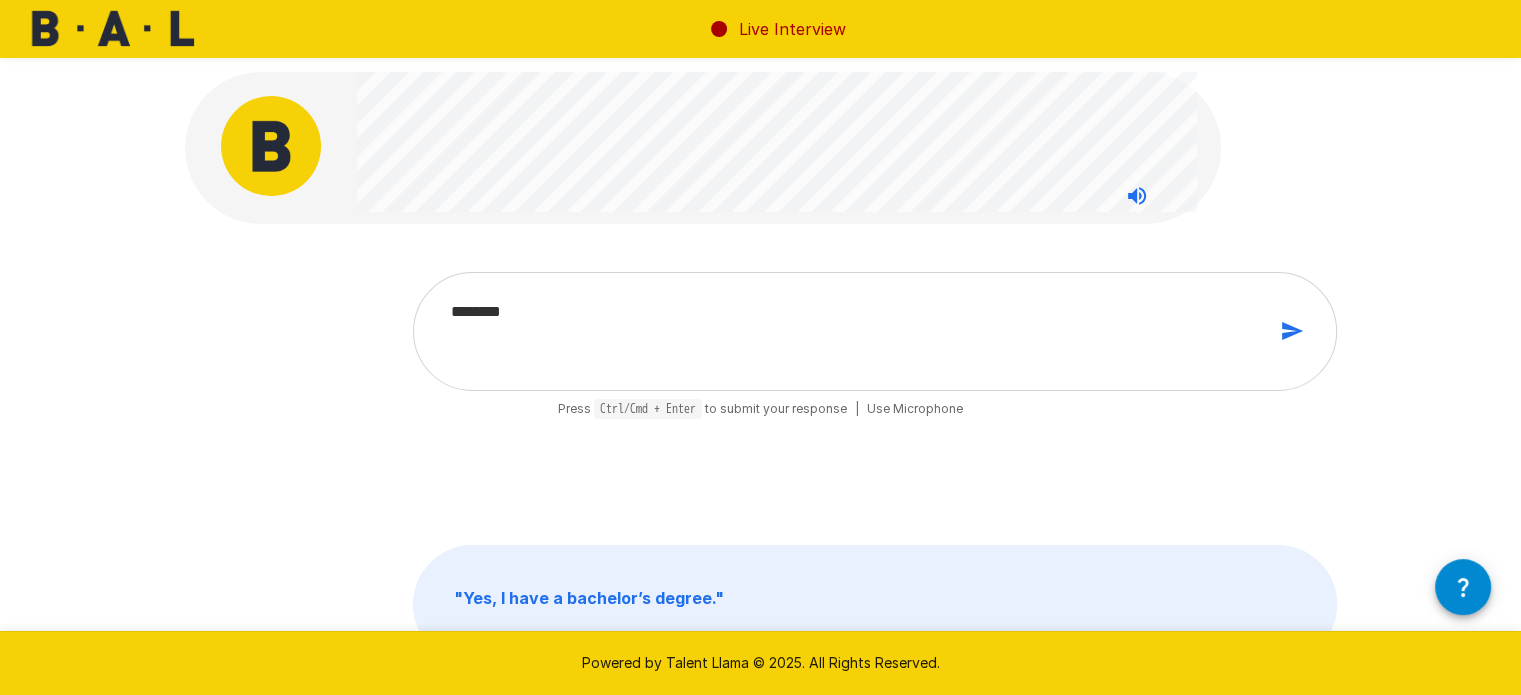 type on "*********" 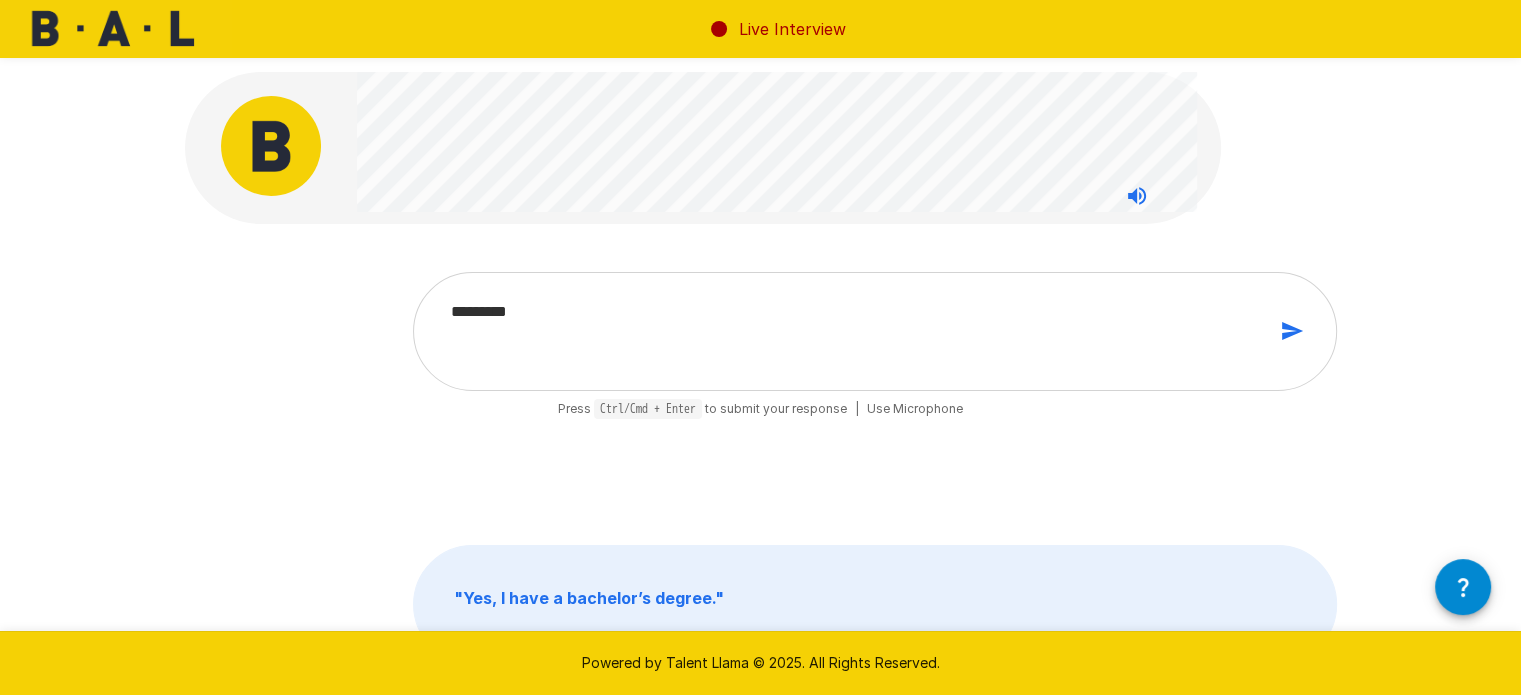 type on "**********" 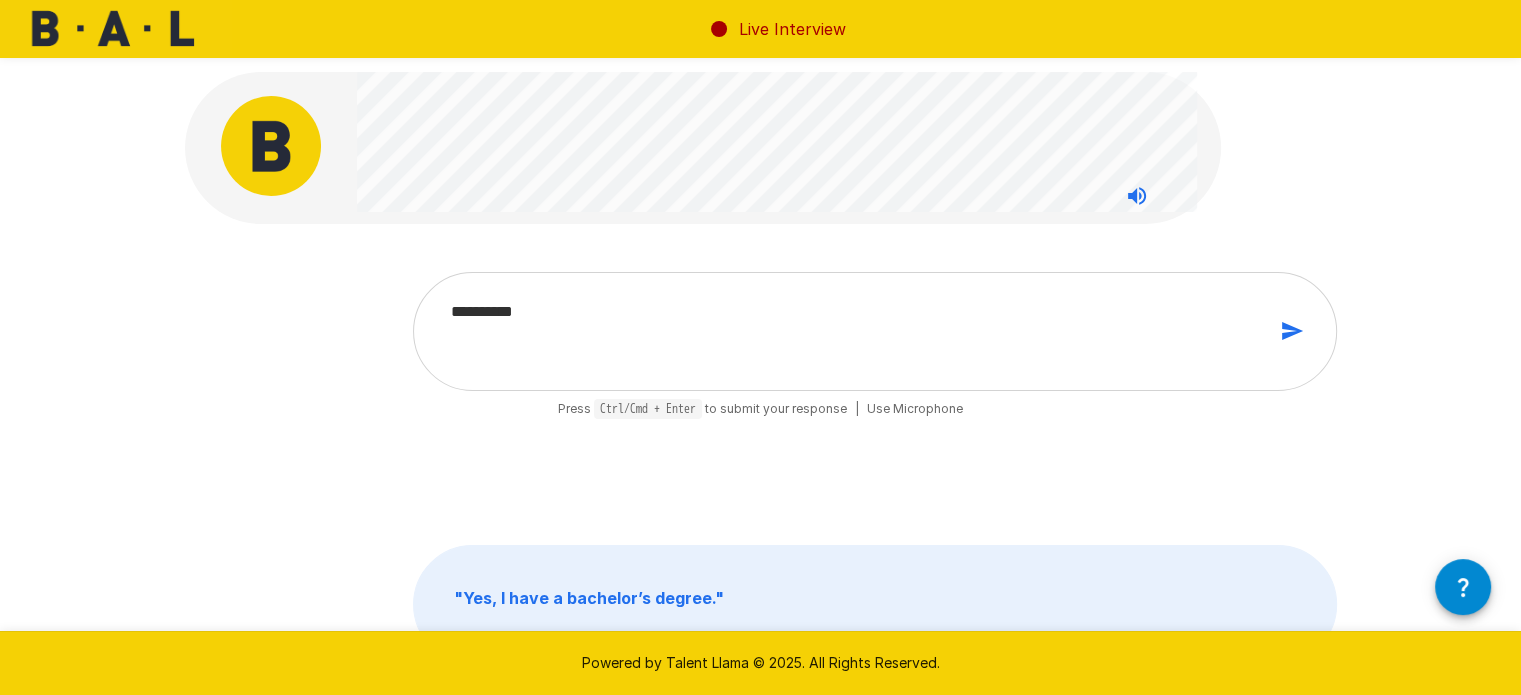 type on "**********" 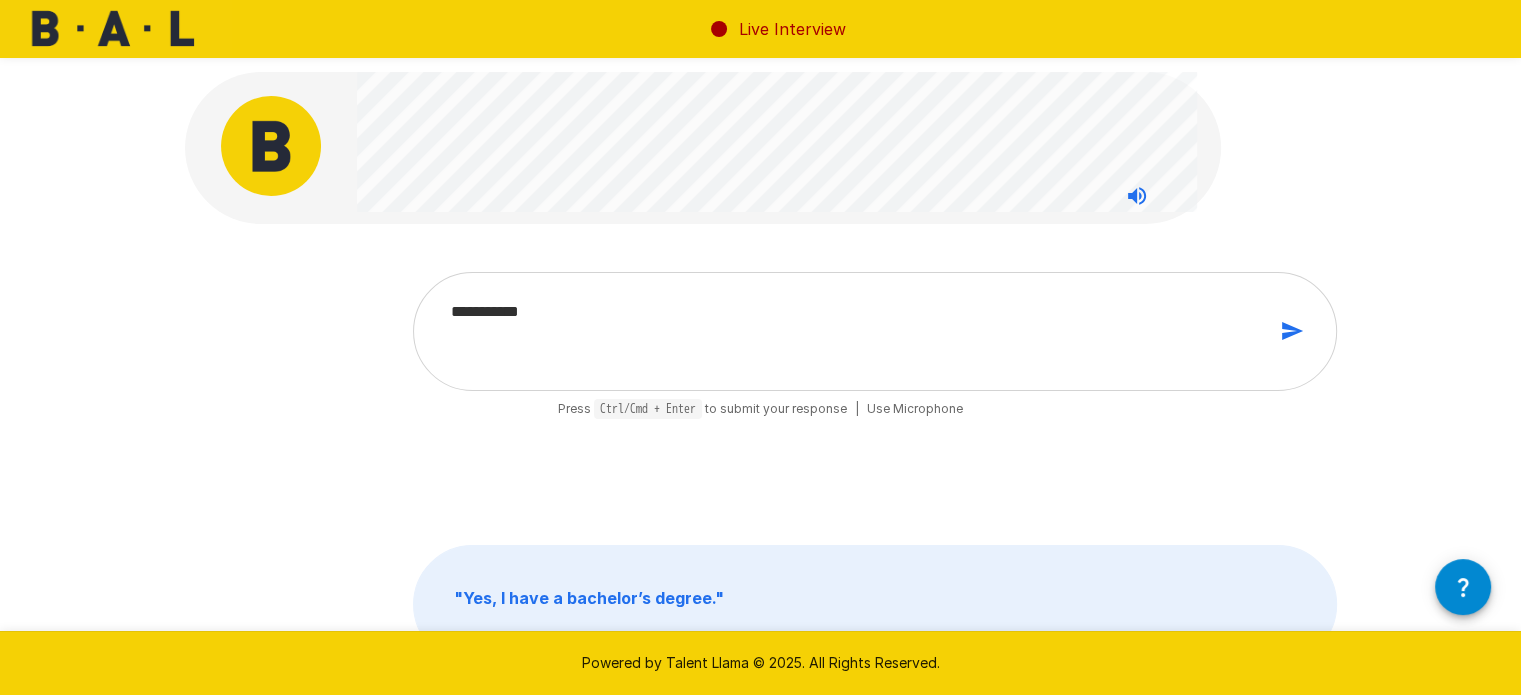 type on "**********" 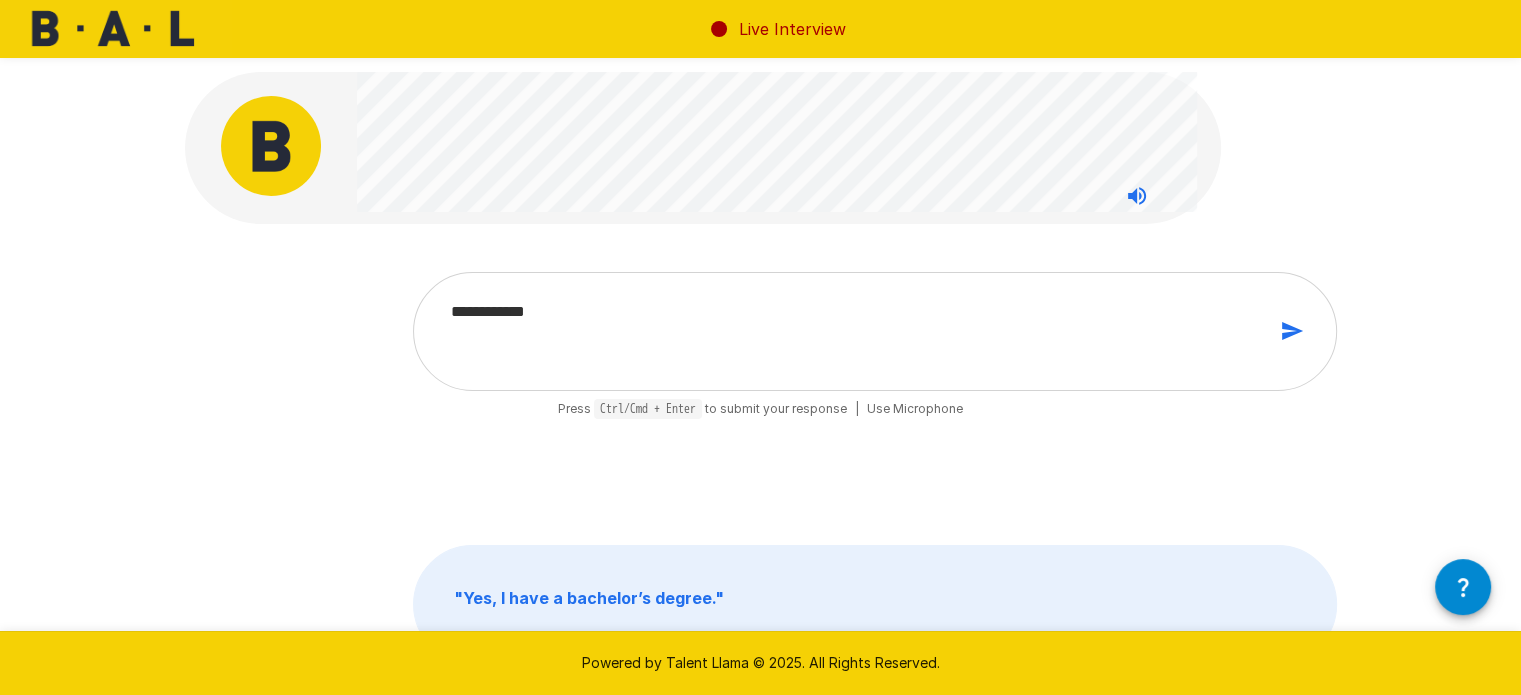 type on "**********" 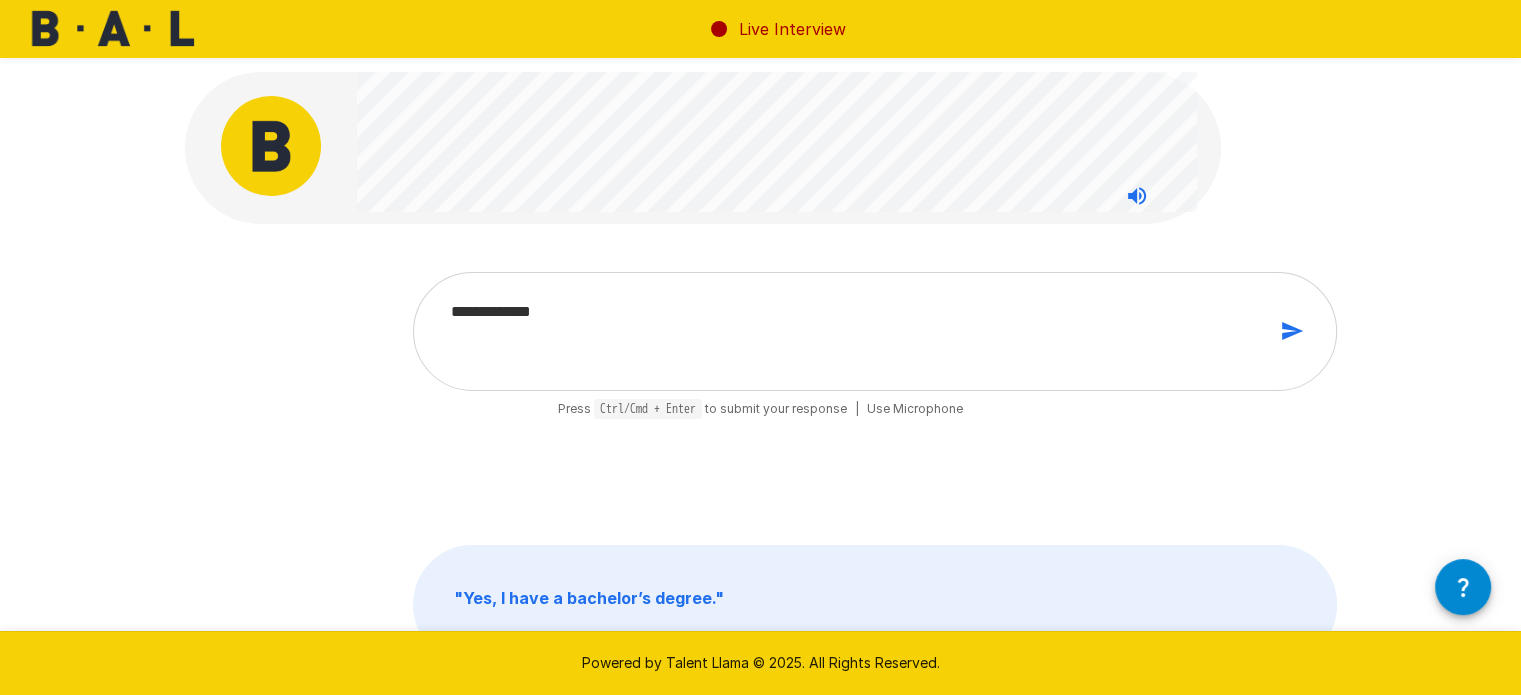 type on "**********" 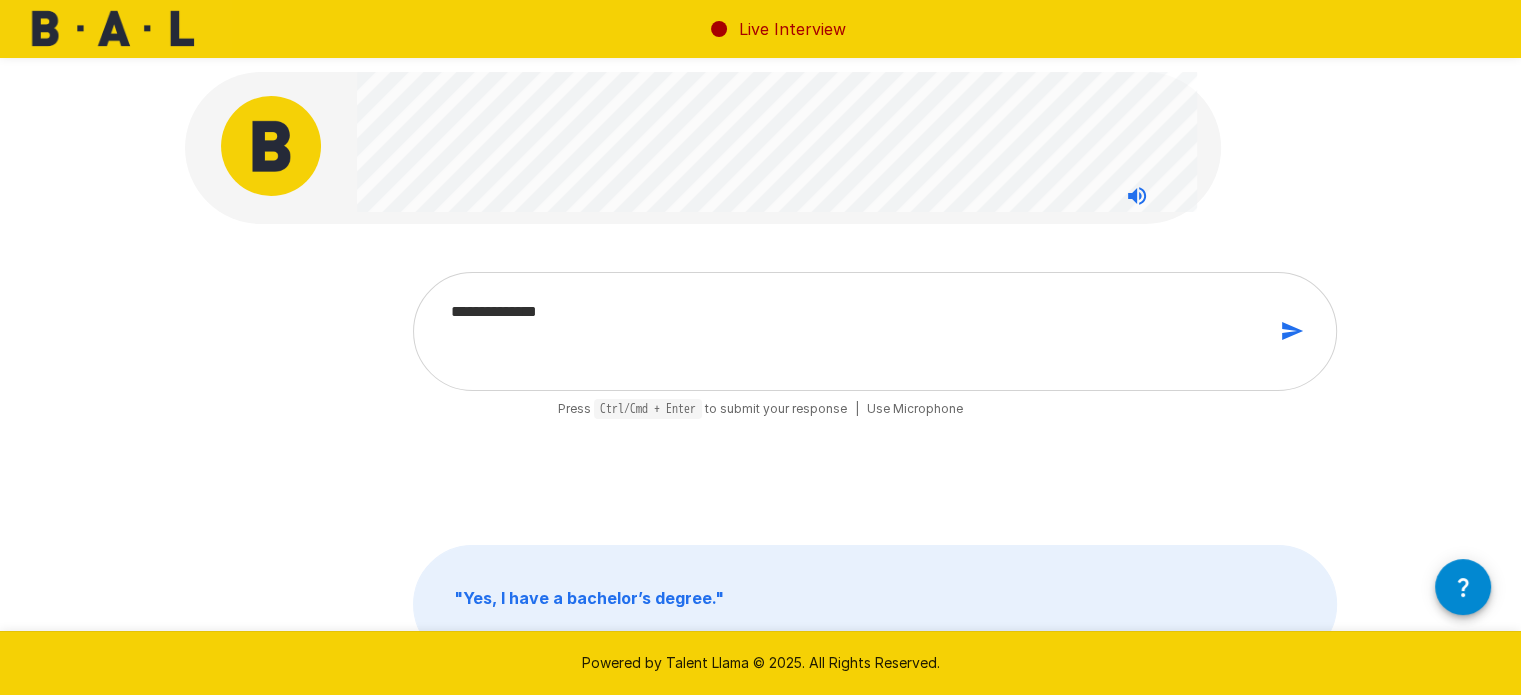 type on "**********" 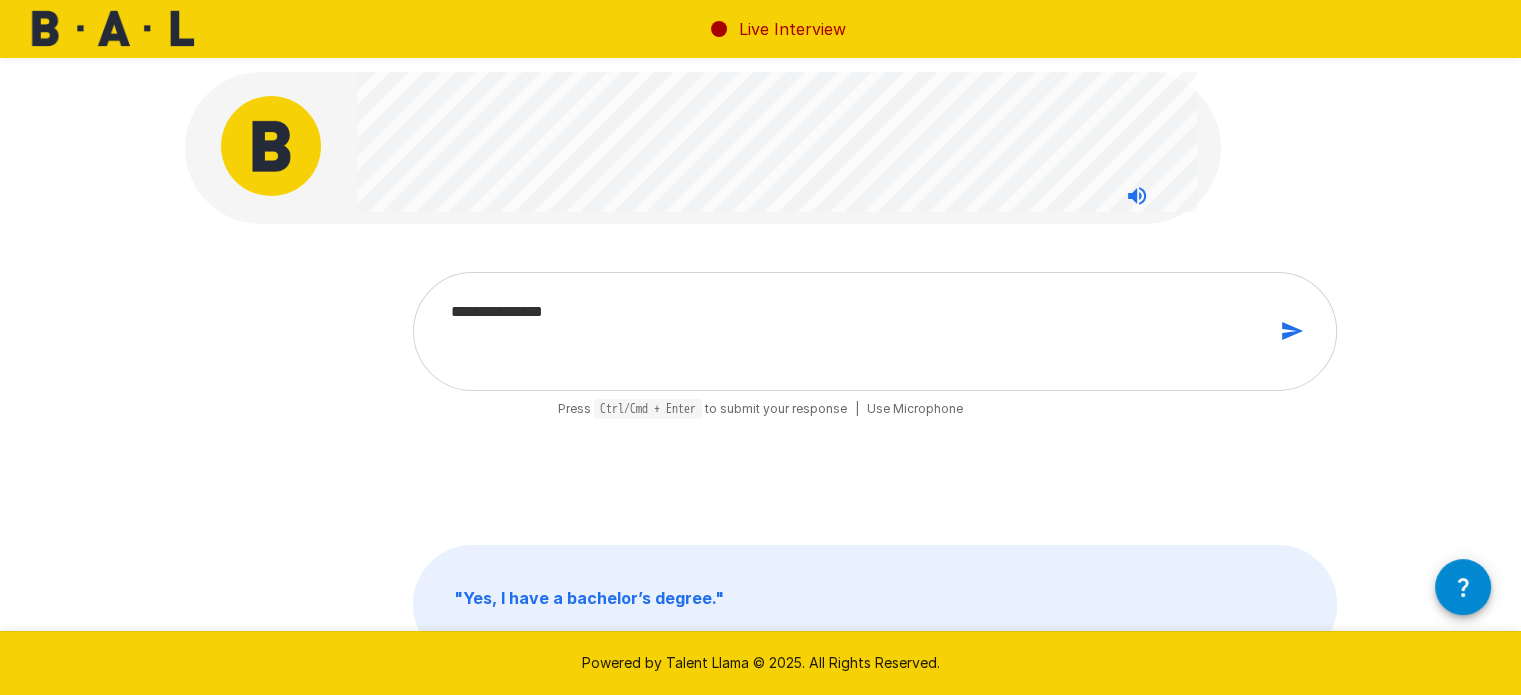 type on "**********" 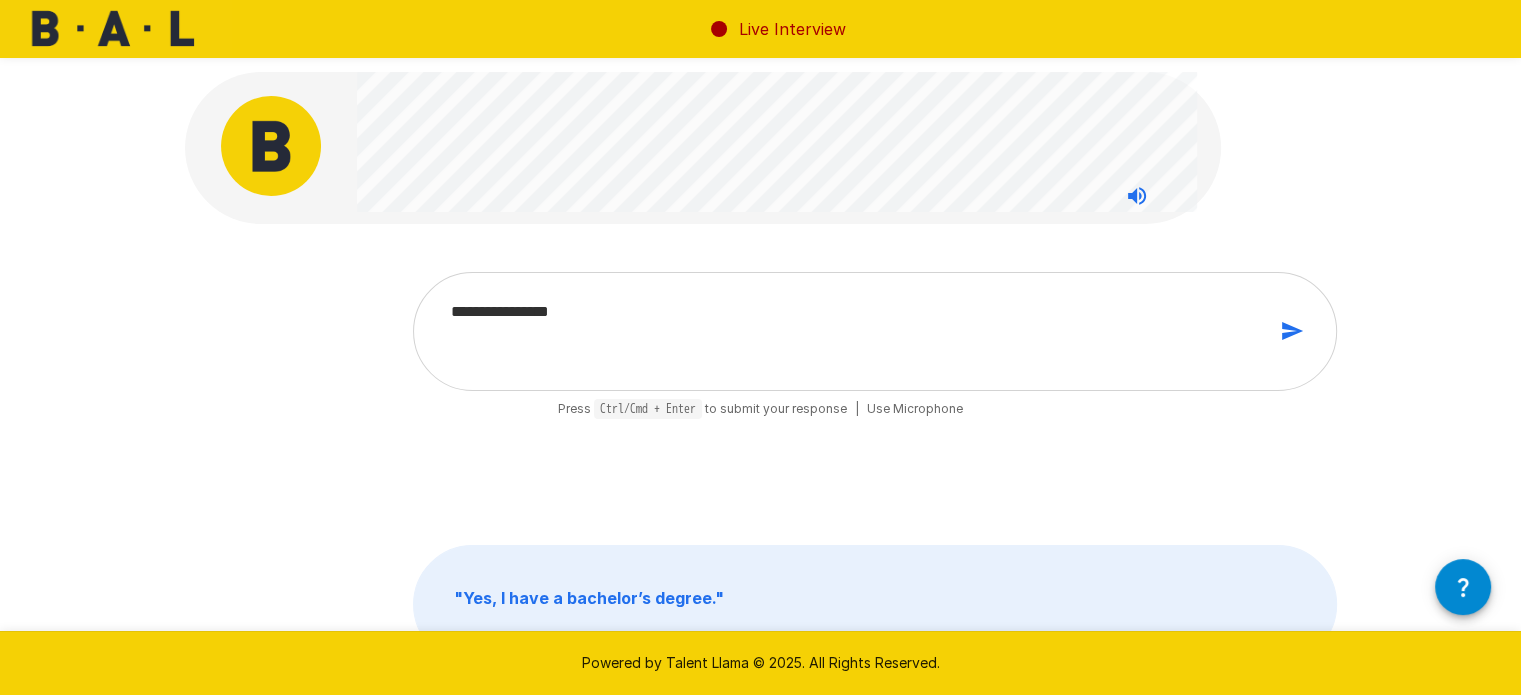 type on "**********" 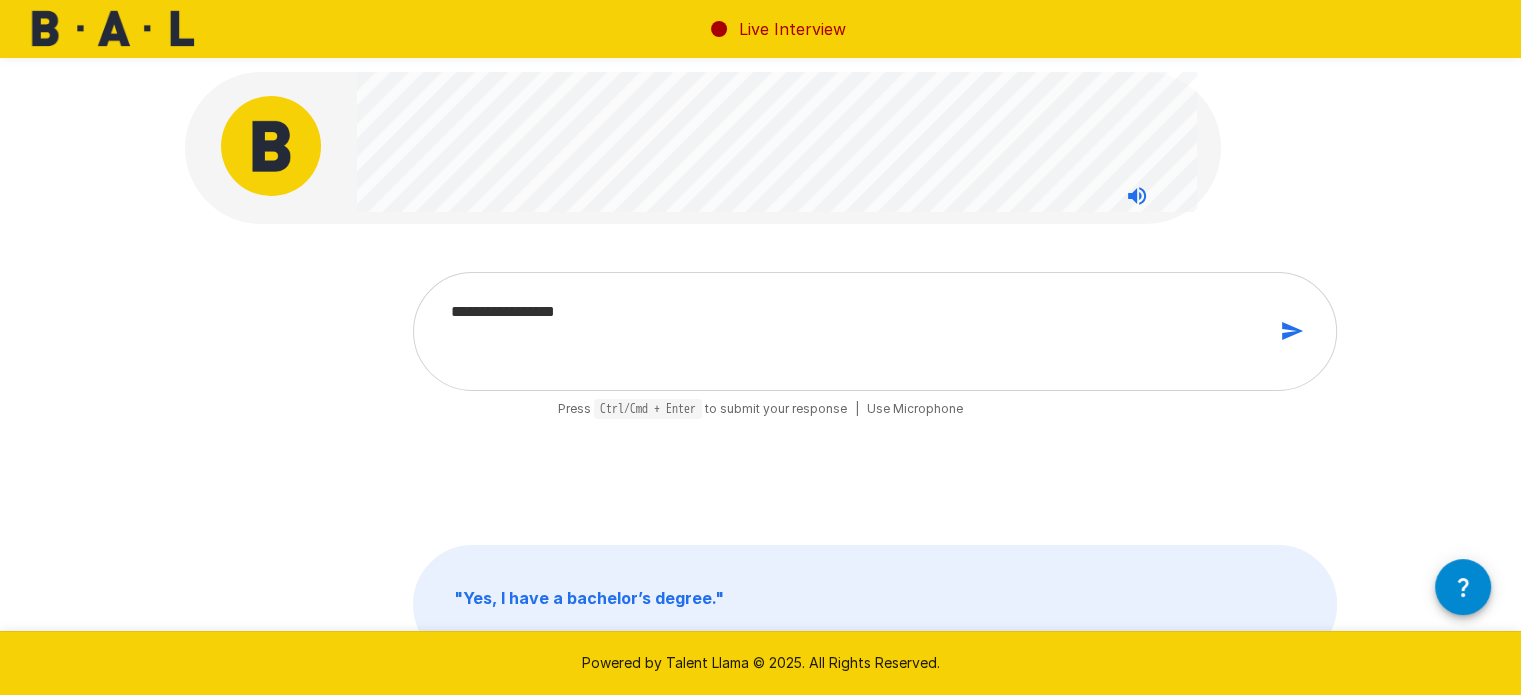 type on "*" 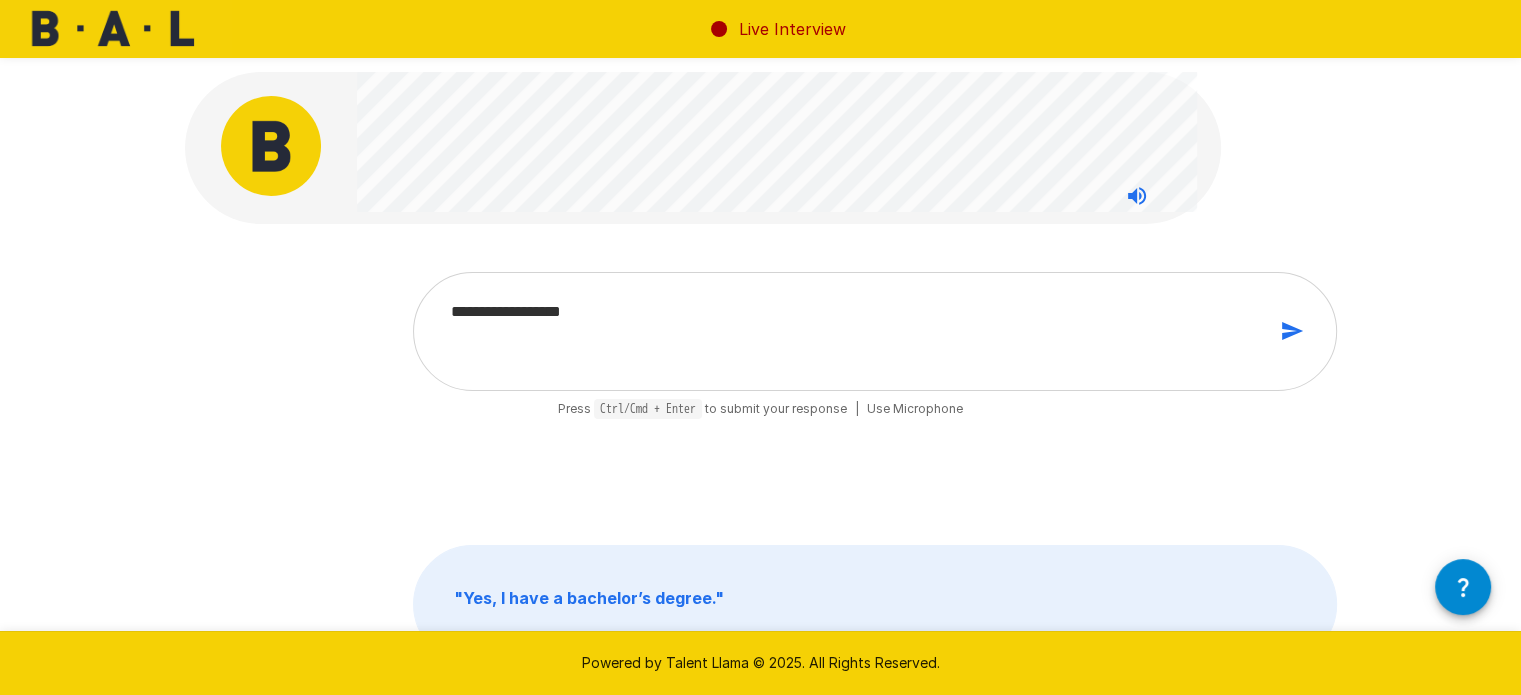 type on "**********" 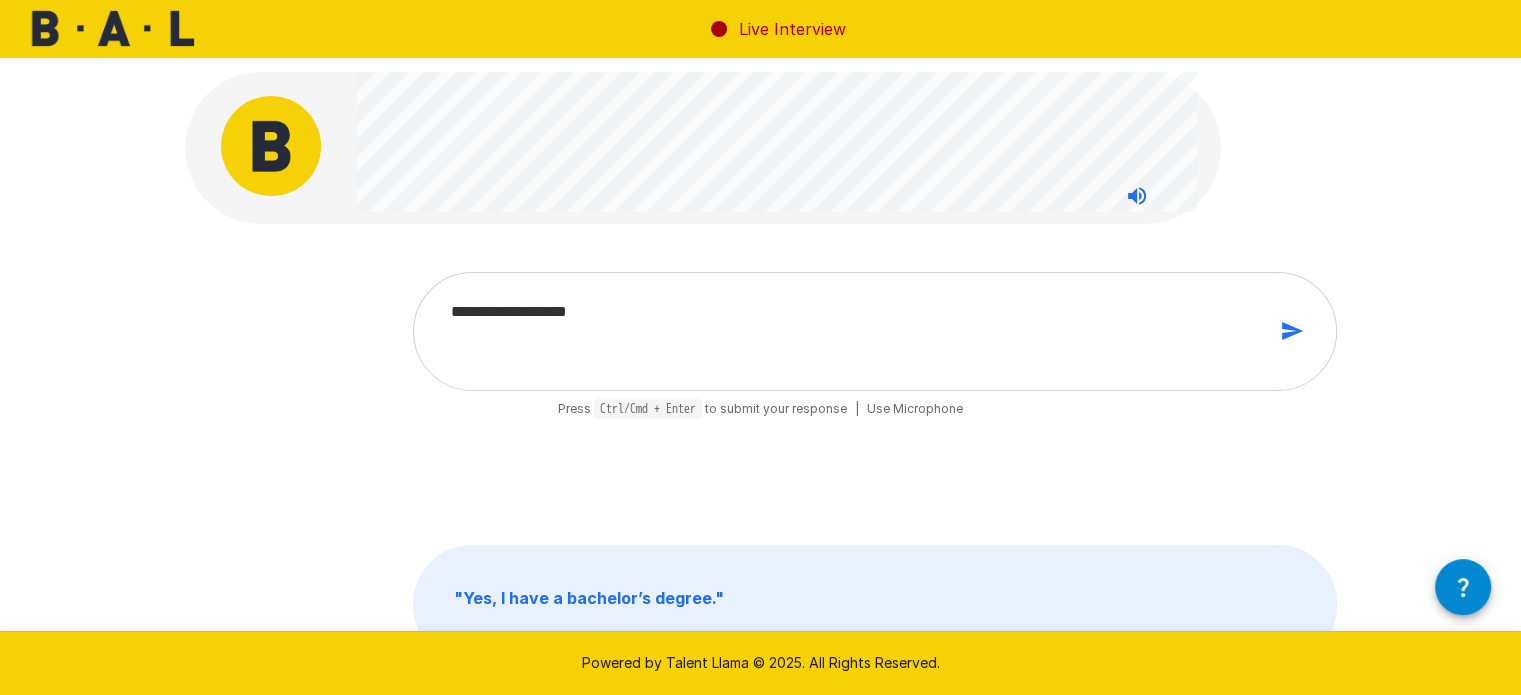 type on "**********" 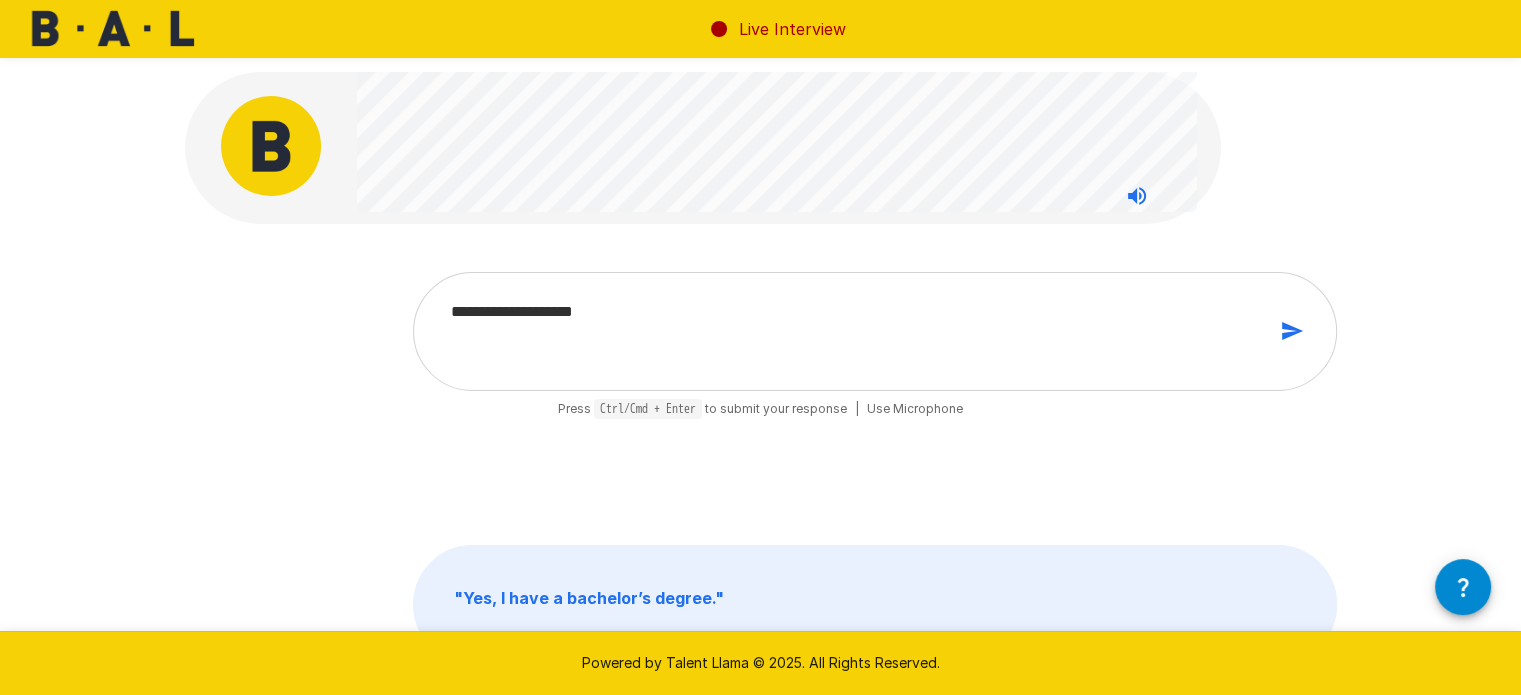 type on "**********" 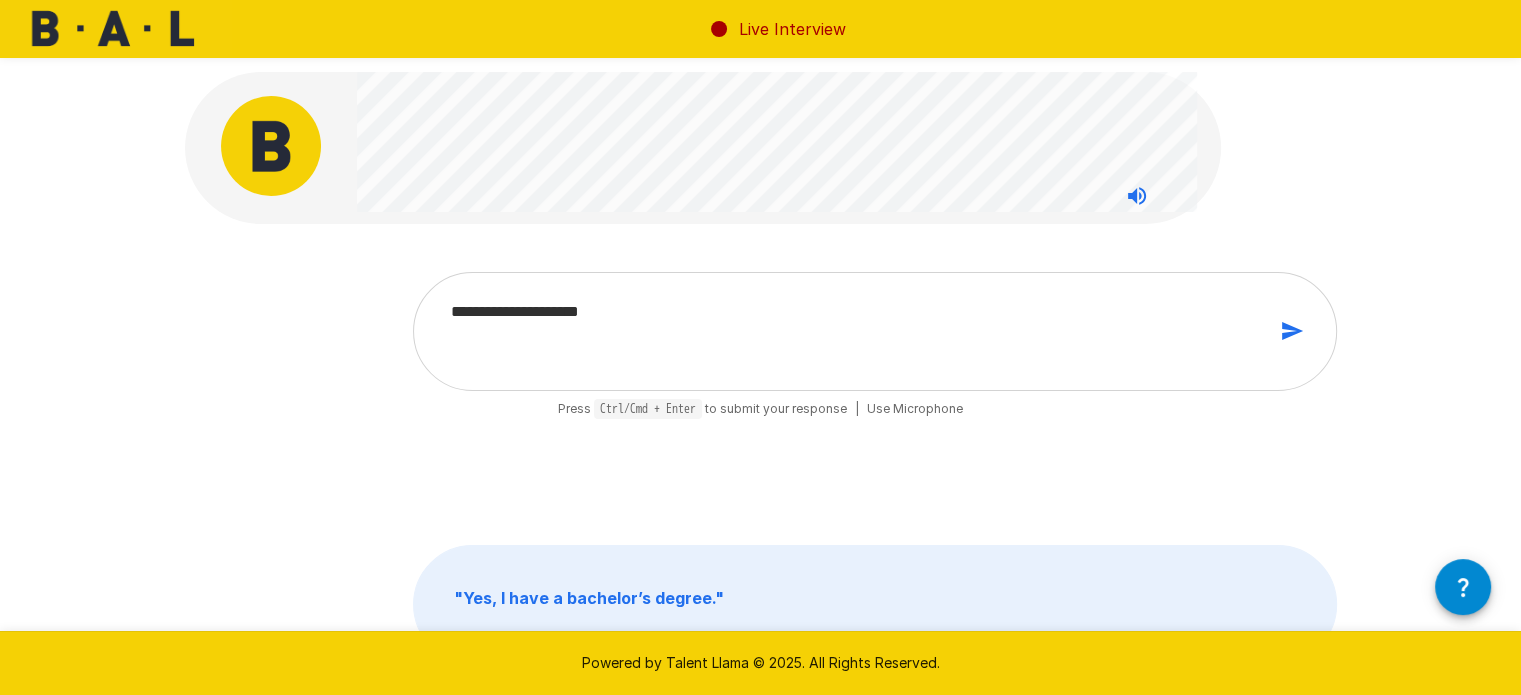type on "**********" 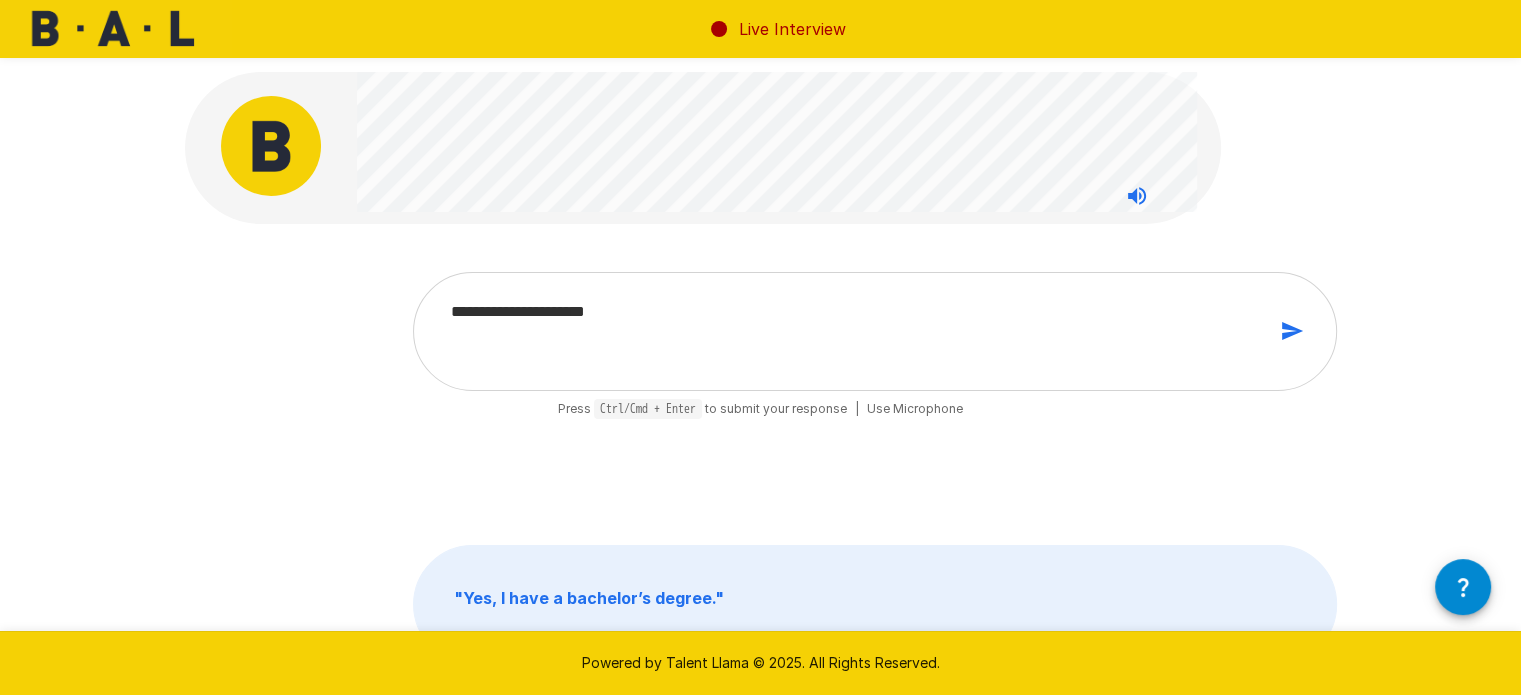type on "**********" 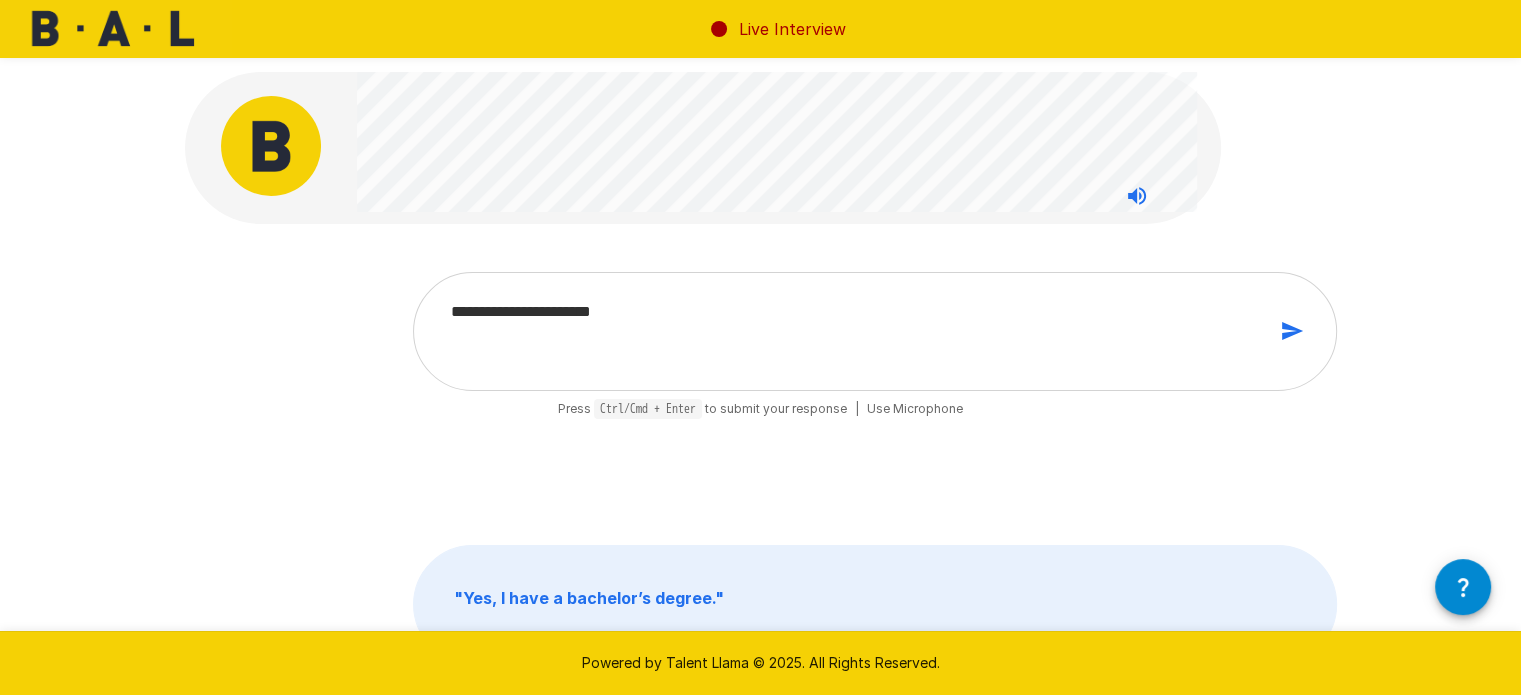 type on "**********" 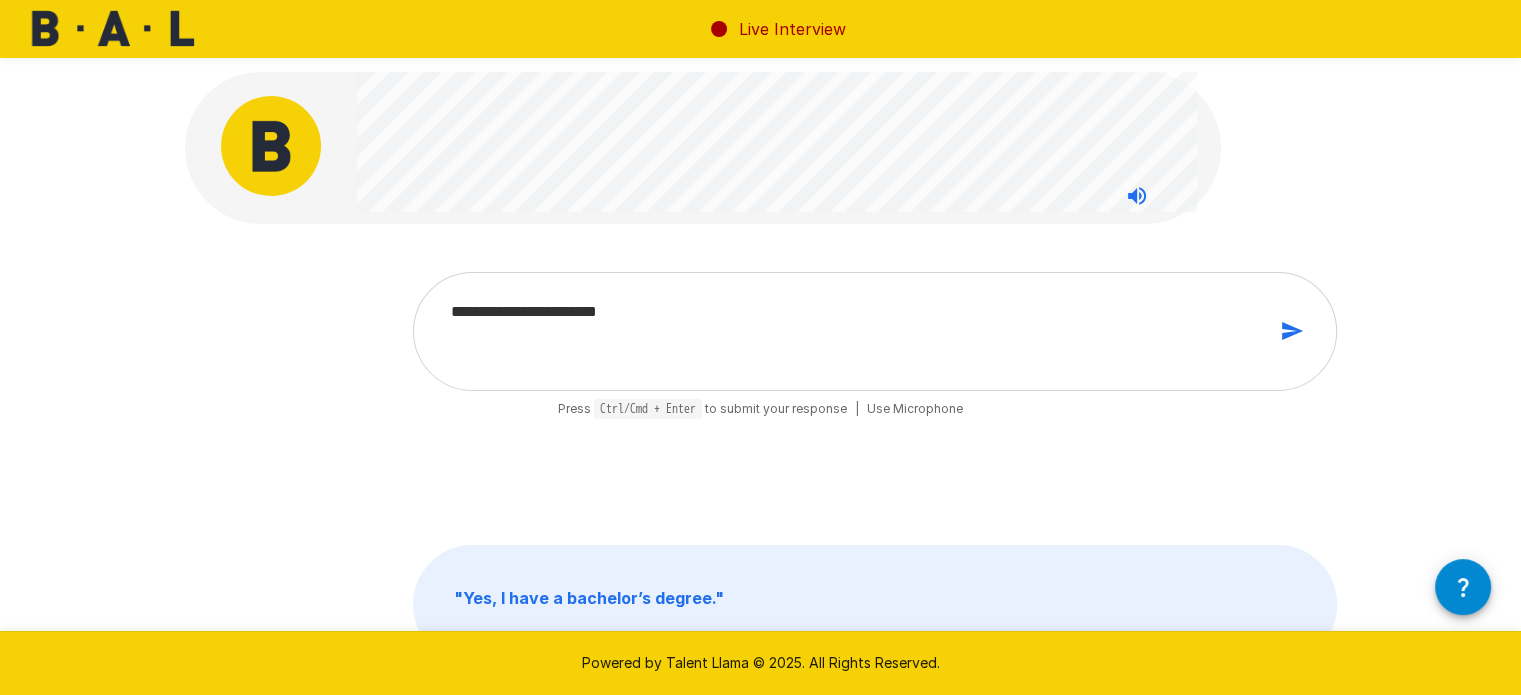 type on "**********" 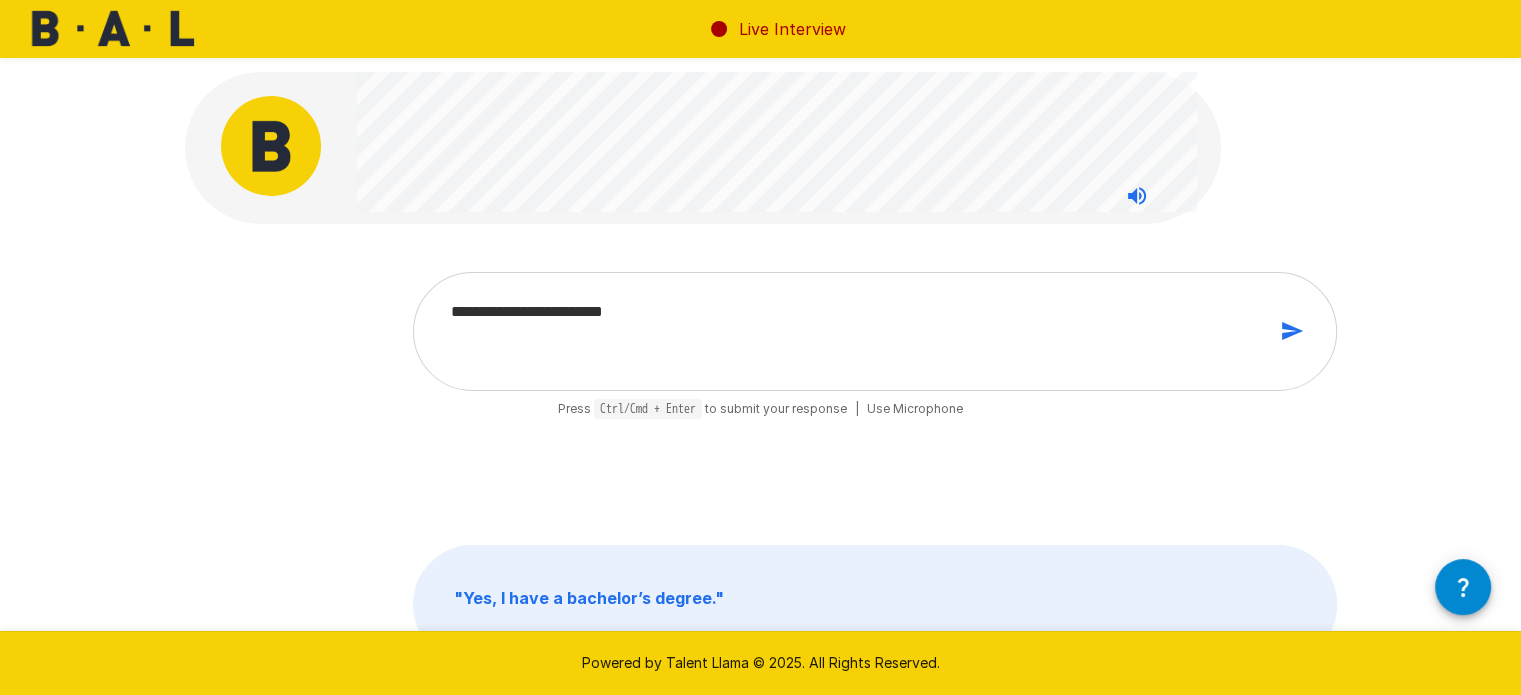 type on "**********" 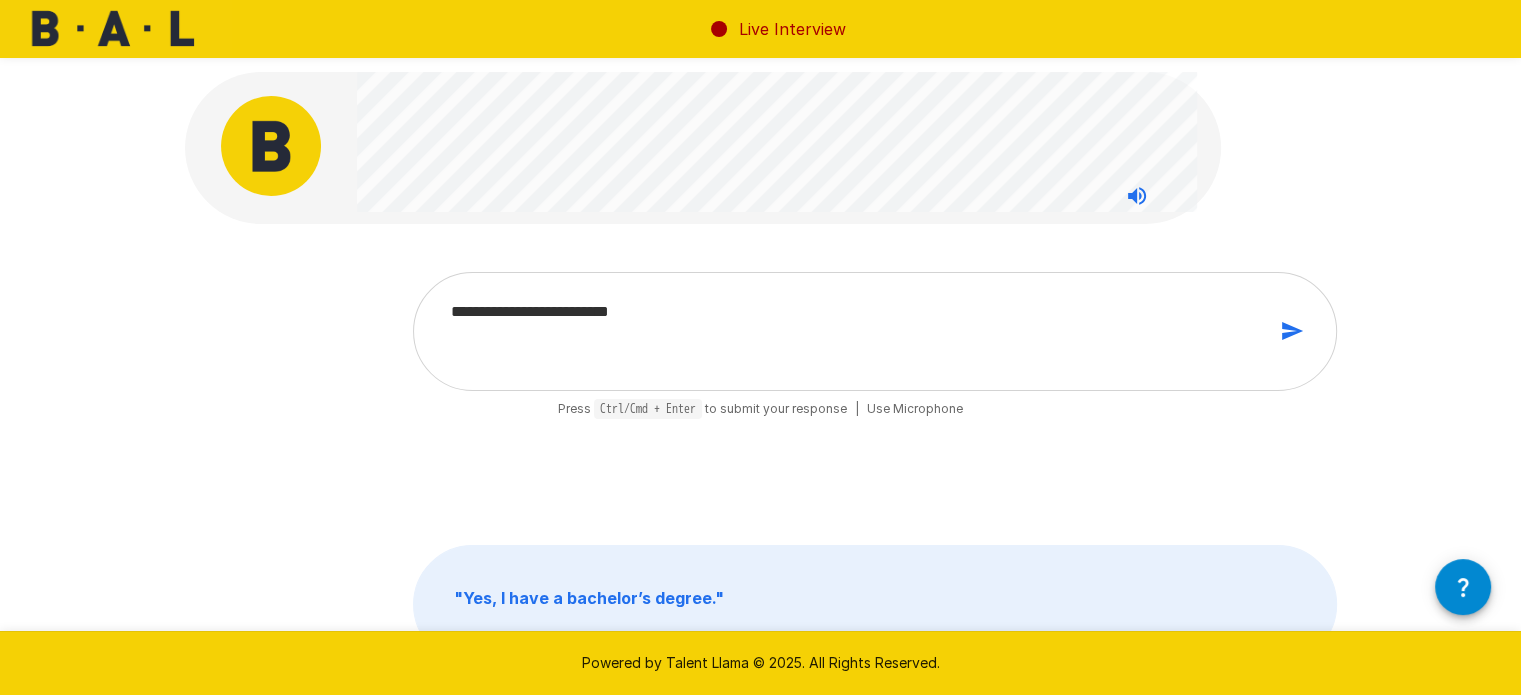 type on "**********" 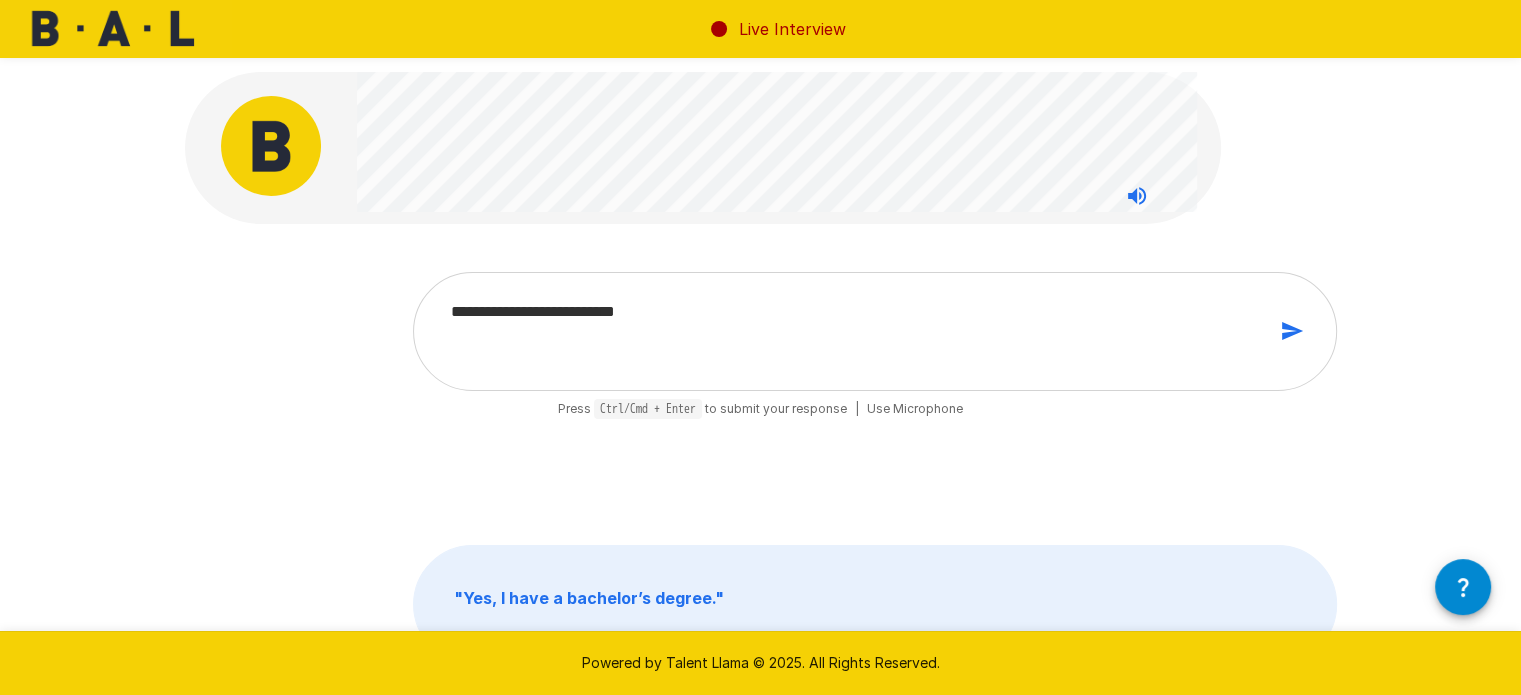 type on "**********" 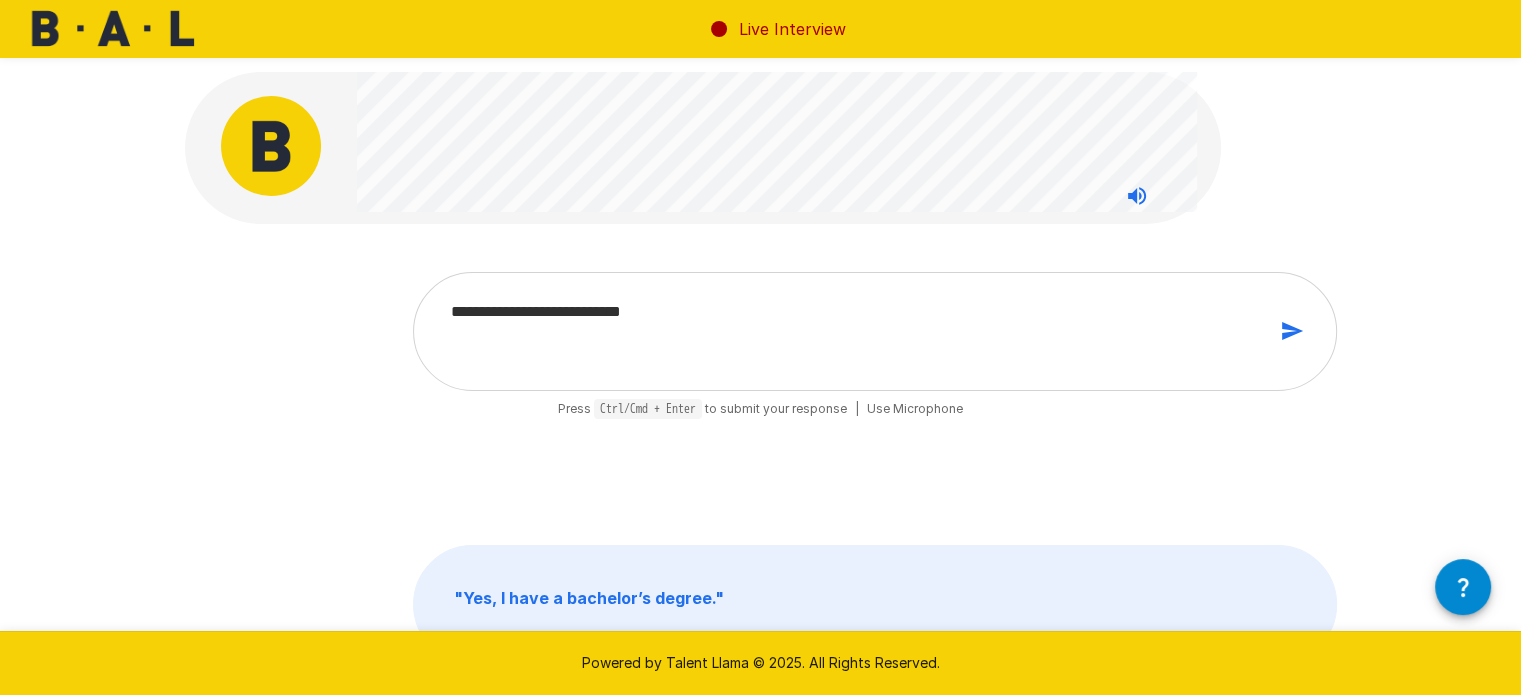 type on "*" 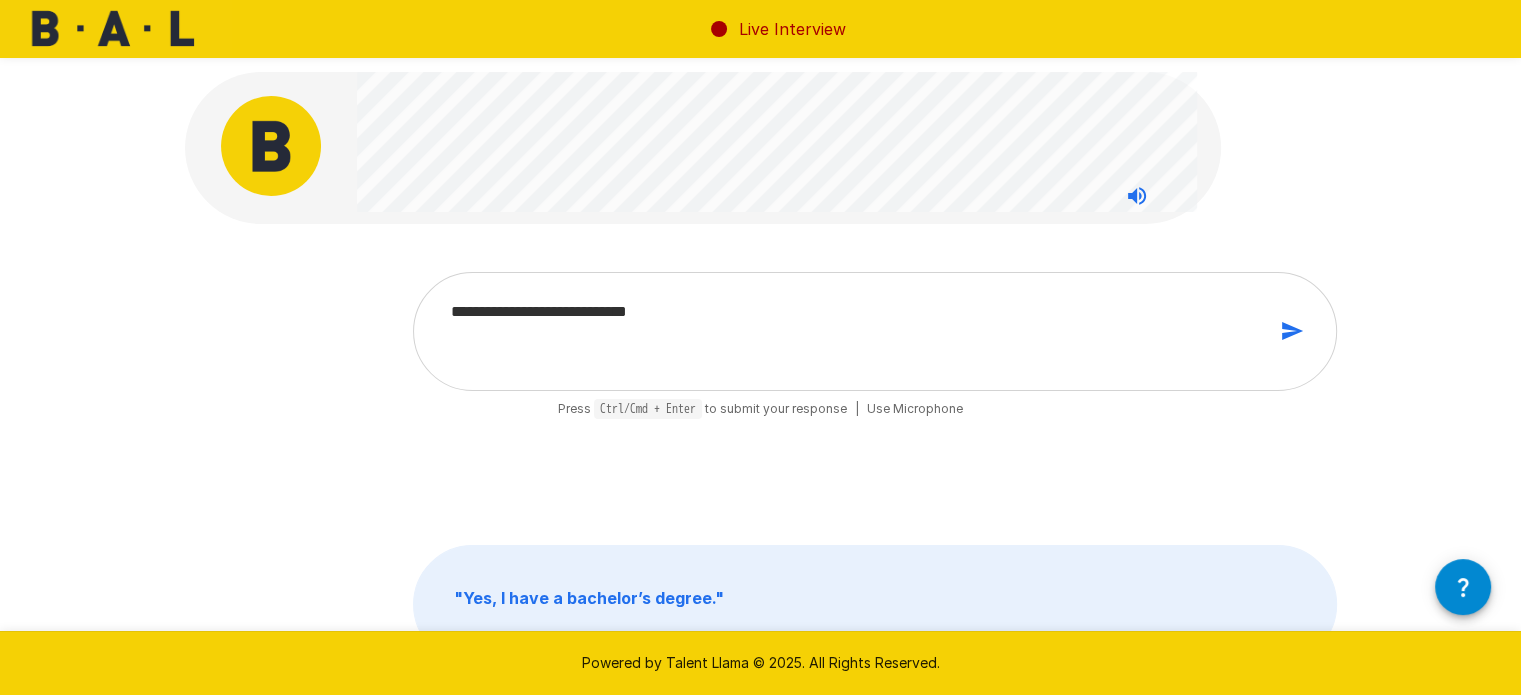 type on "**********" 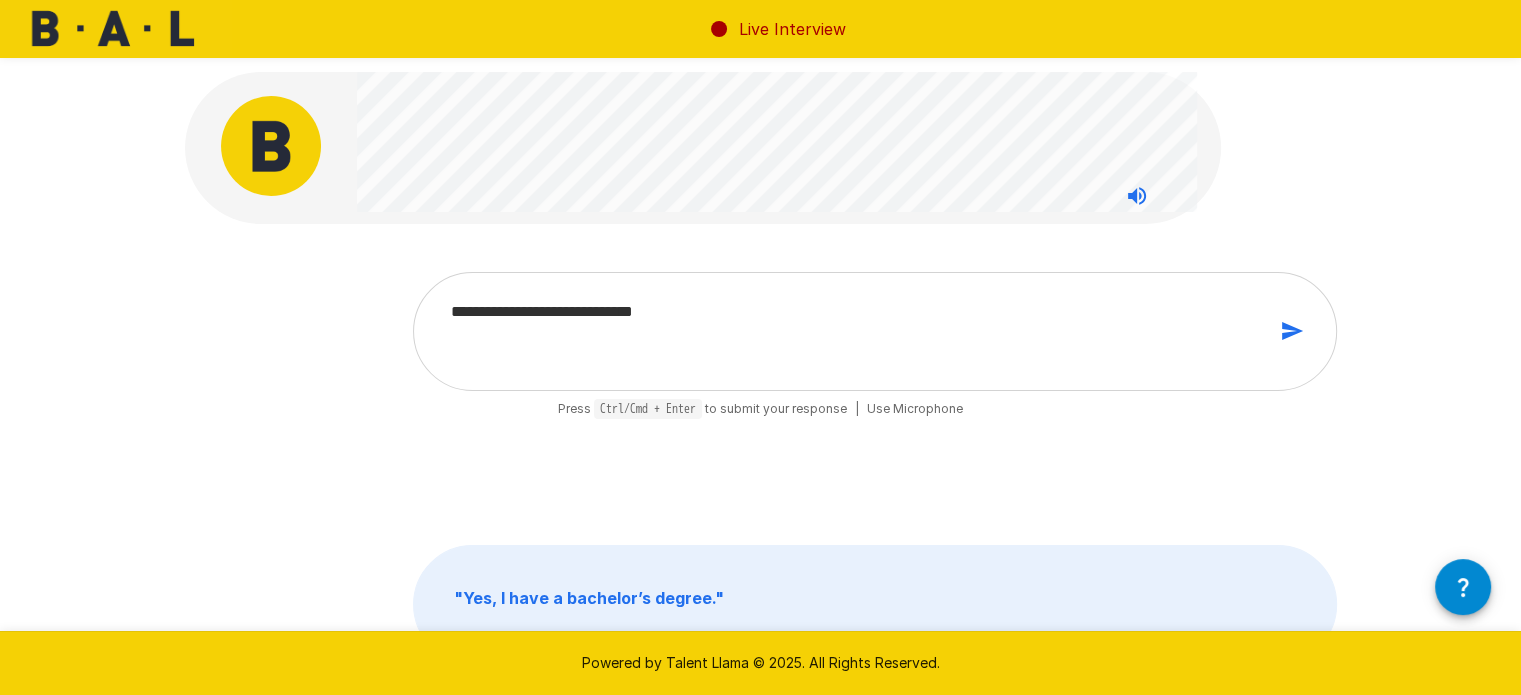 type on "**********" 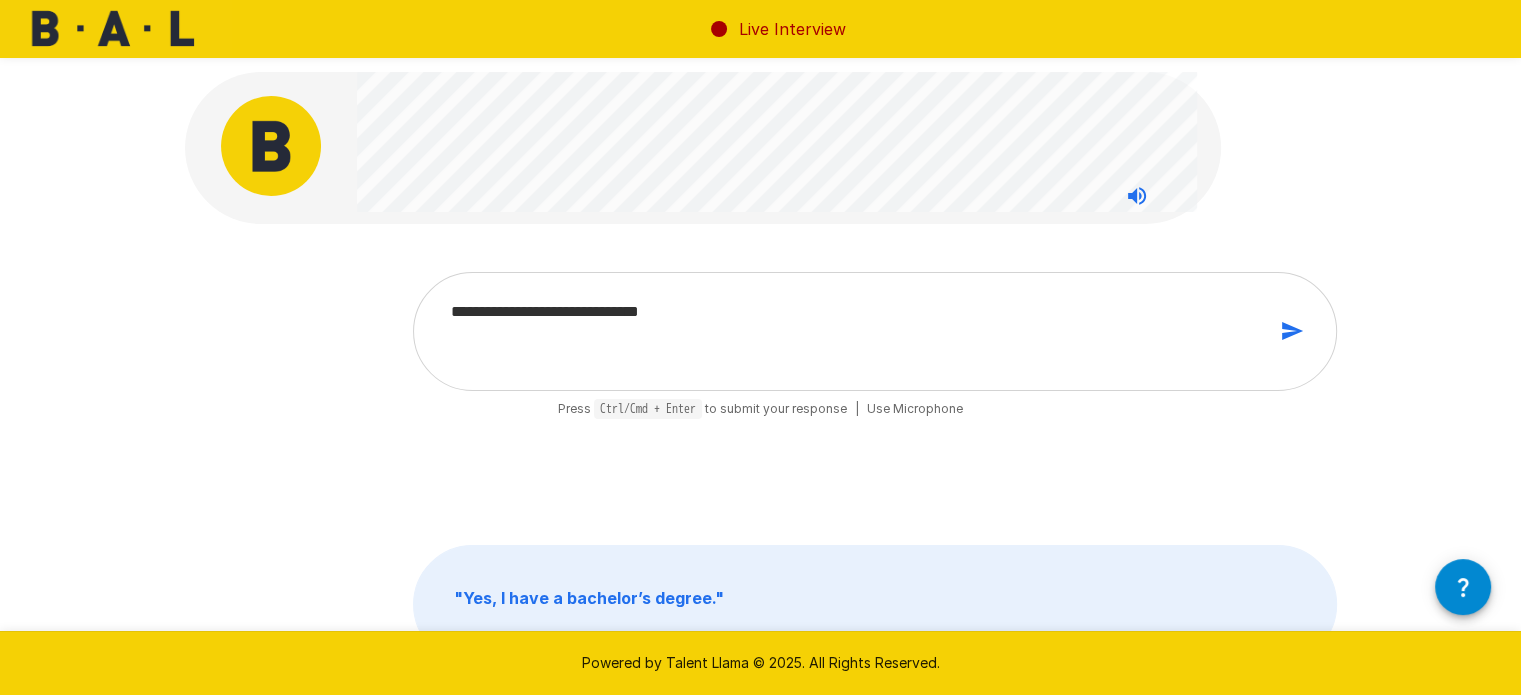 type on "**********" 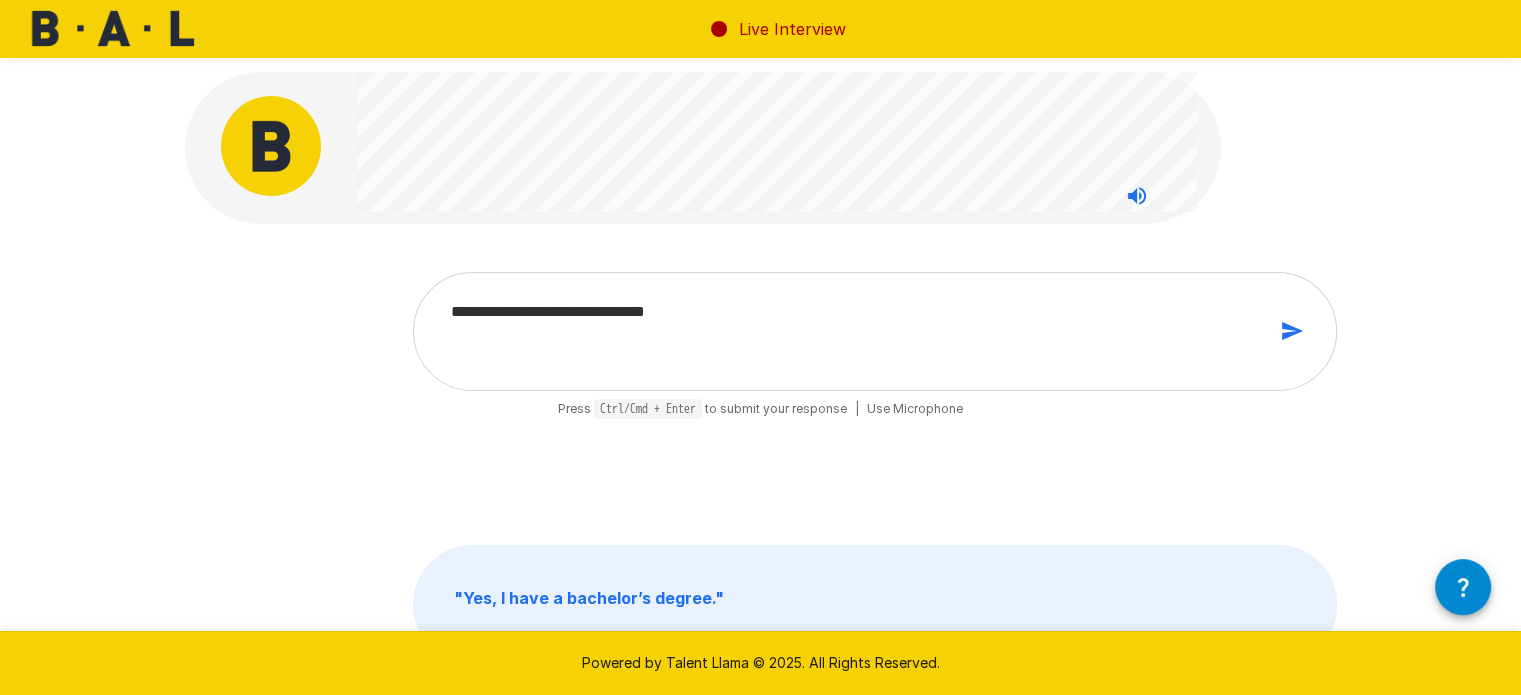 type on "**********" 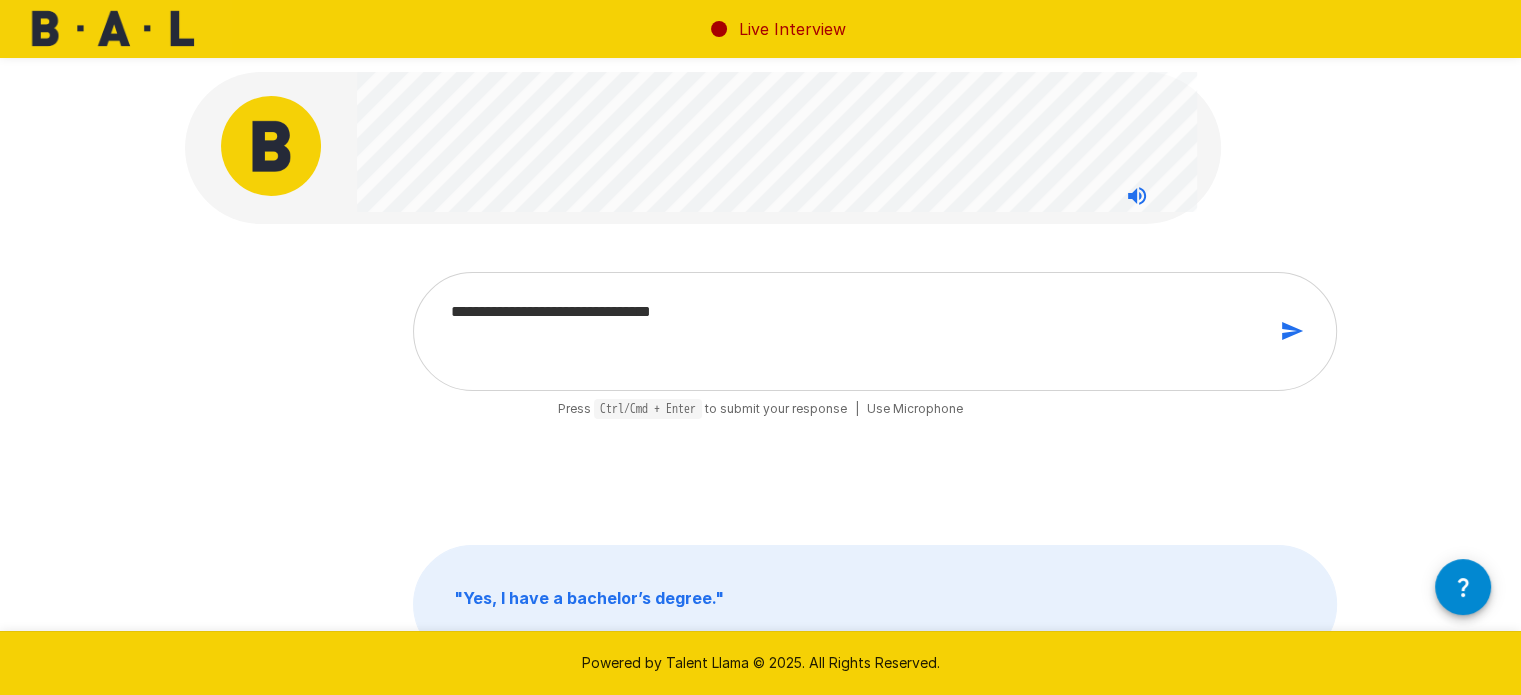 type on "**********" 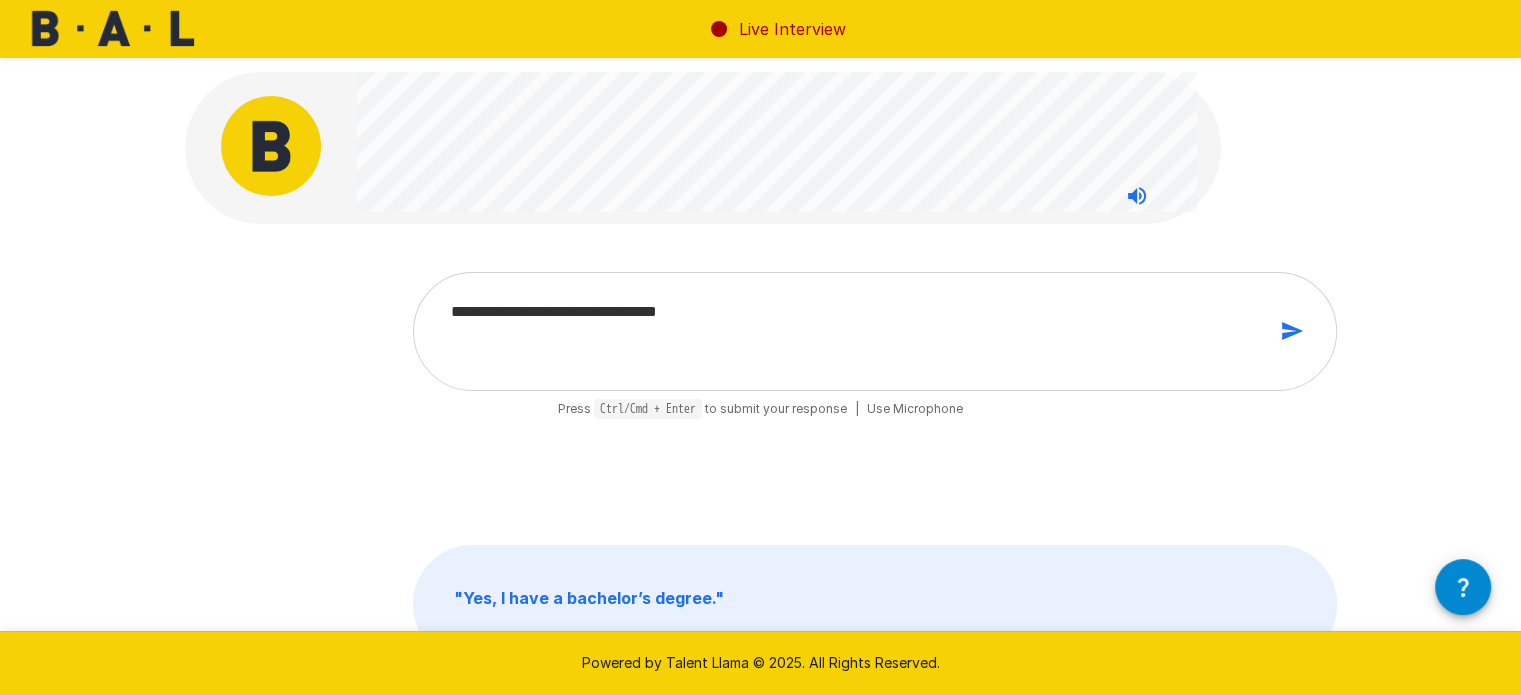 type on "**********" 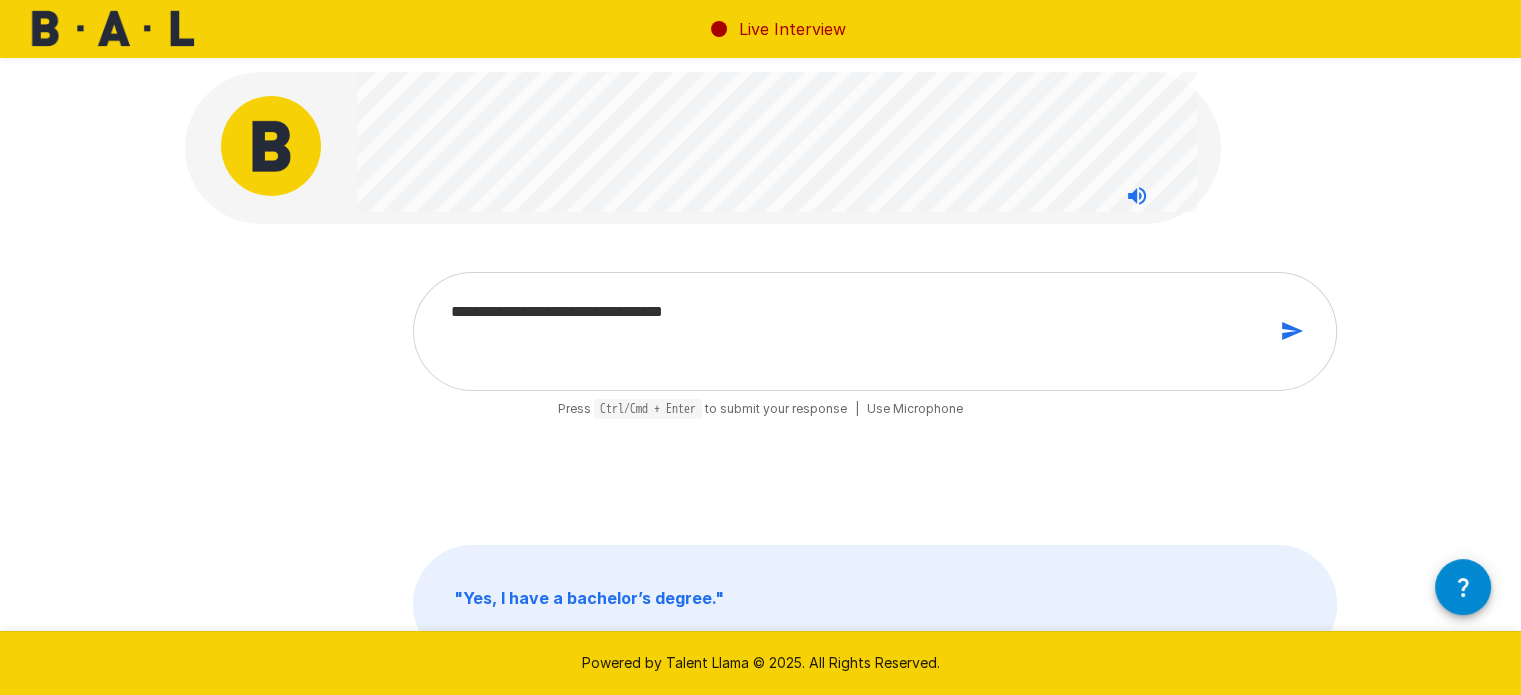 type on "**********" 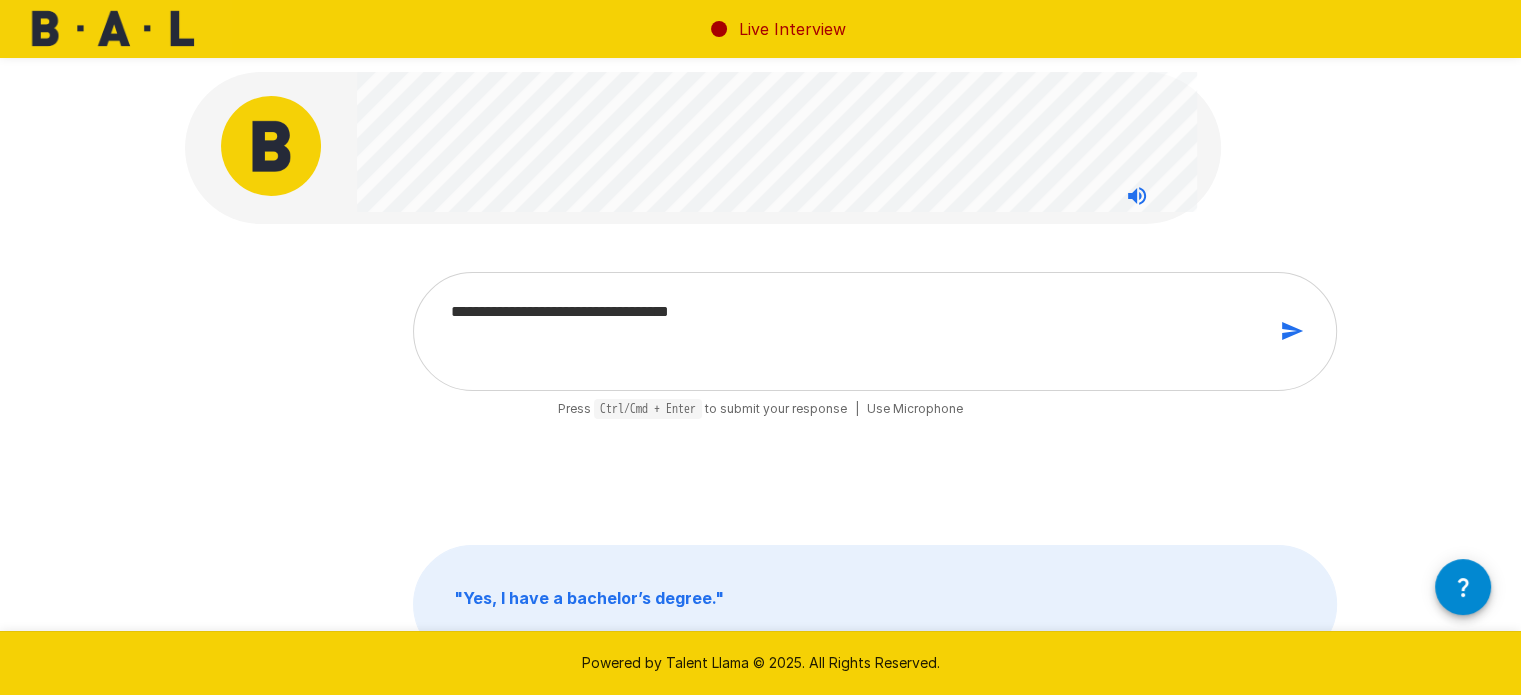 type on "**********" 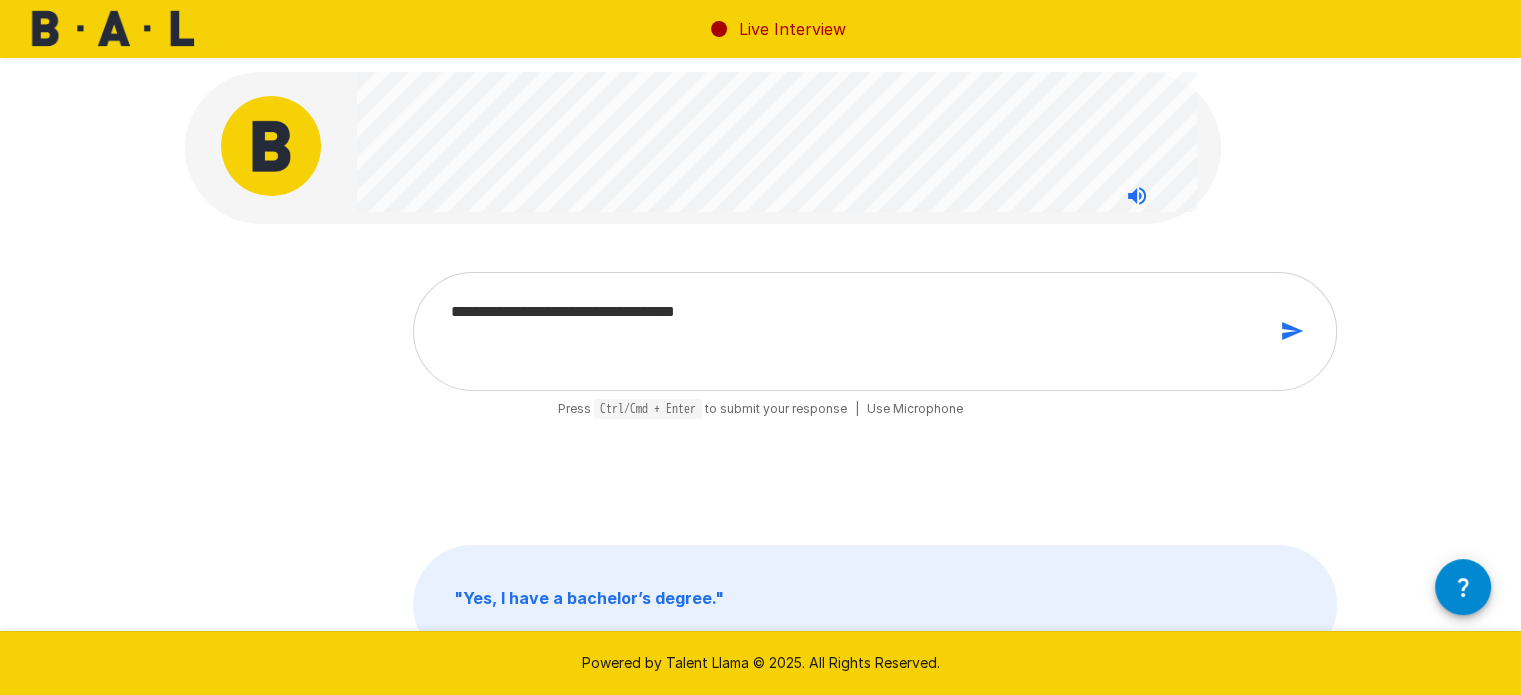 type on "**********" 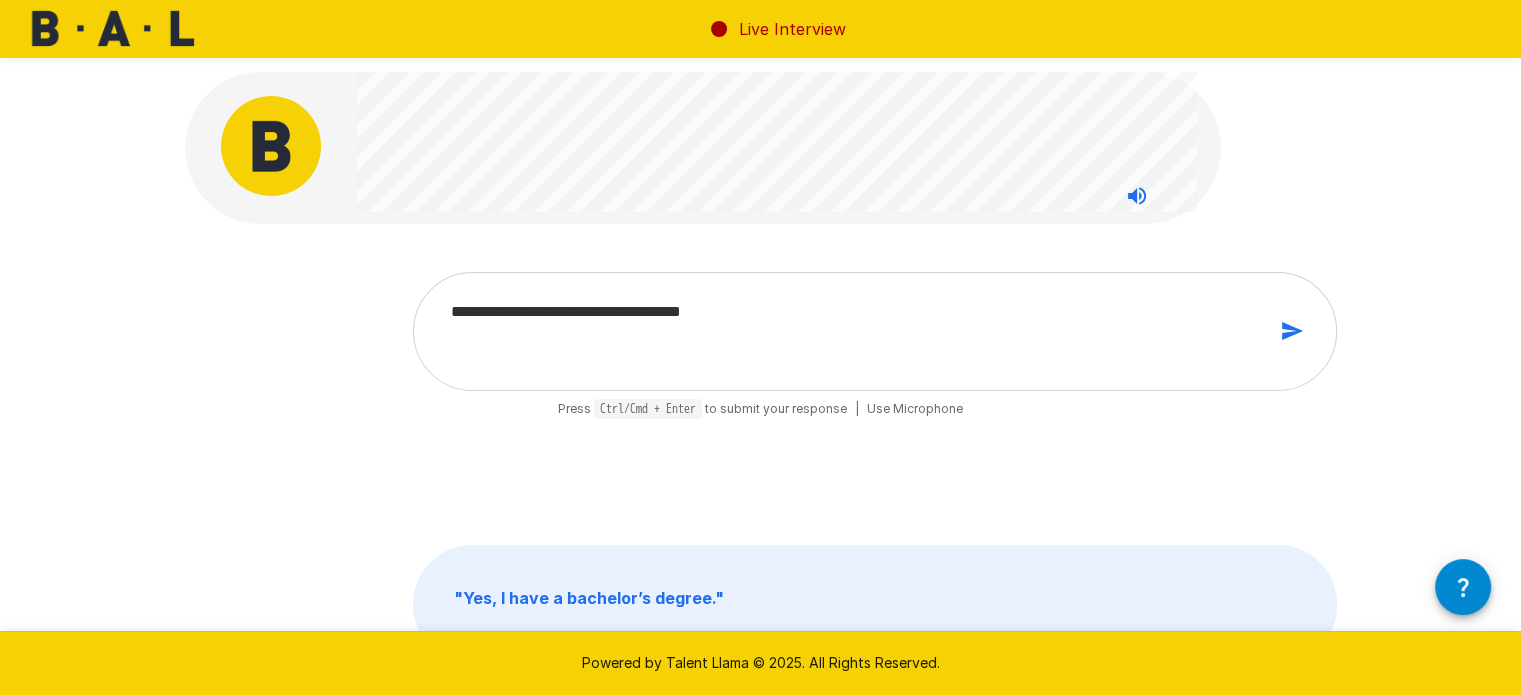 type on "**********" 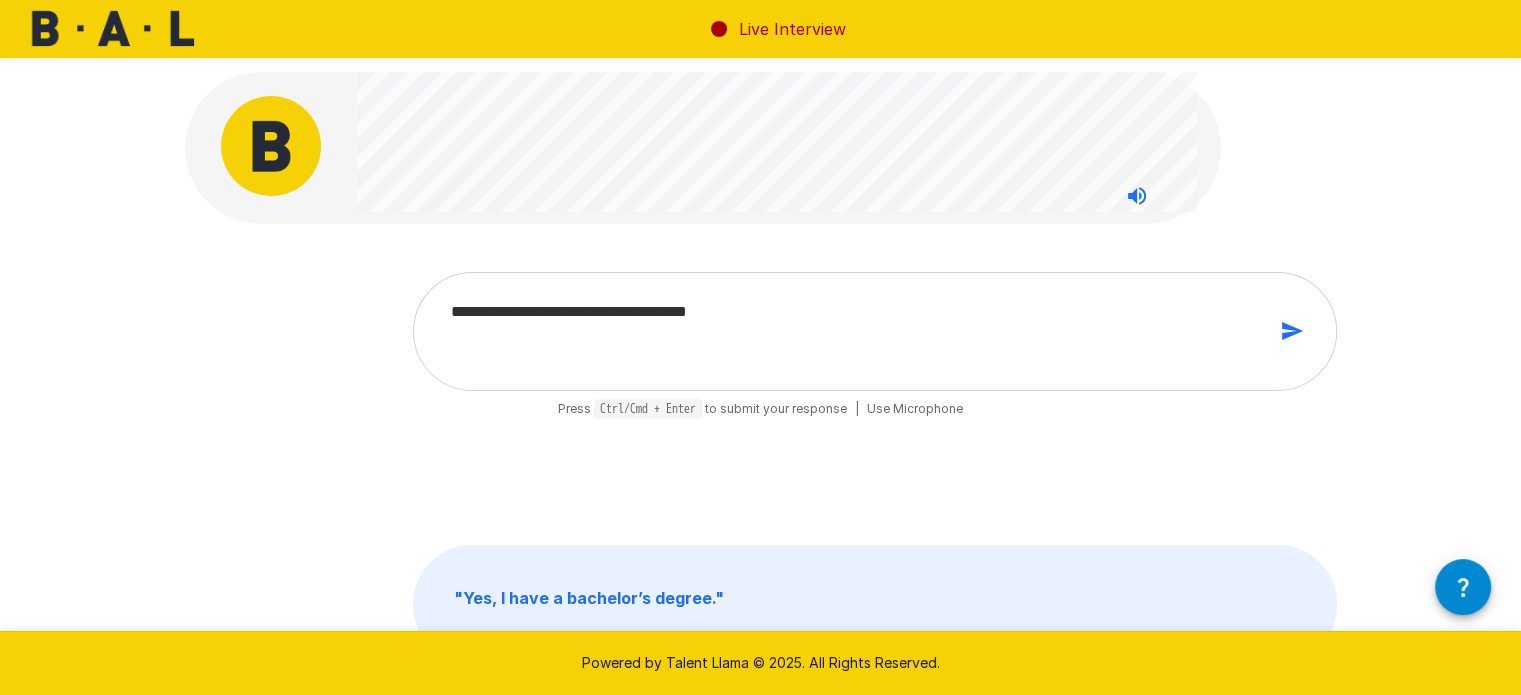type on "**********" 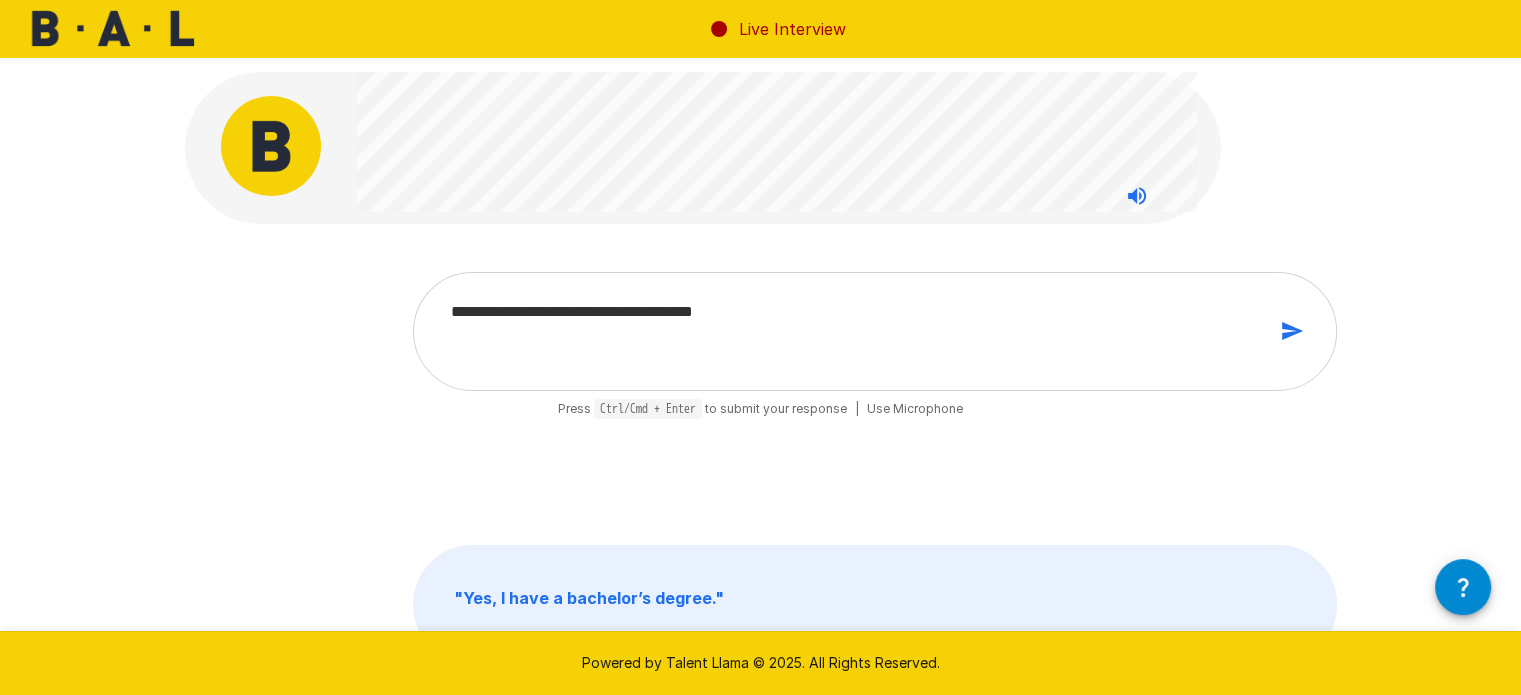 type on "**********" 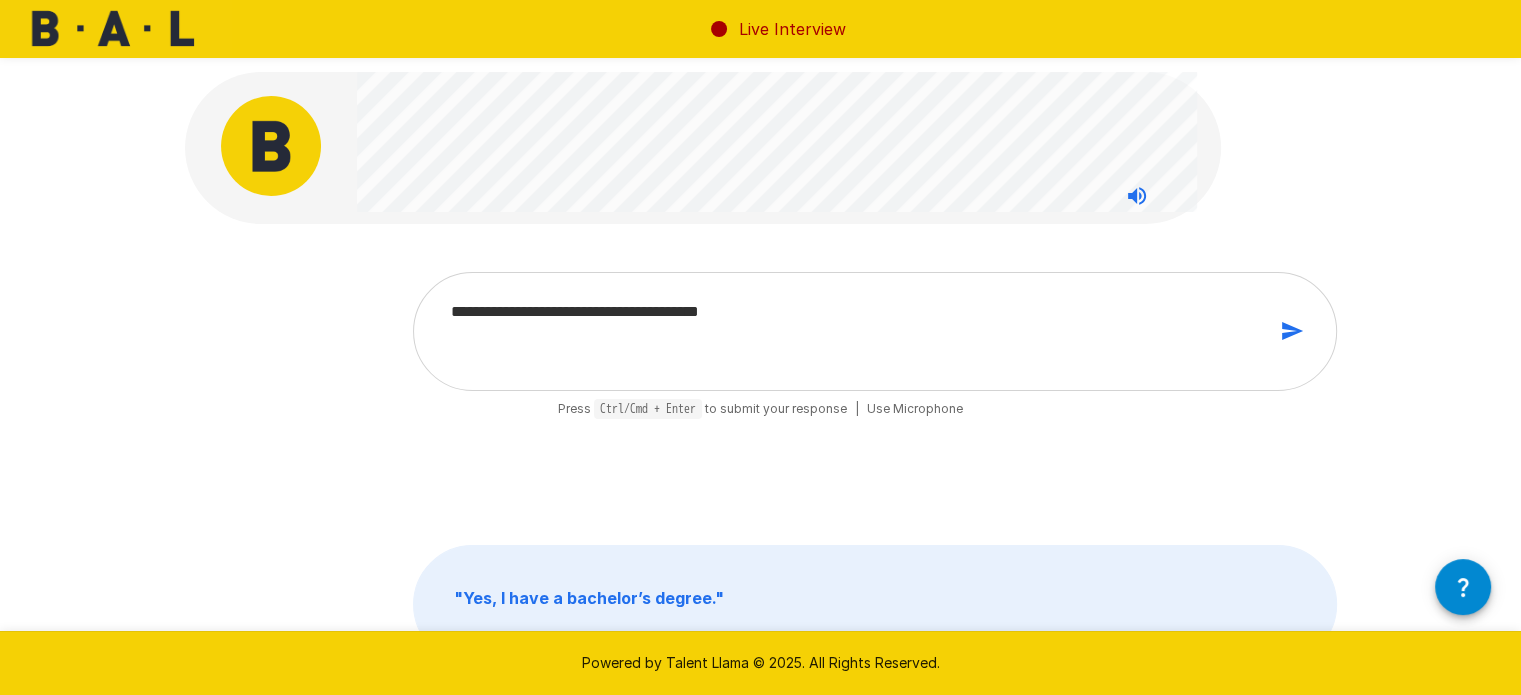 type on "*" 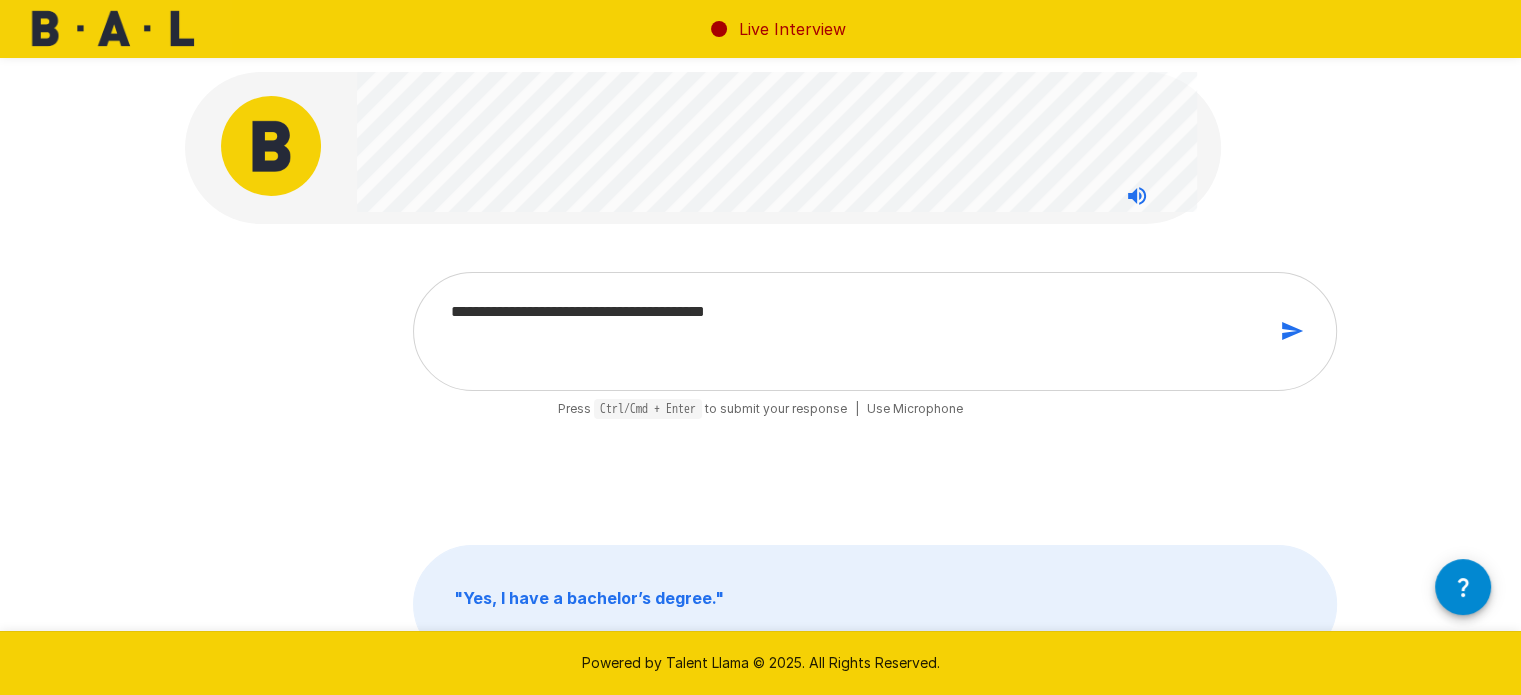 type 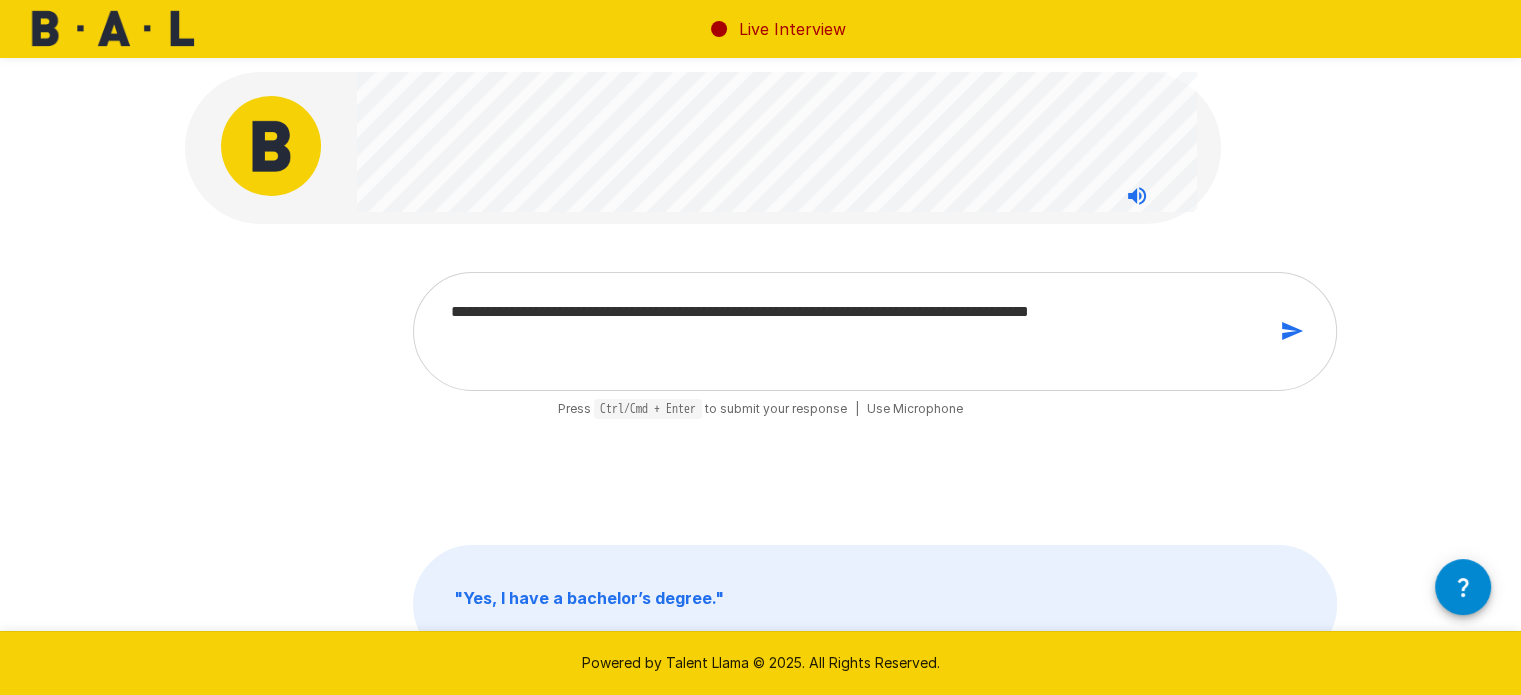 click on "**********" at bounding box center (851, 331) 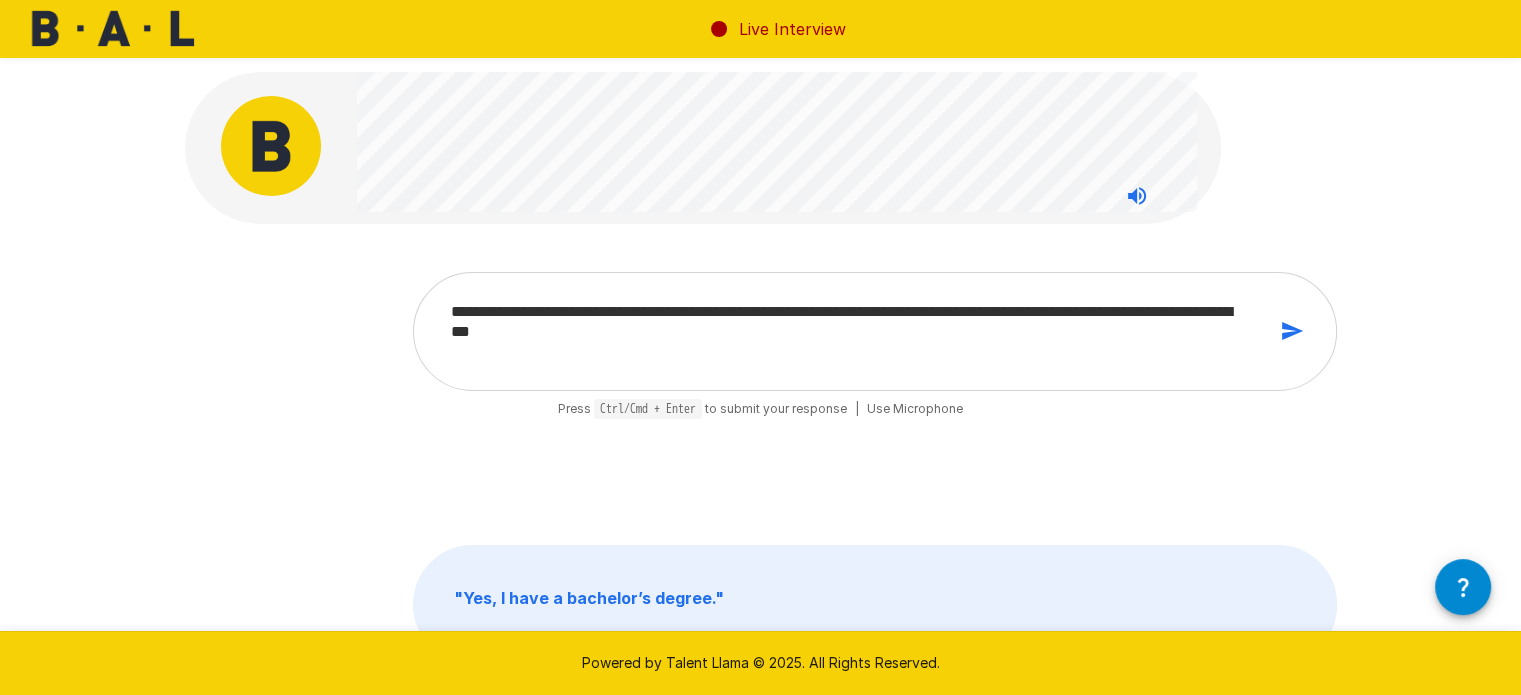 click on "**********" at bounding box center [851, 331] 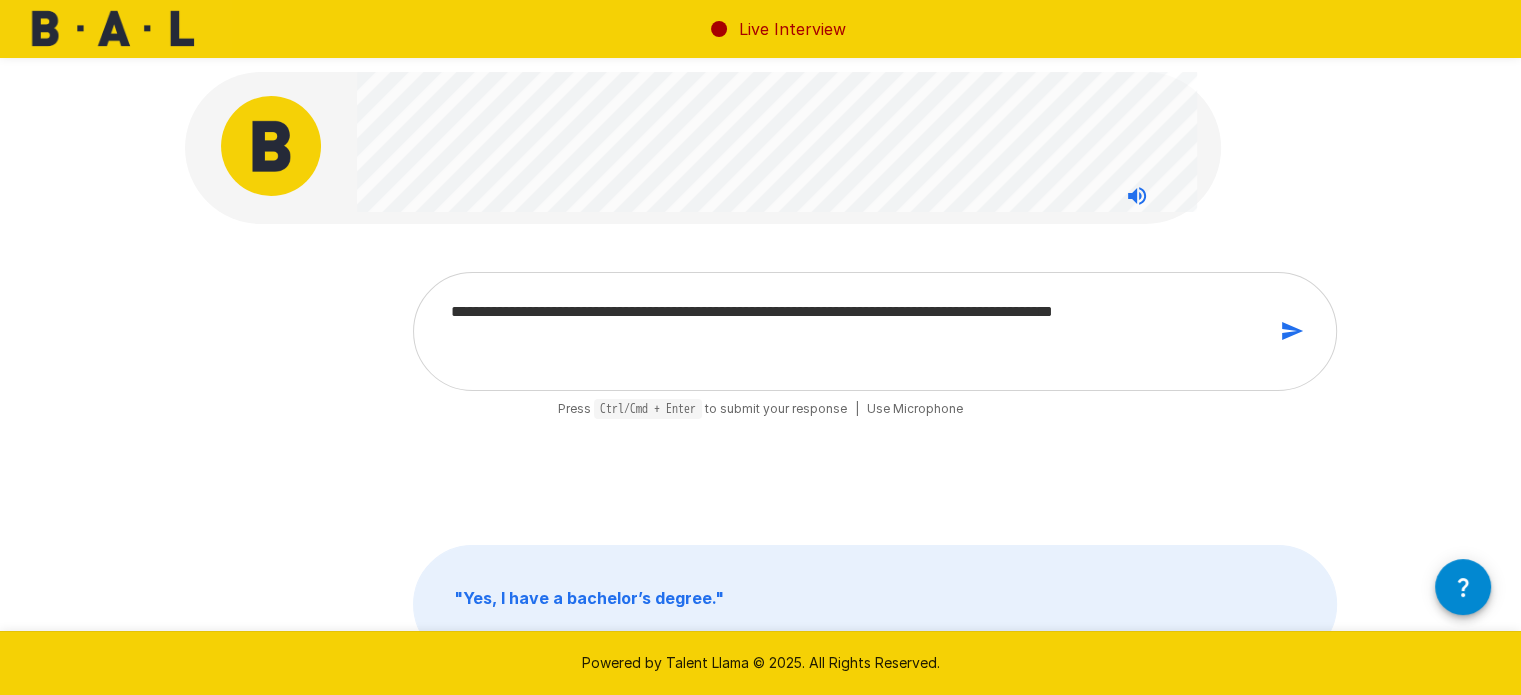 click on "**********" at bounding box center [851, 331] 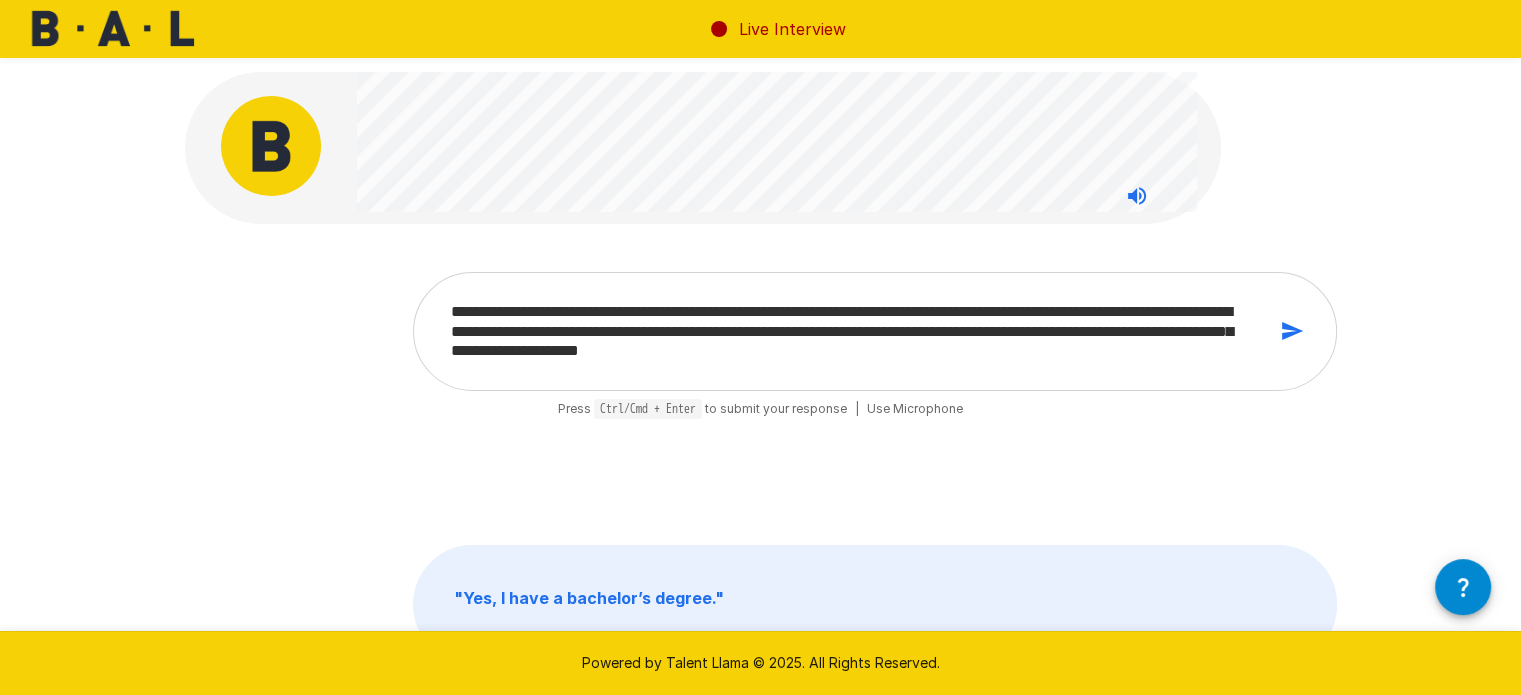 scroll, scrollTop: 0, scrollLeft: 0, axis: both 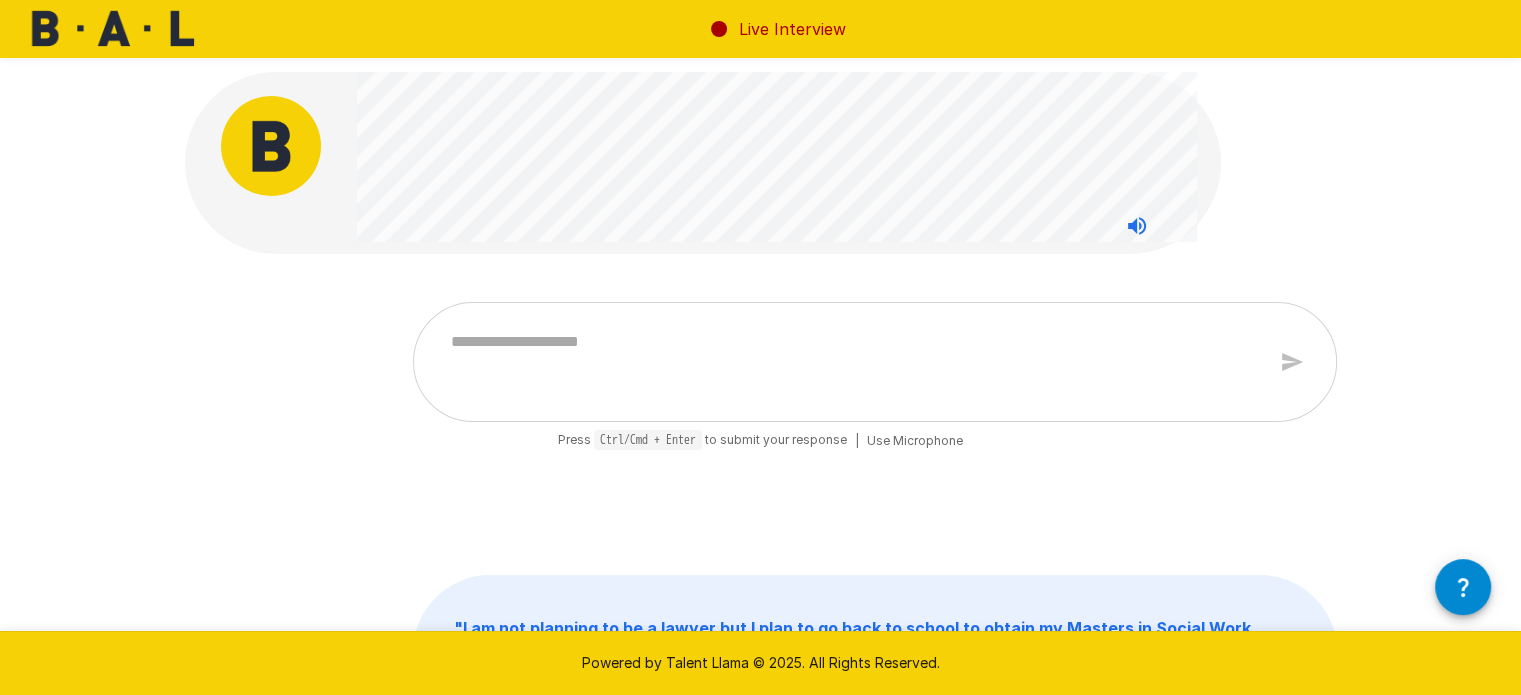 click at bounding box center [851, 362] 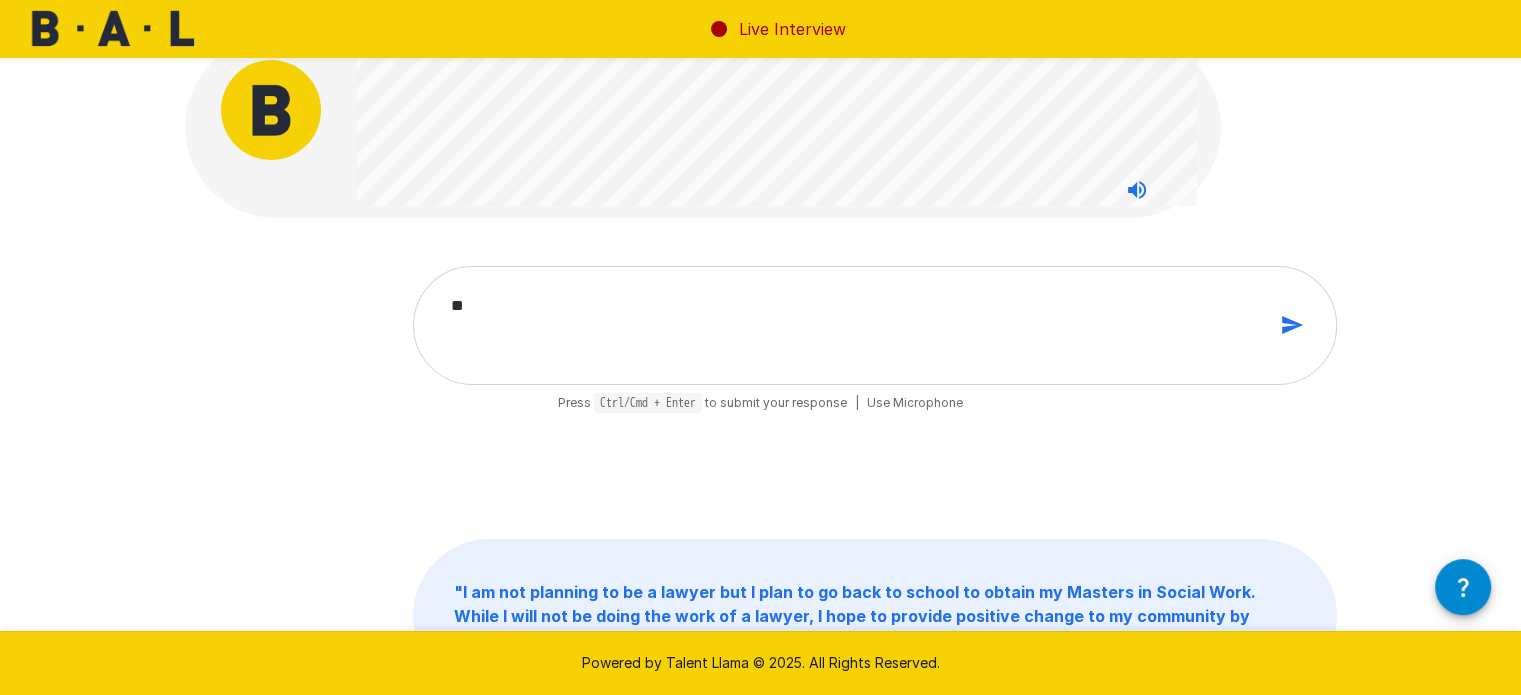 scroll, scrollTop: 29, scrollLeft: 0, axis: vertical 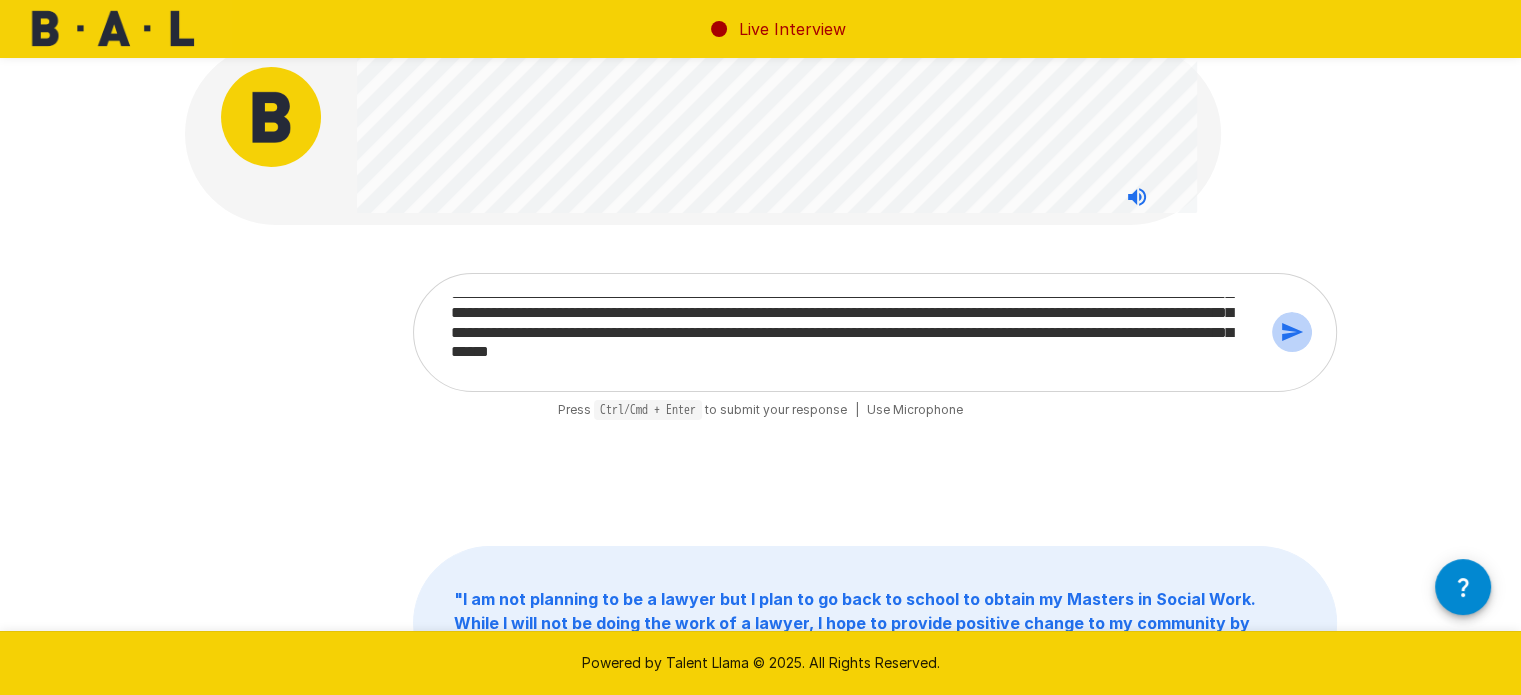 click 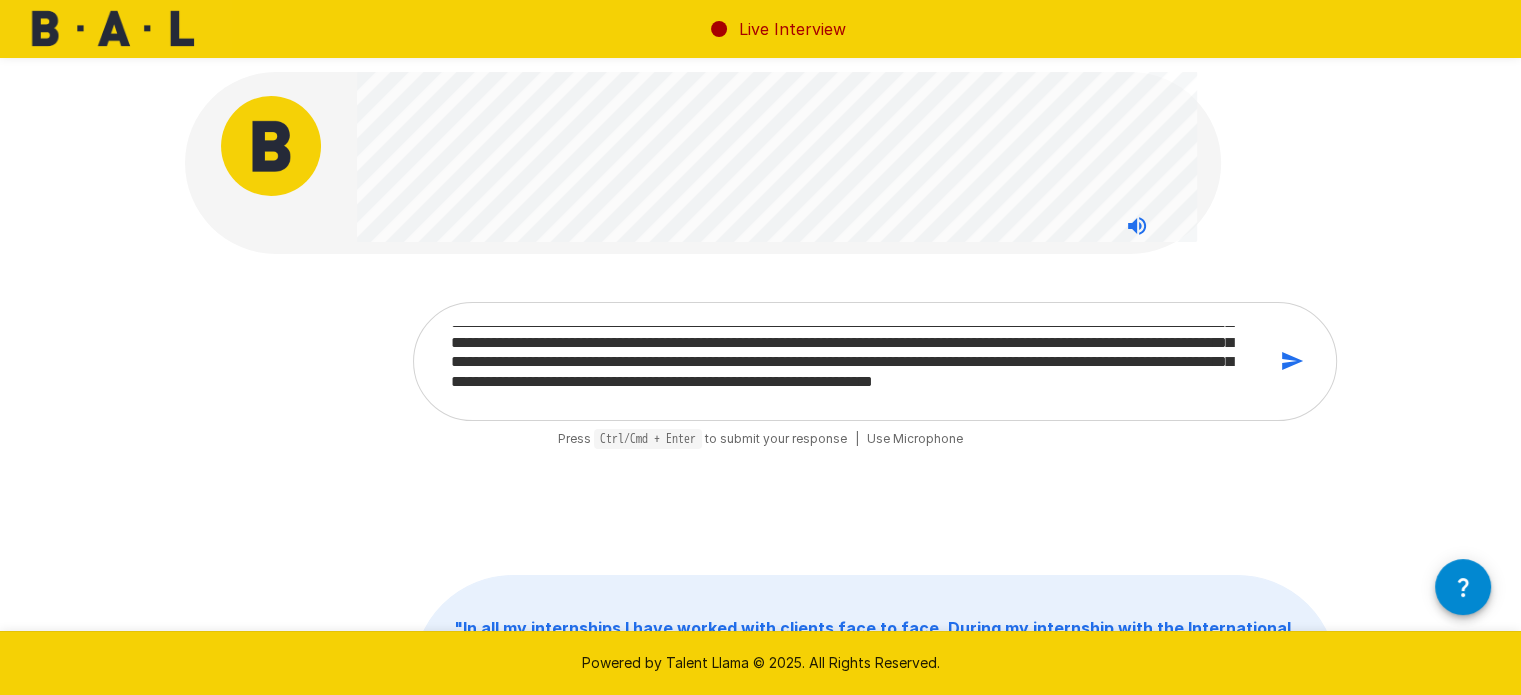 scroll, scrollTop: 0, scrollLeft: 0, axis: both 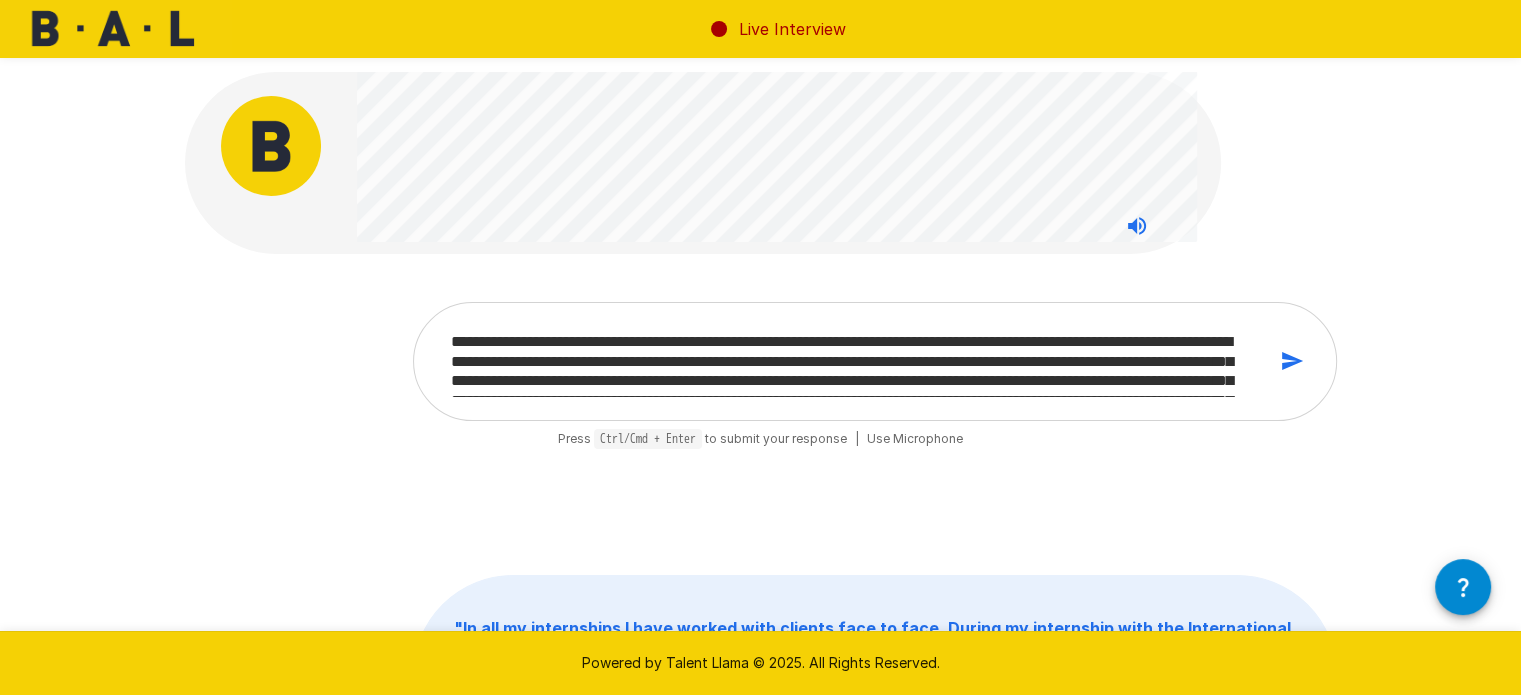 click at bounding box center [0, 0] 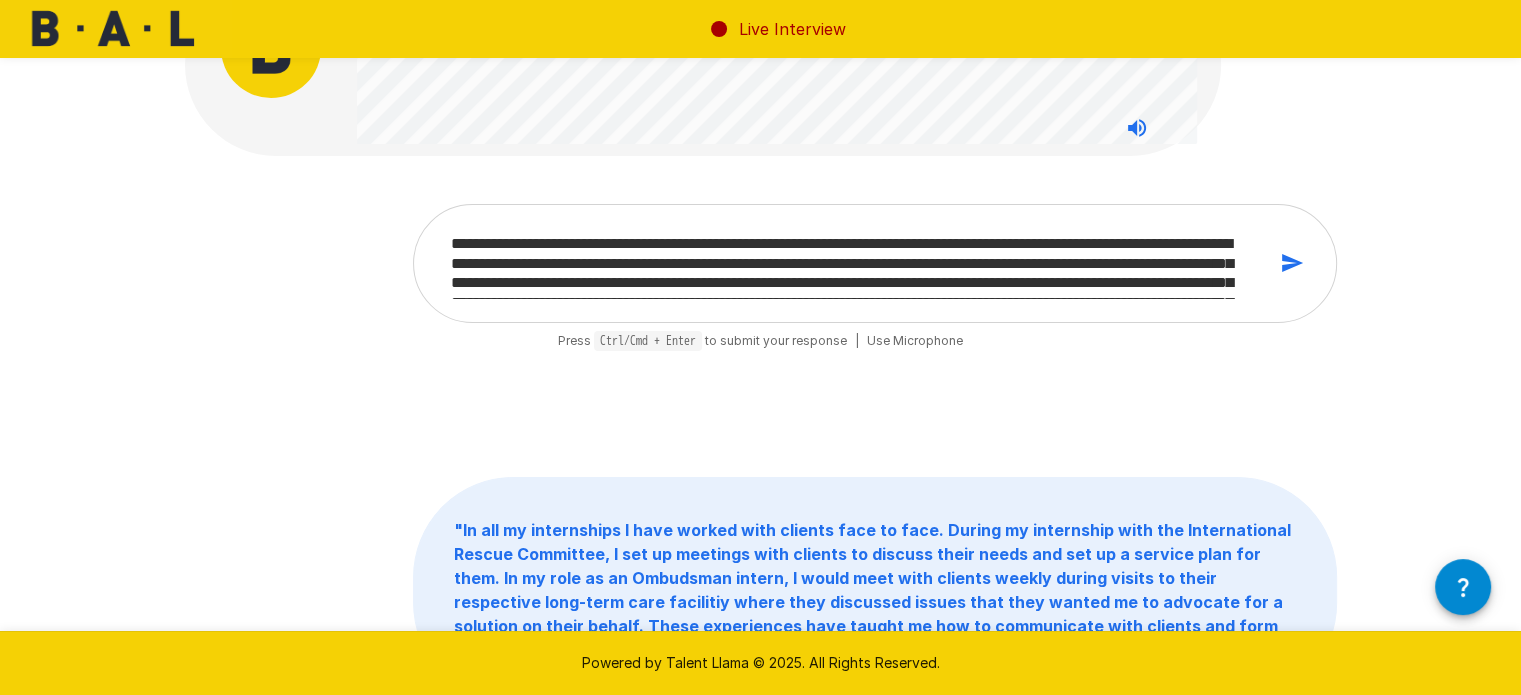 scroll, scrollTop: 124, scrollLeft: 0, axis: vertical 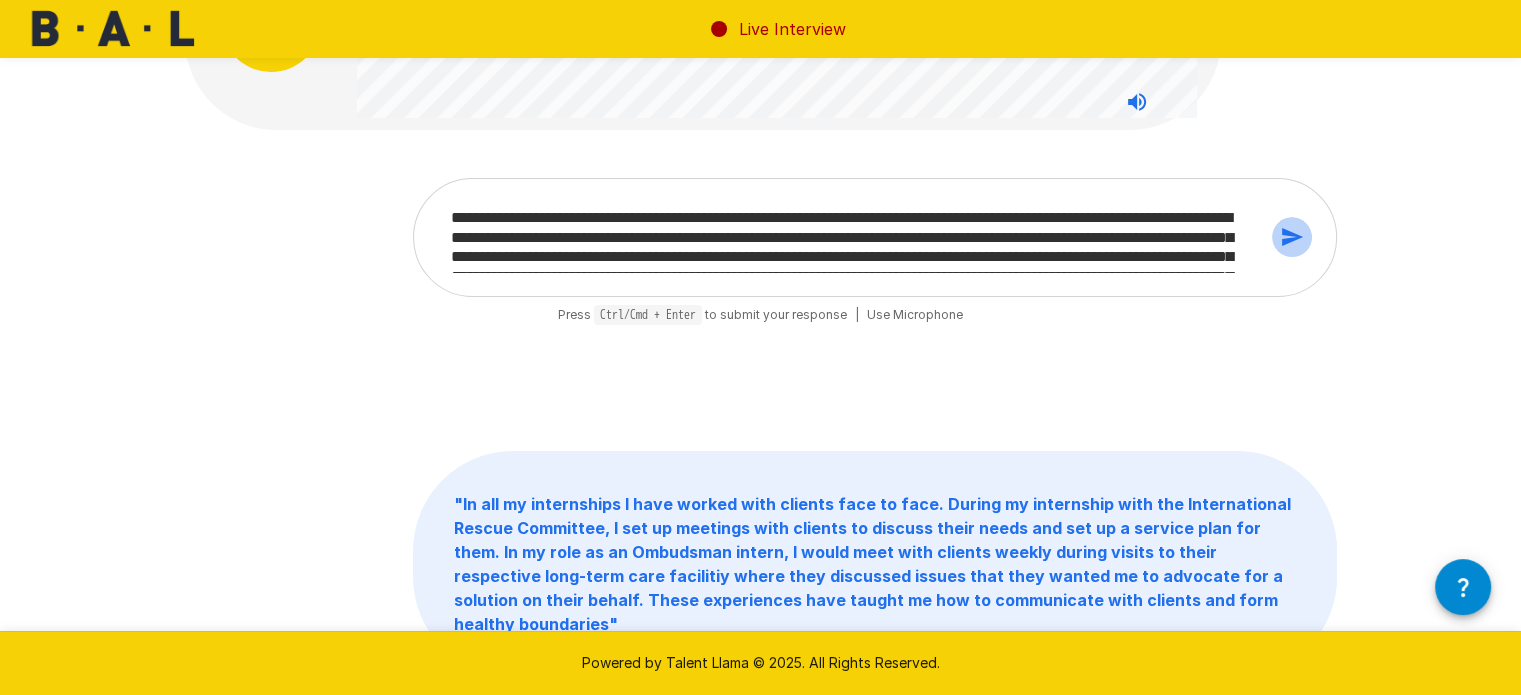 click at bounding box center (1292, 237) 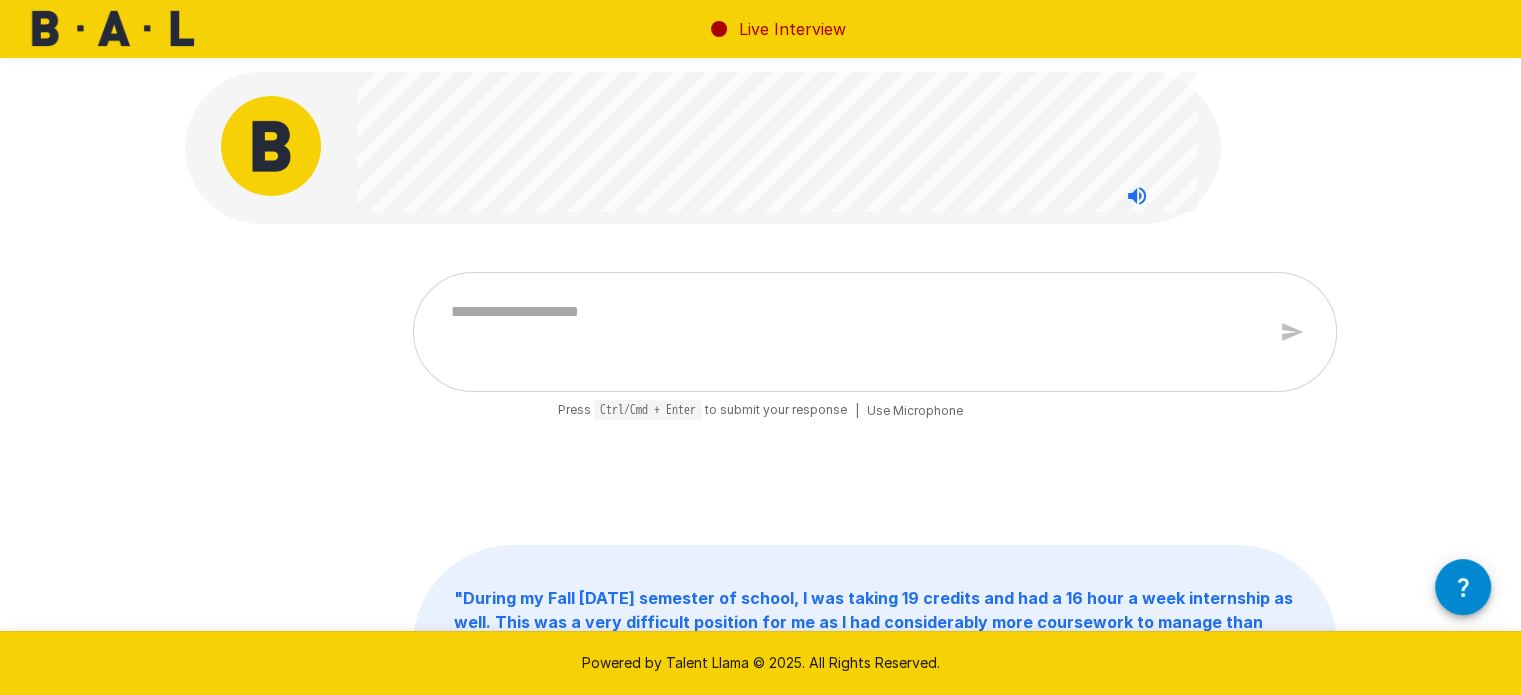 click at bounding box center [851, 332] 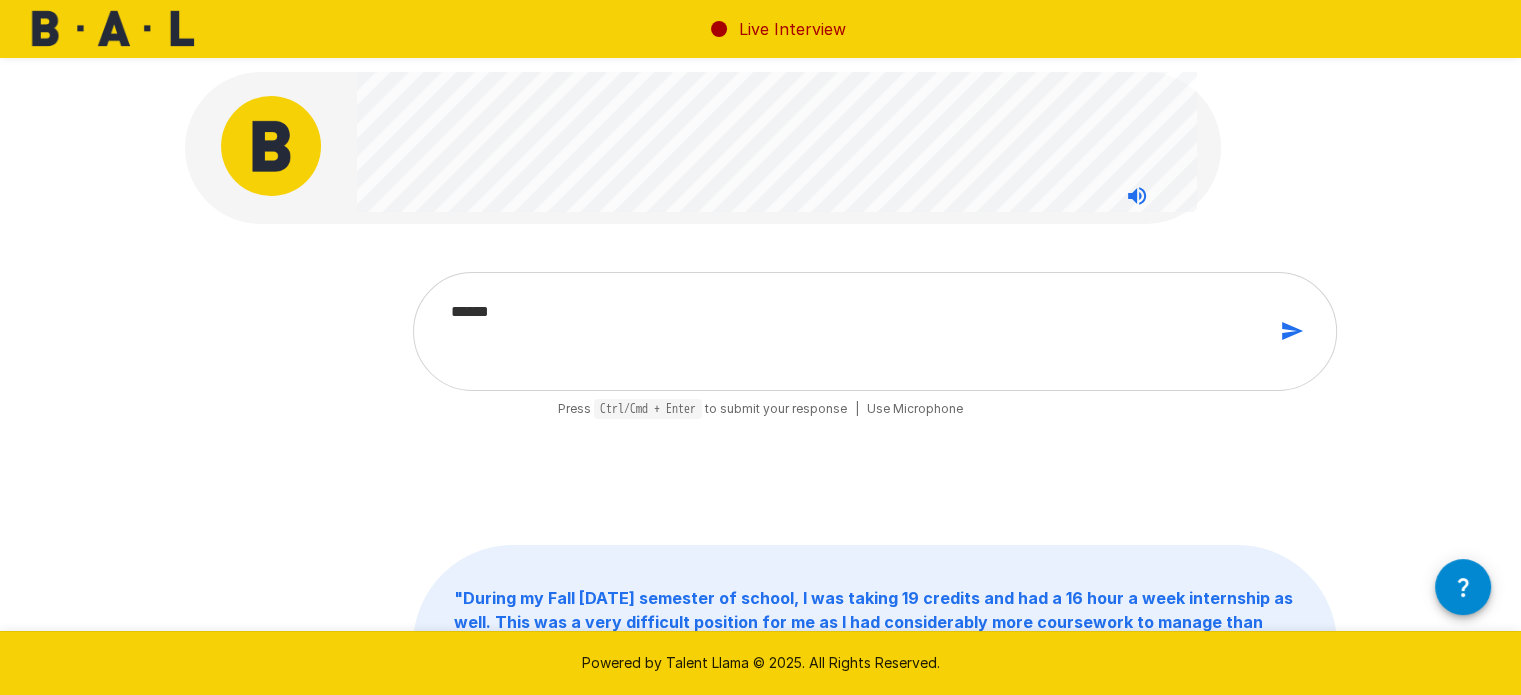 click on "*****" at bounding box center (851, 331) 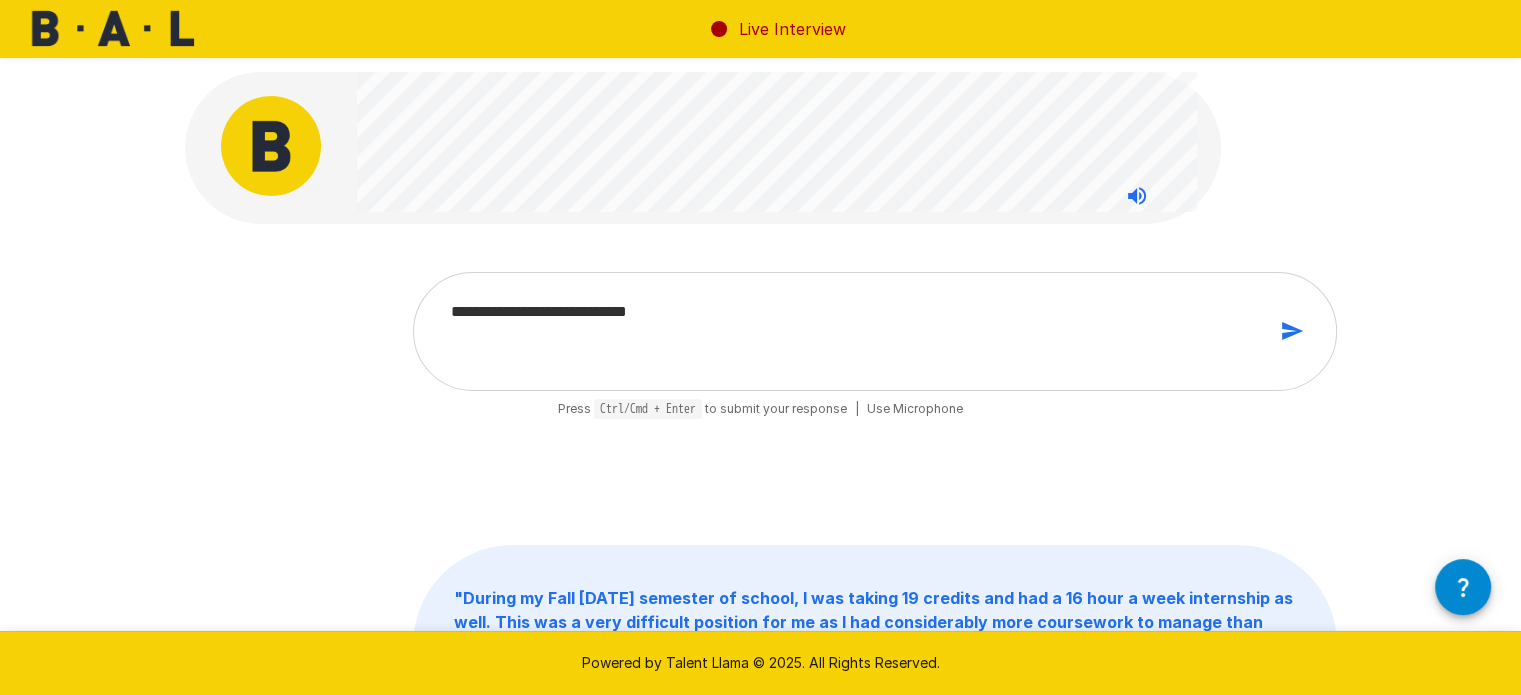click on "**********" at bounding box center (851, 331) 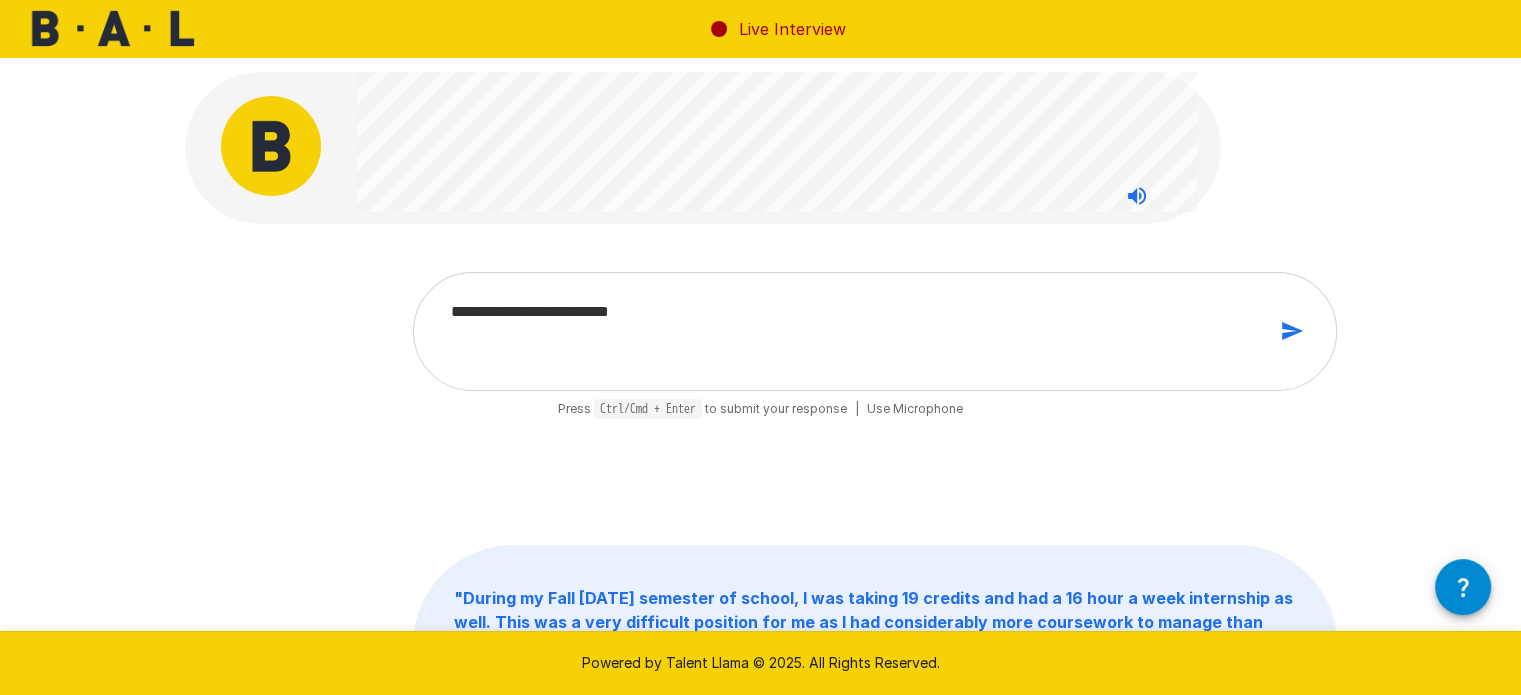 click on "**********" at bounding box center (851, 331) 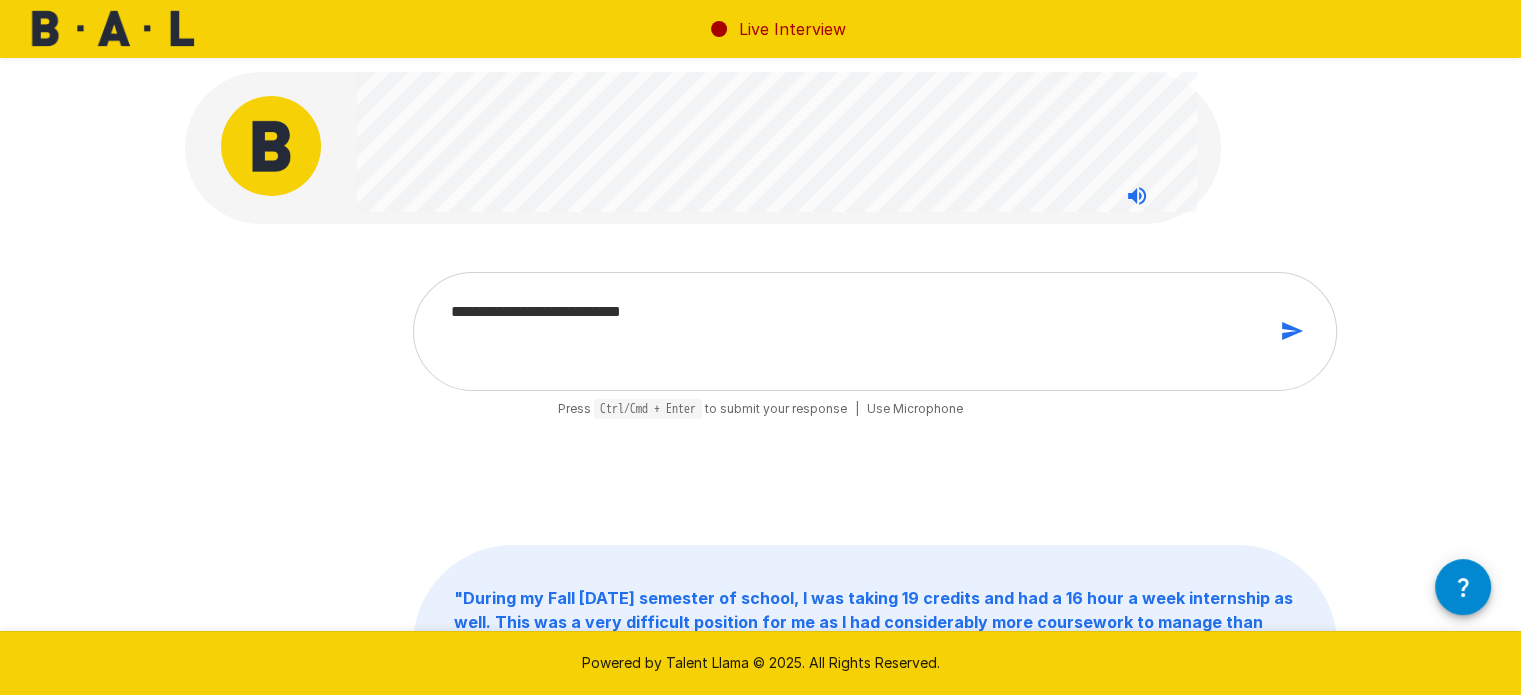 click on "**********" at bounding box center (851, 331) 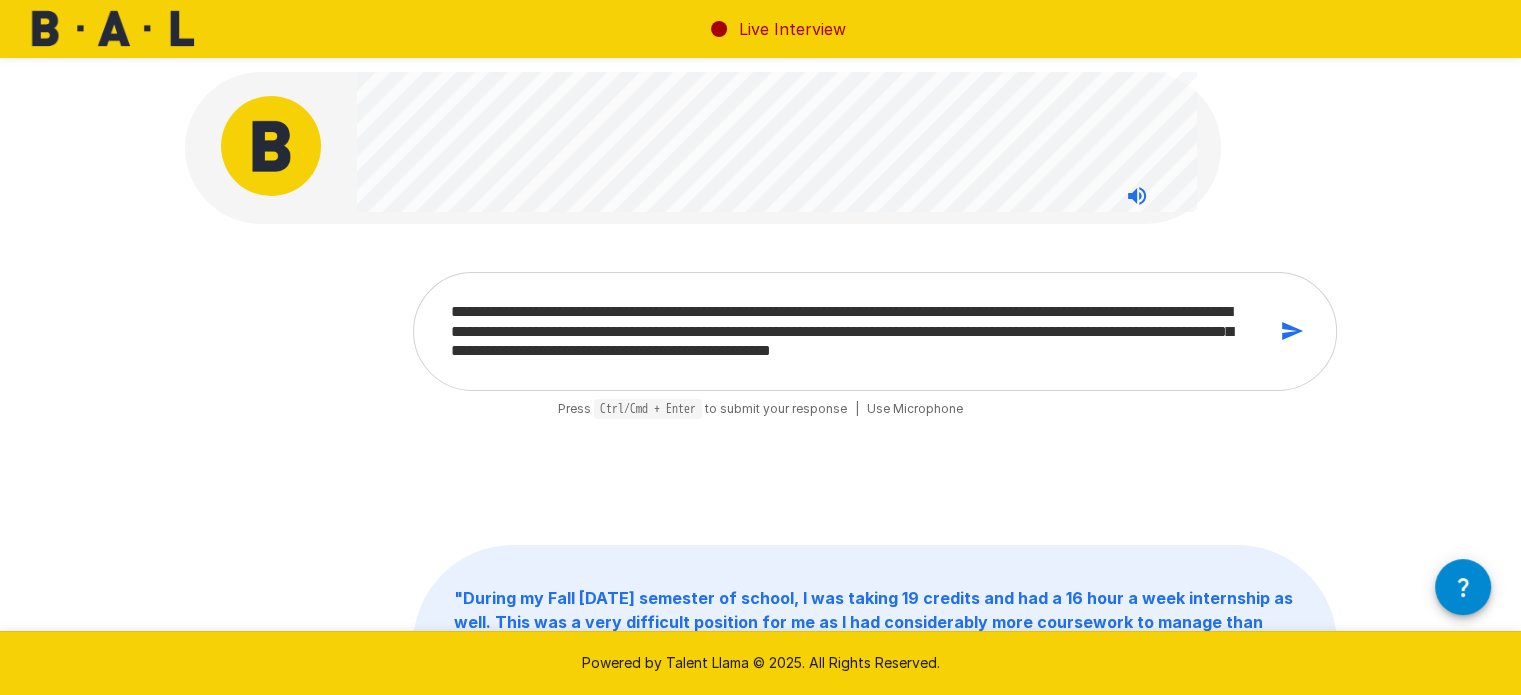 scroll, scrollTop: 12, scrollLeft: 0, axis: vertical 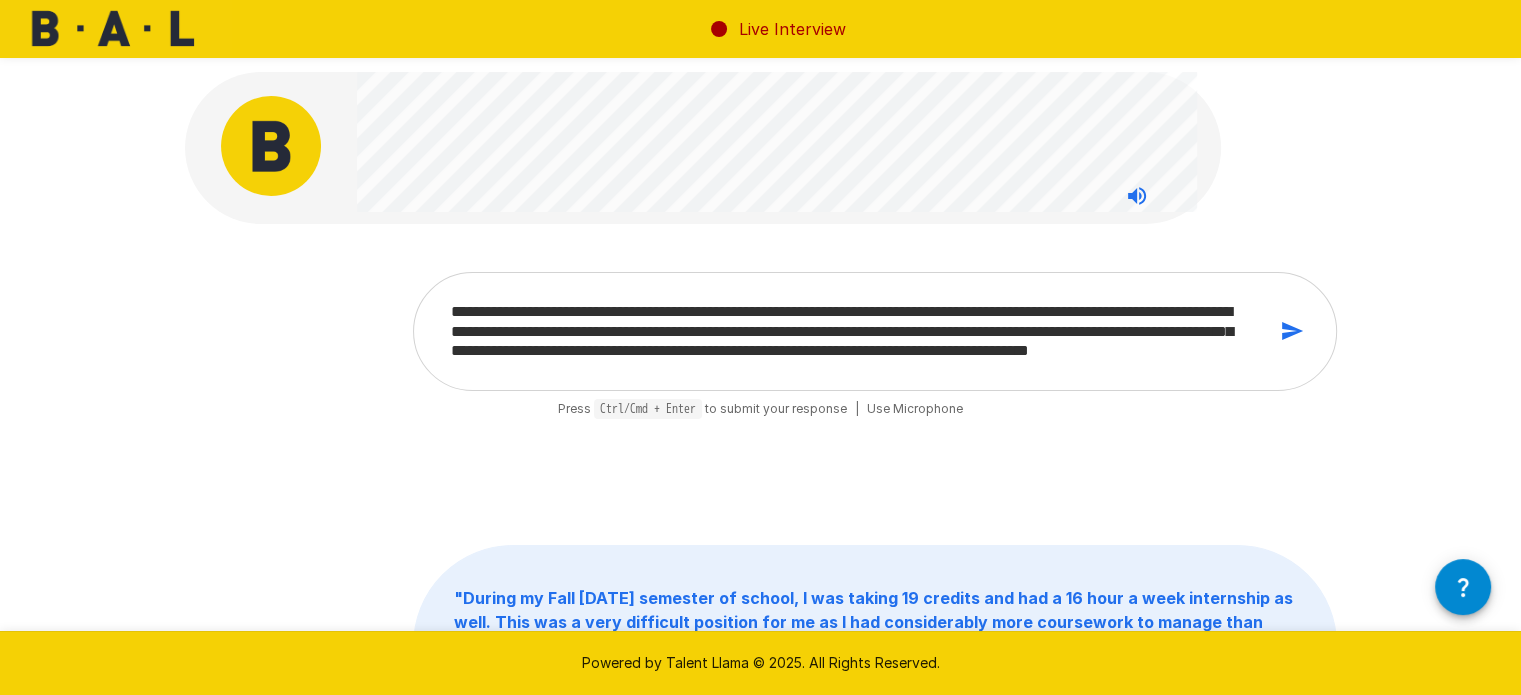 drag, startPoint x: 821, startPoint y: 358, endPoint x: 636, endPoint y: 363, distance: 185.06755 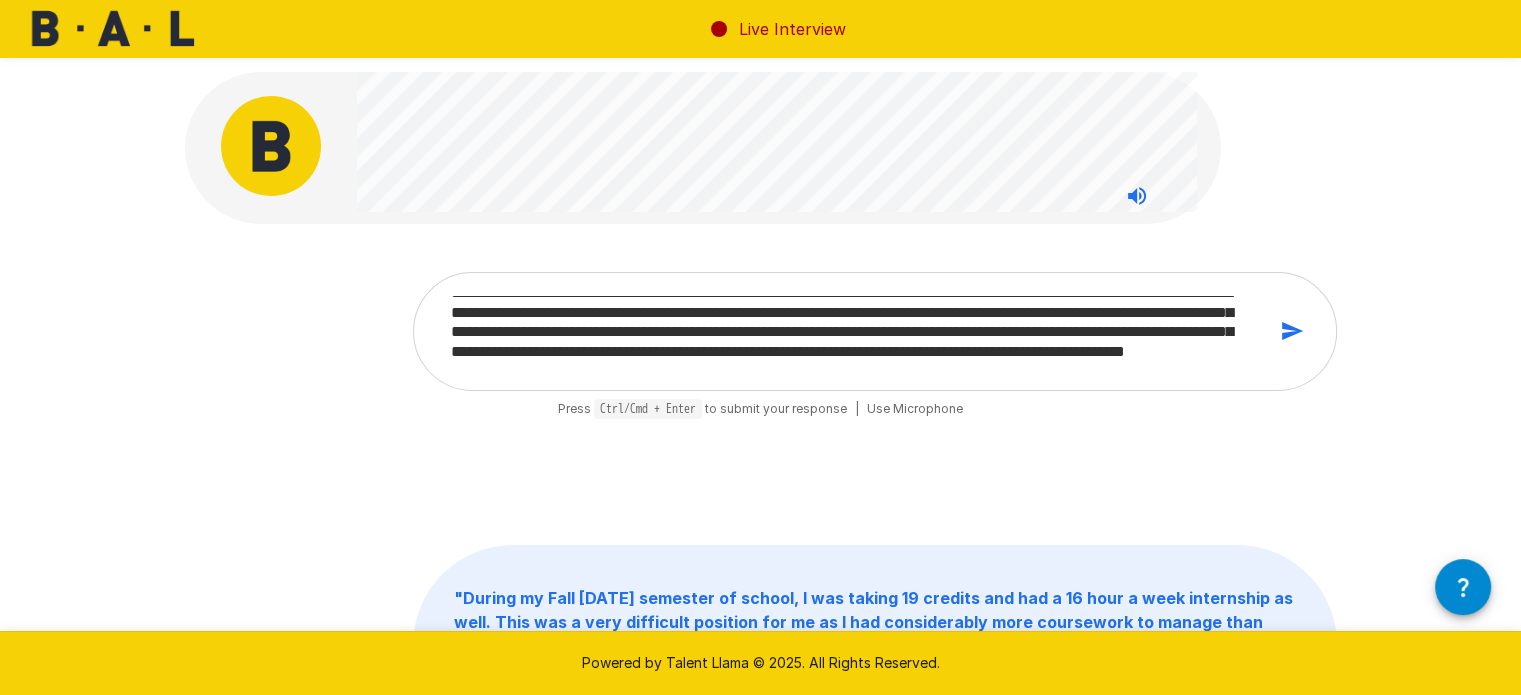 scroll, scrollTop: 51, scrollLeft: 0, axis: vertical 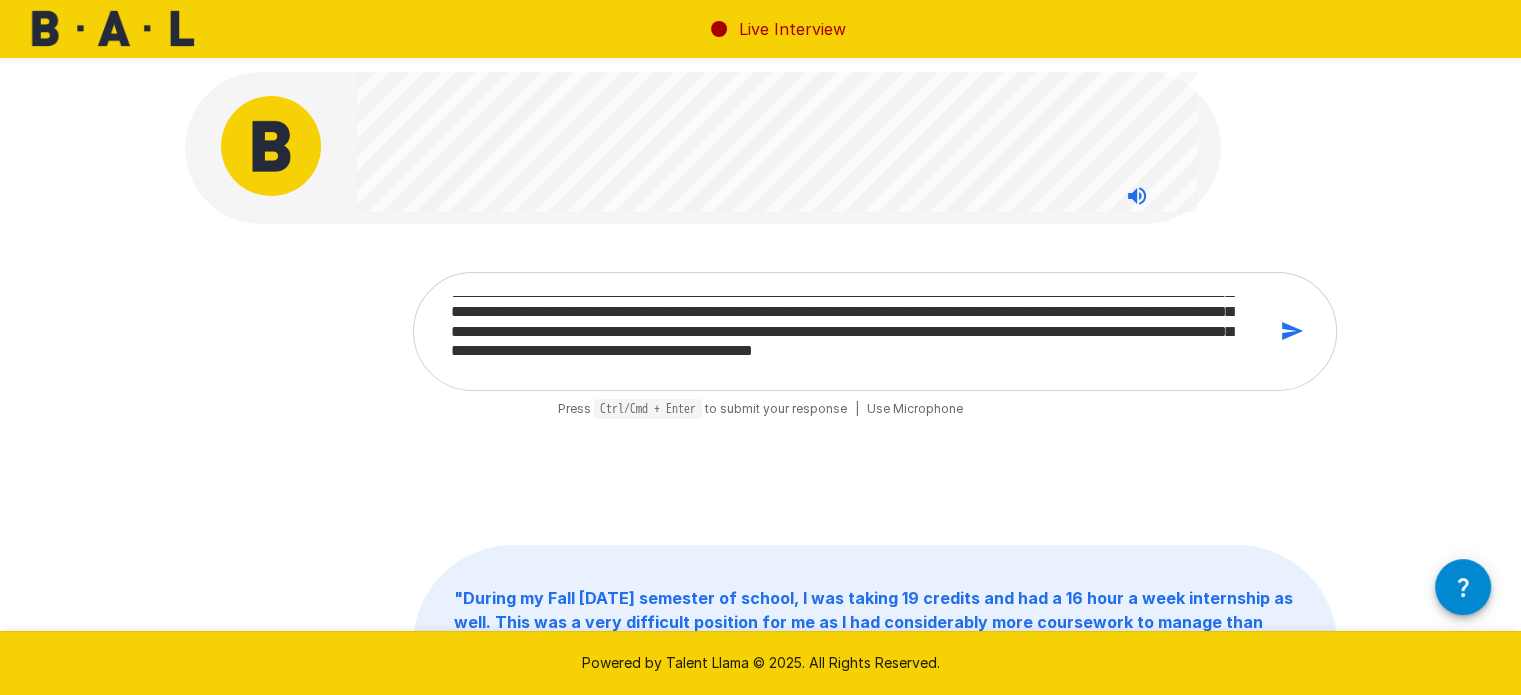 click on "**********" at bounding box center [851, 331] 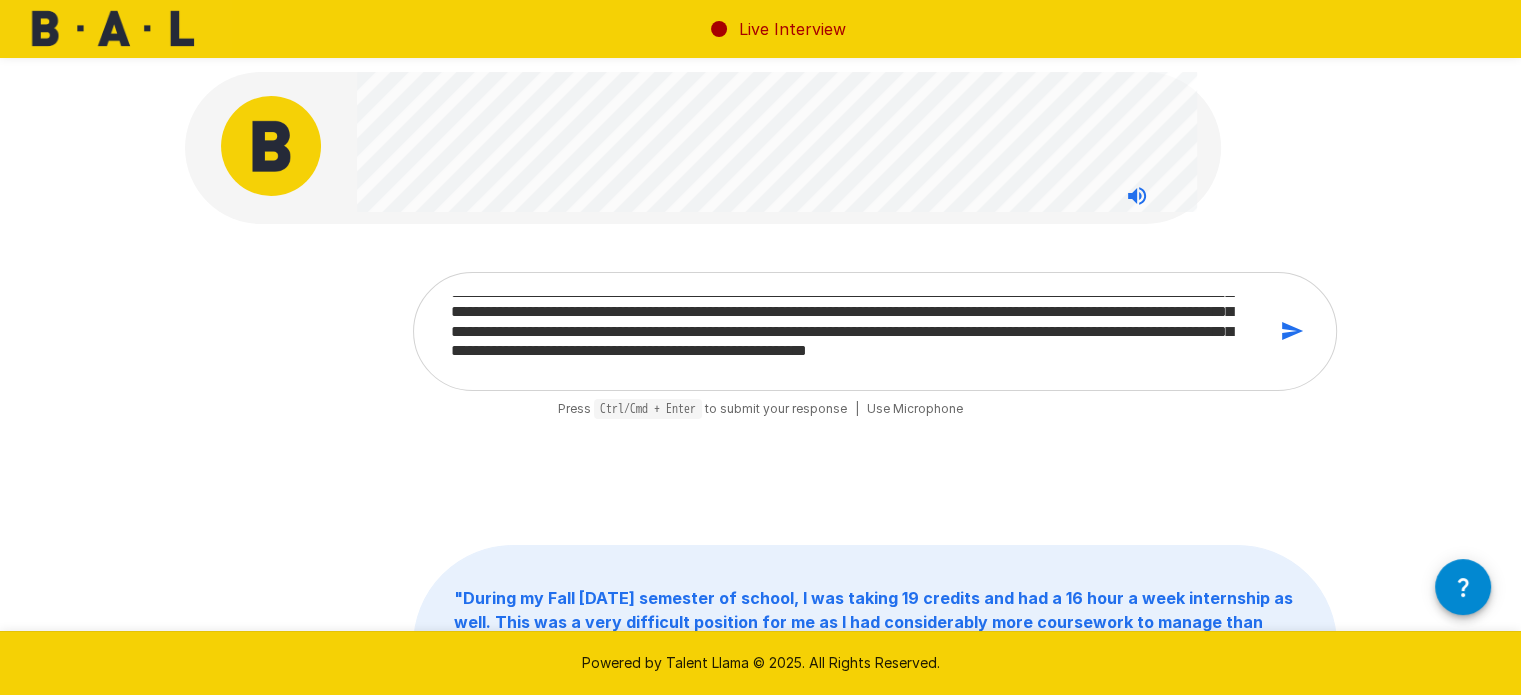 click on "**********" at bounding box center [851, 331] 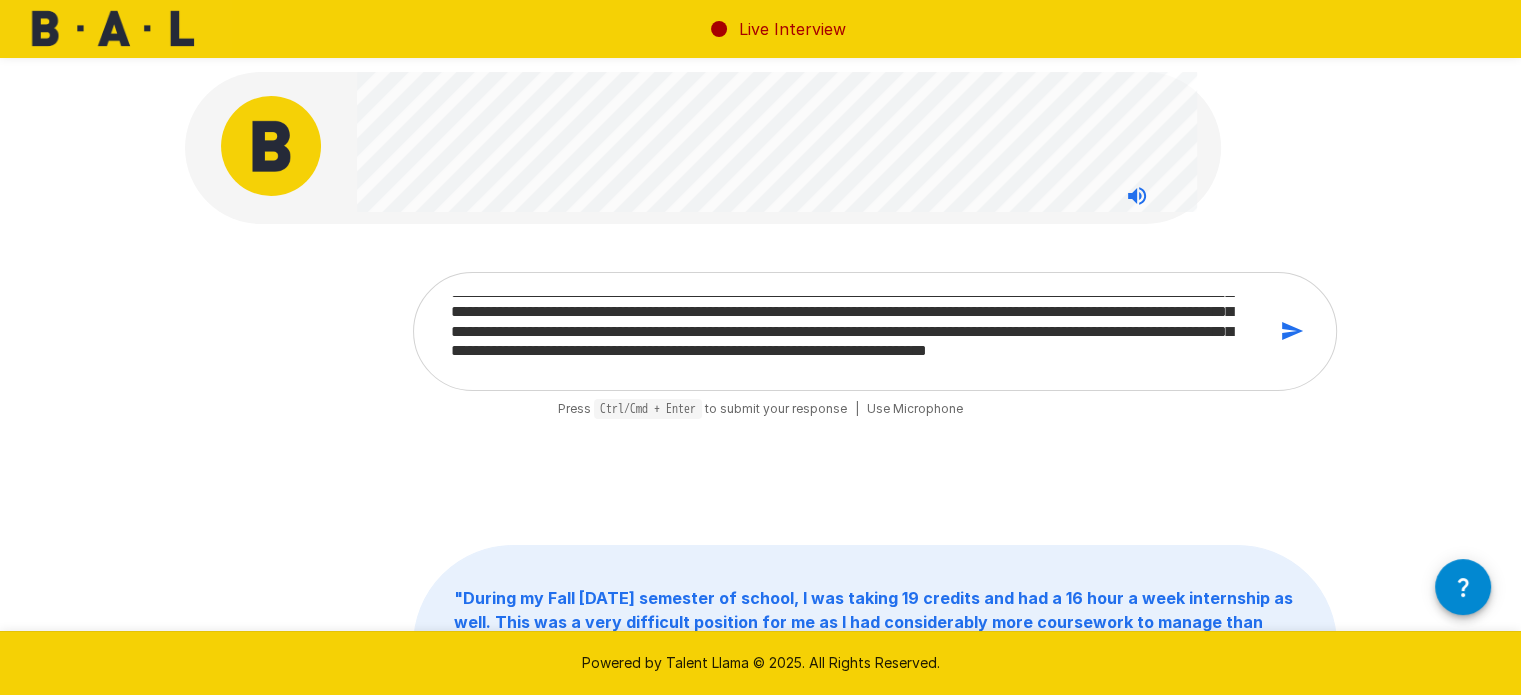 scroll, scrollTop: 57, scrollLeft: 0, axis: vertical 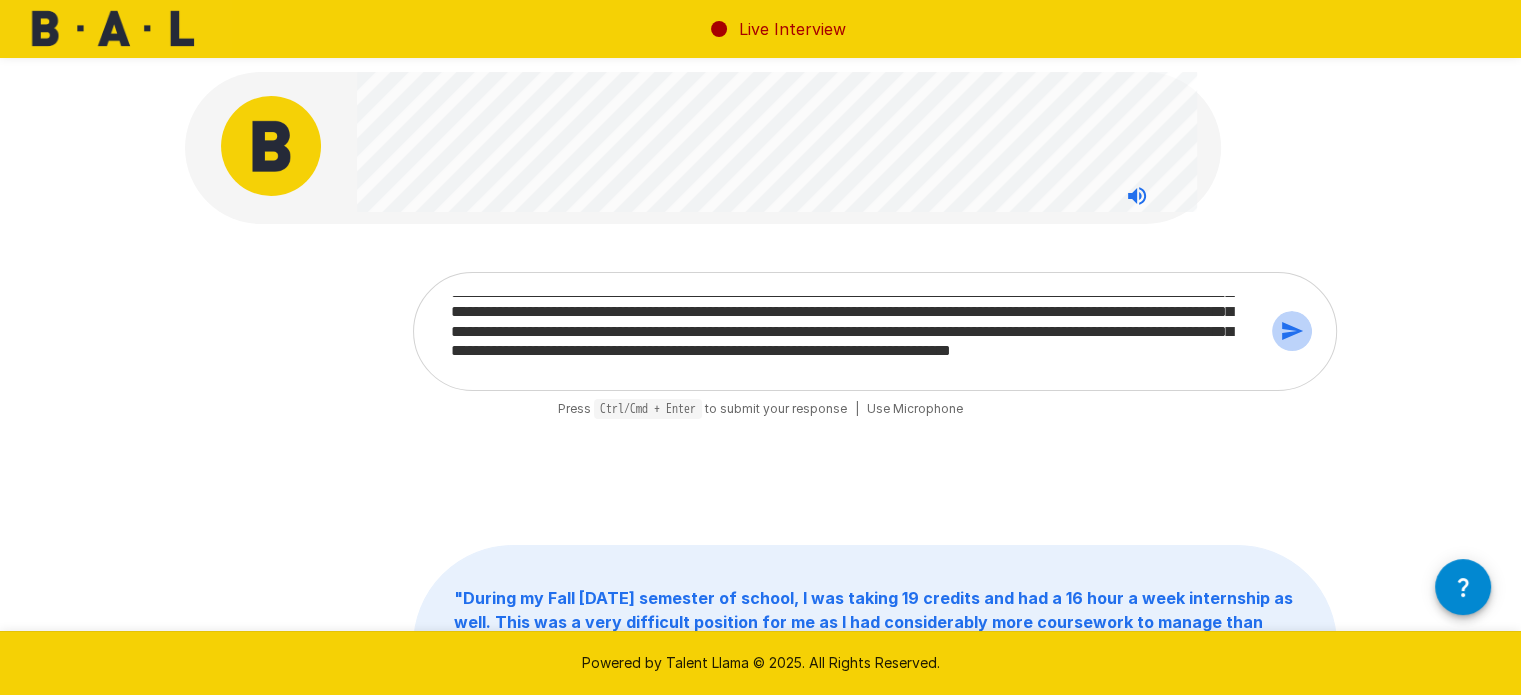 click 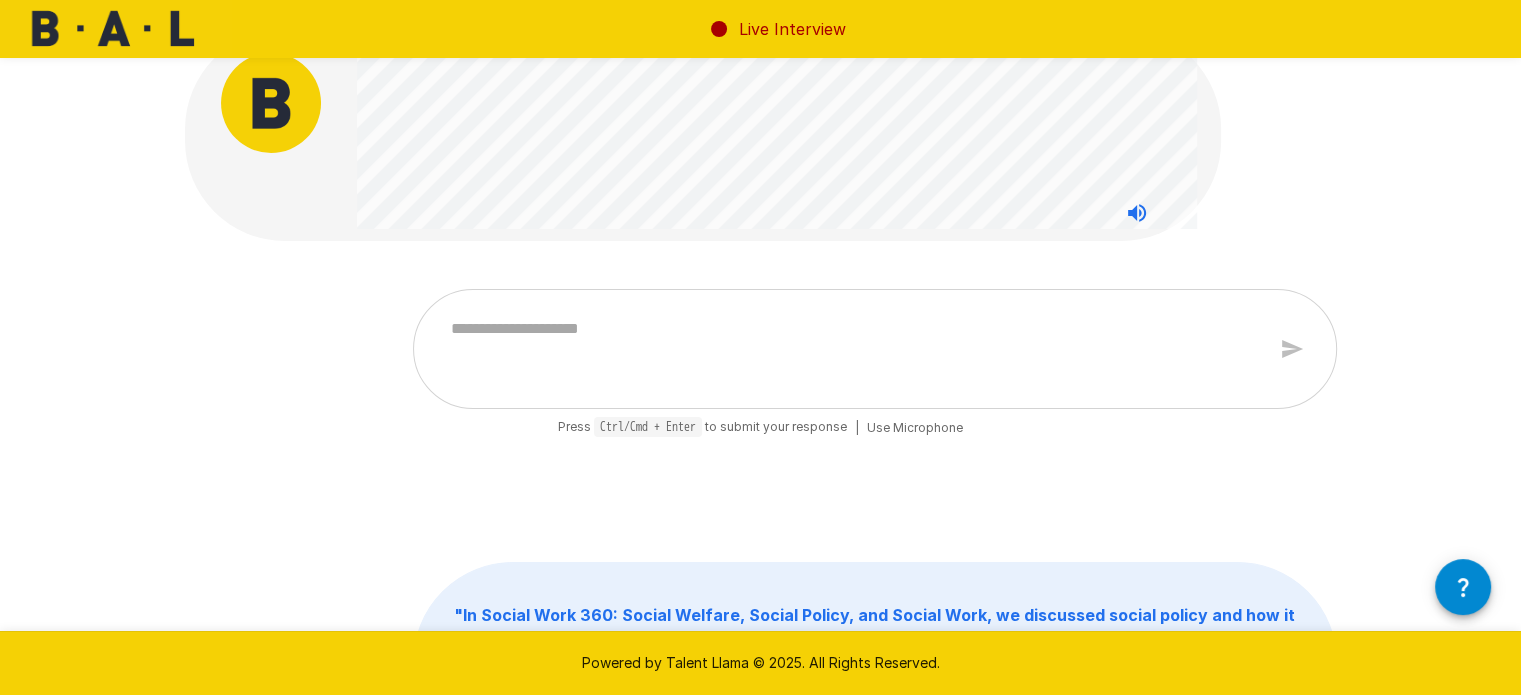 scroll, scrollTop: 31, scrollLeft: 0, axis: vertical 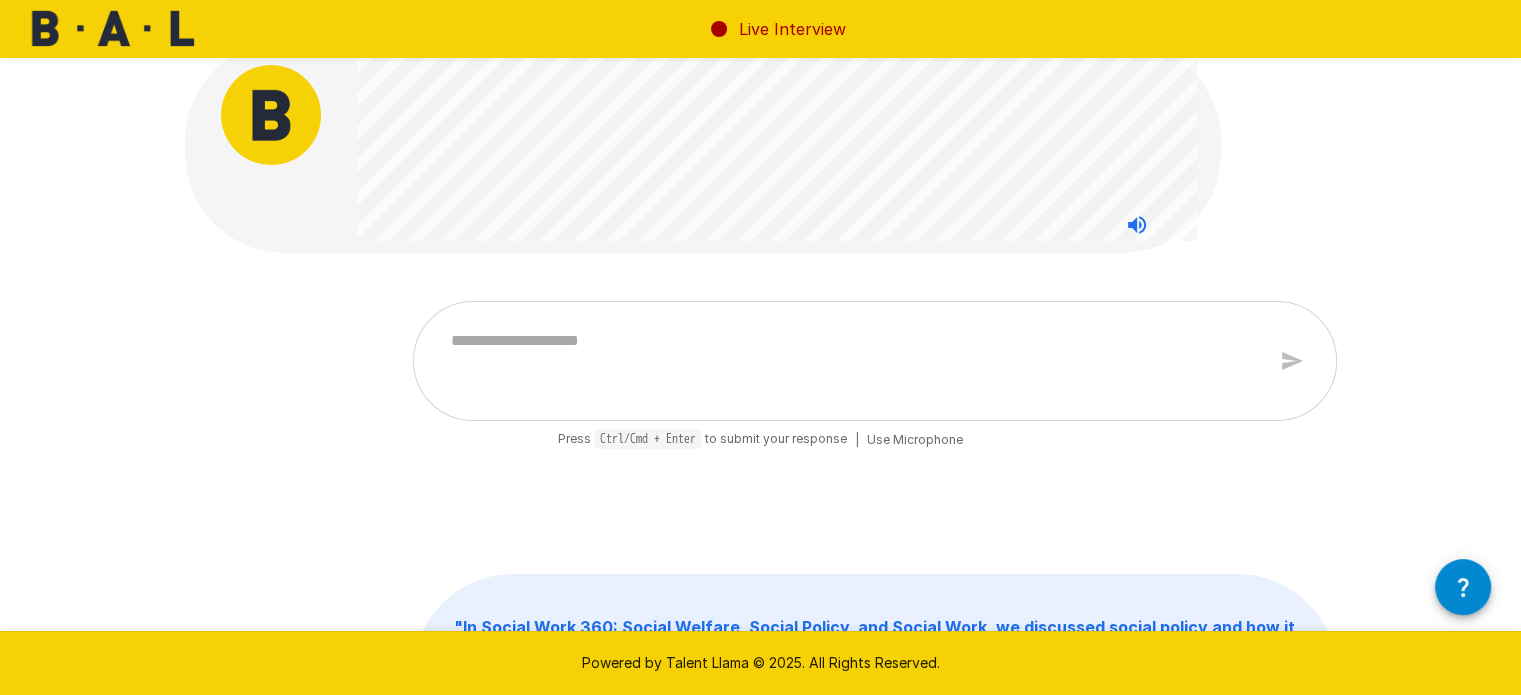 click at bounding box center (851, 361) 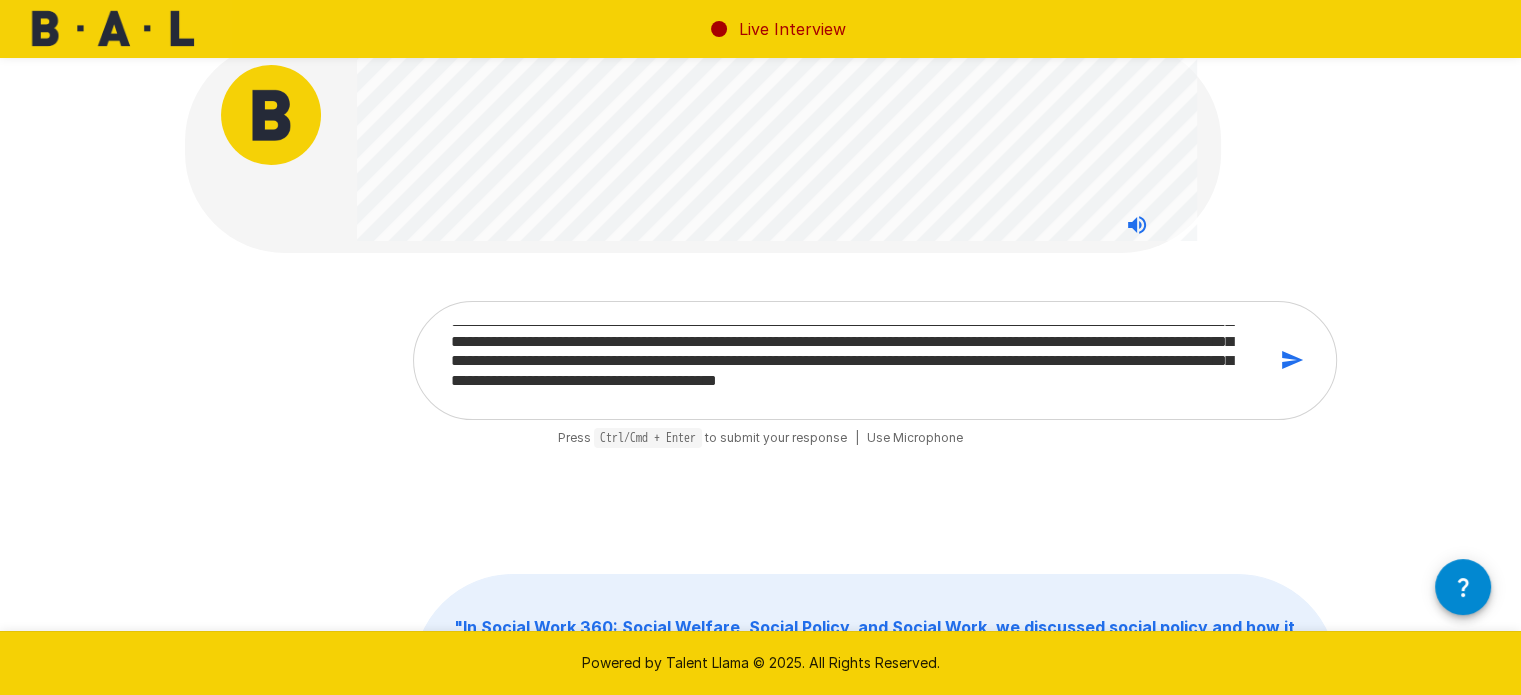 scroll, scrollTop: 90, scrollLeft: 0, axis: vertical 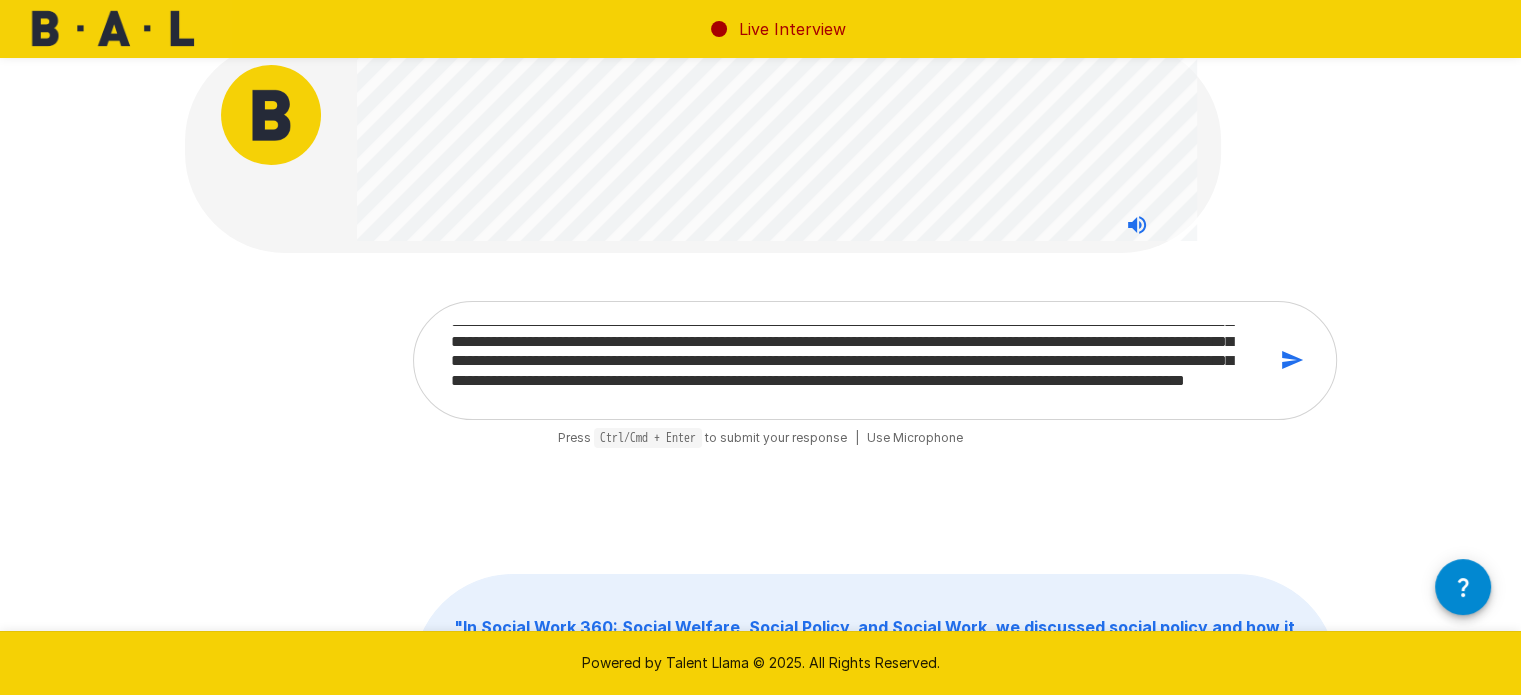 click on "**********" at bounding box center (851, 360) 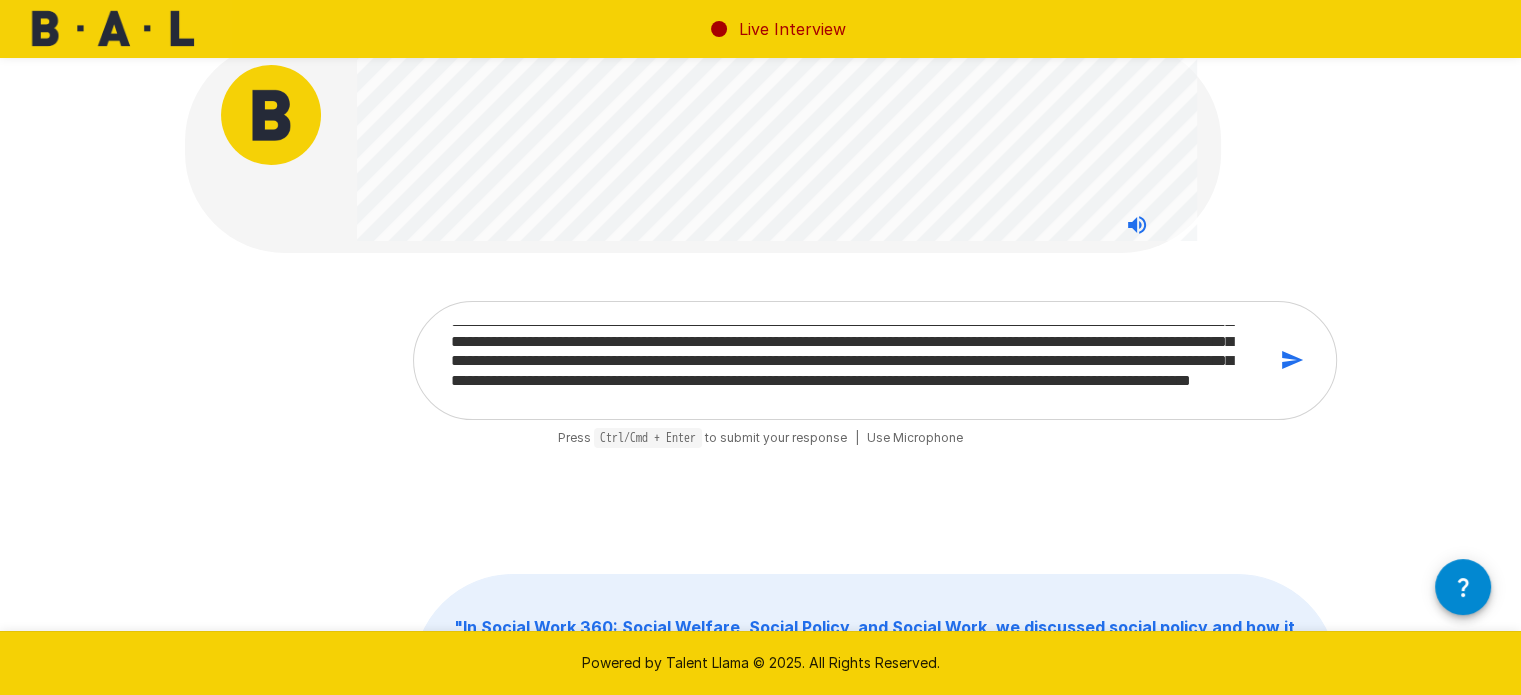 click on "**********" at bounding box center [875, 360] 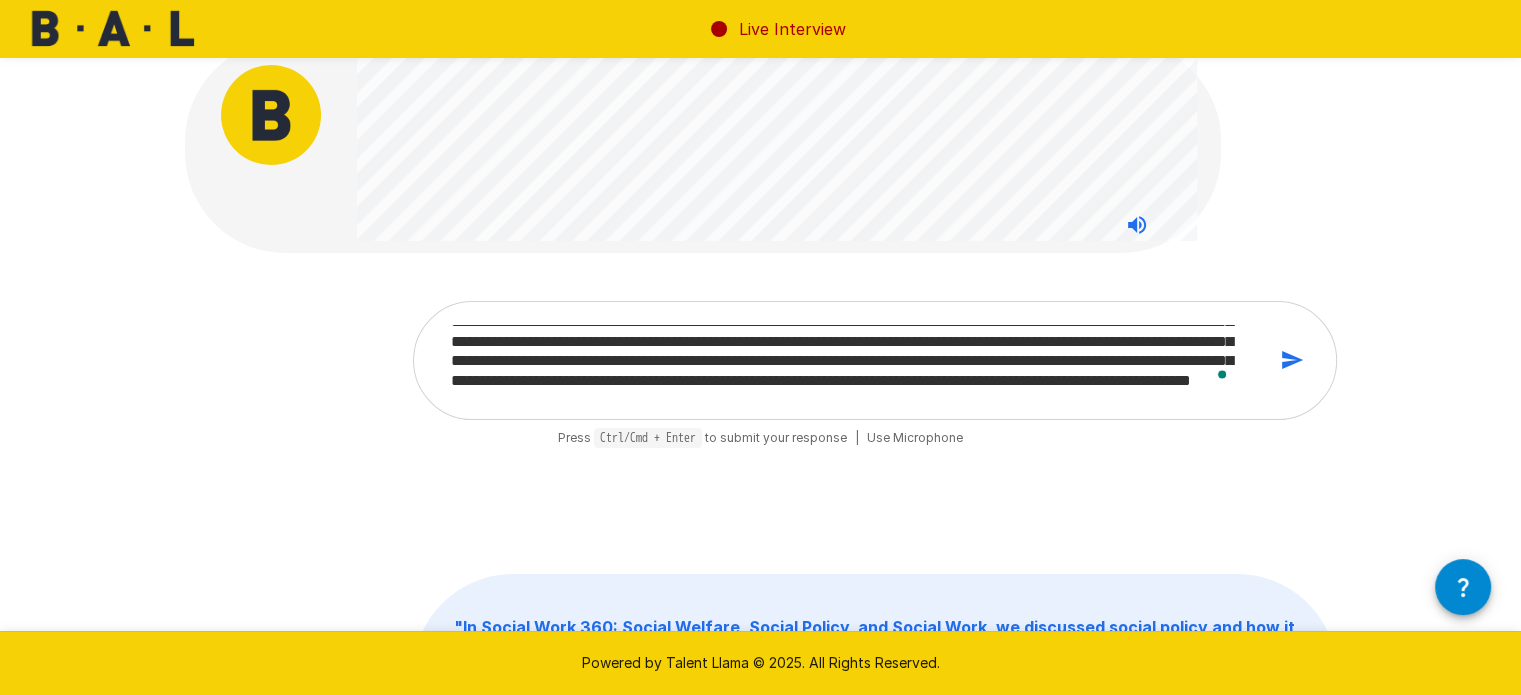 scroll, scrollTop: 90, scrollLeft: 0, axis: vertical 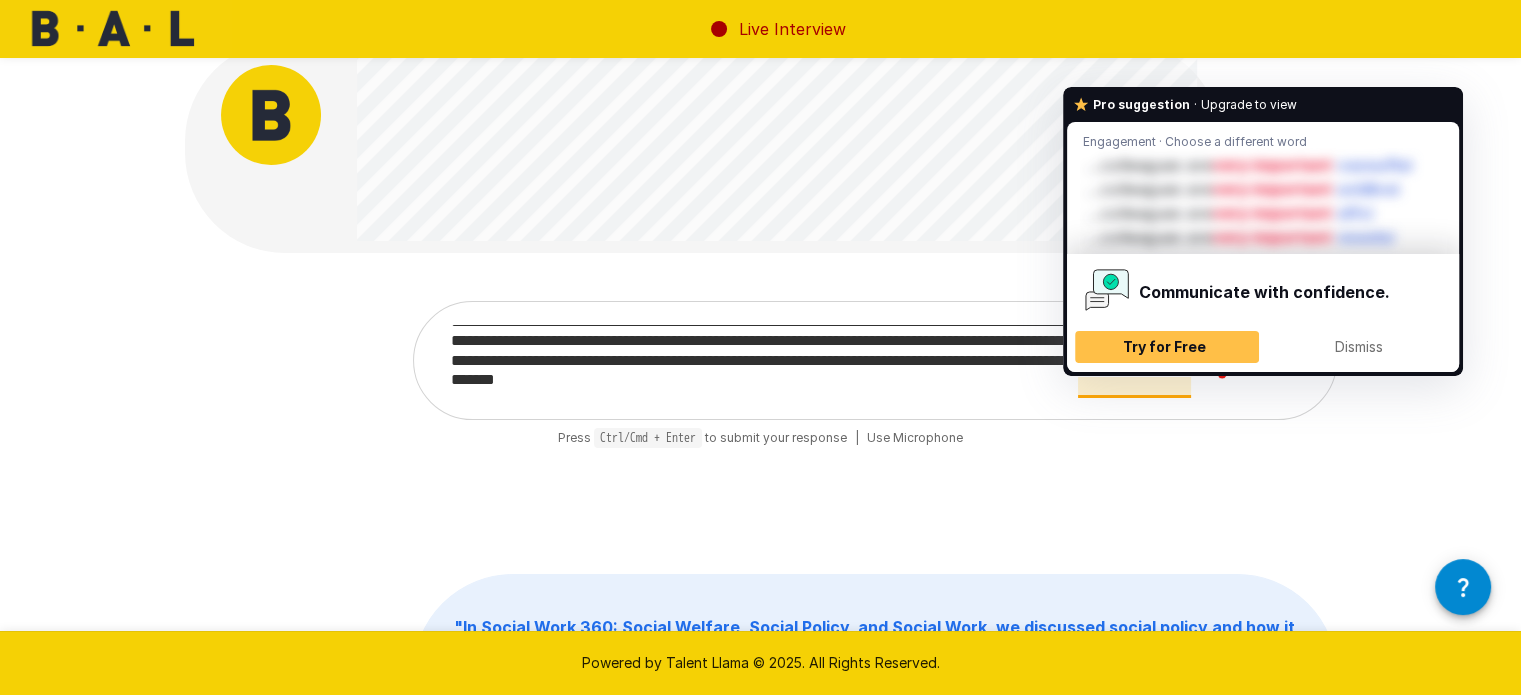 click on "**********" at bounding box center (851, 360) 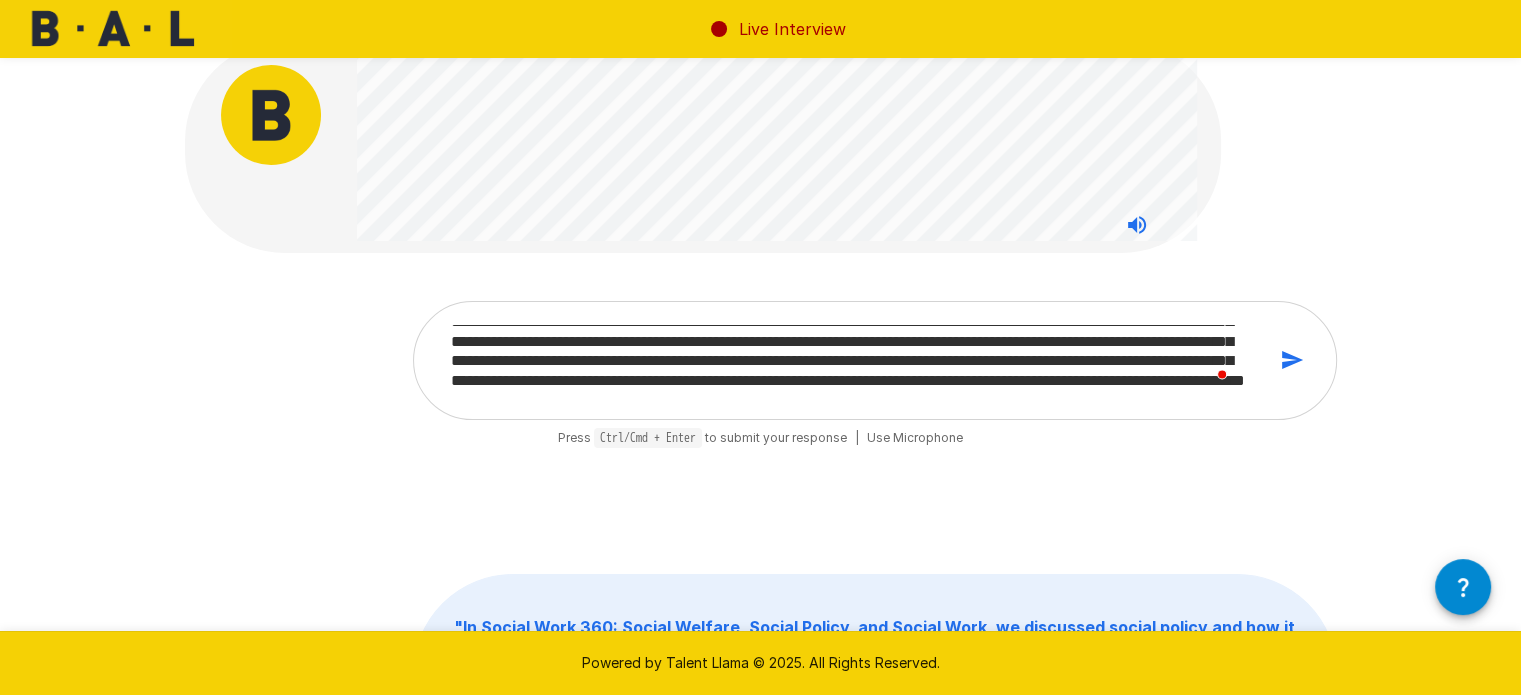 scroll, scrollTop: 16, scrollLeft: 0, axis: vertical 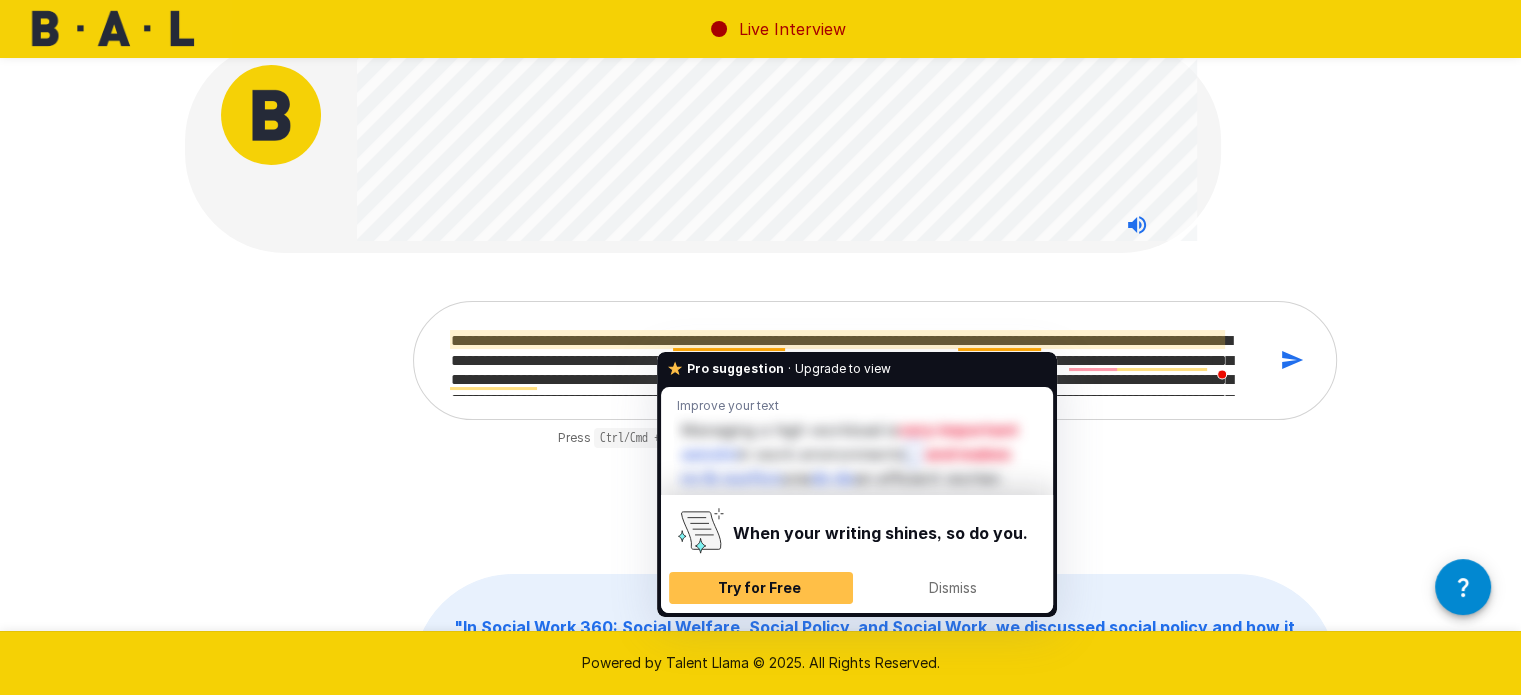 click on "**********" at bounding box center (851, 360) 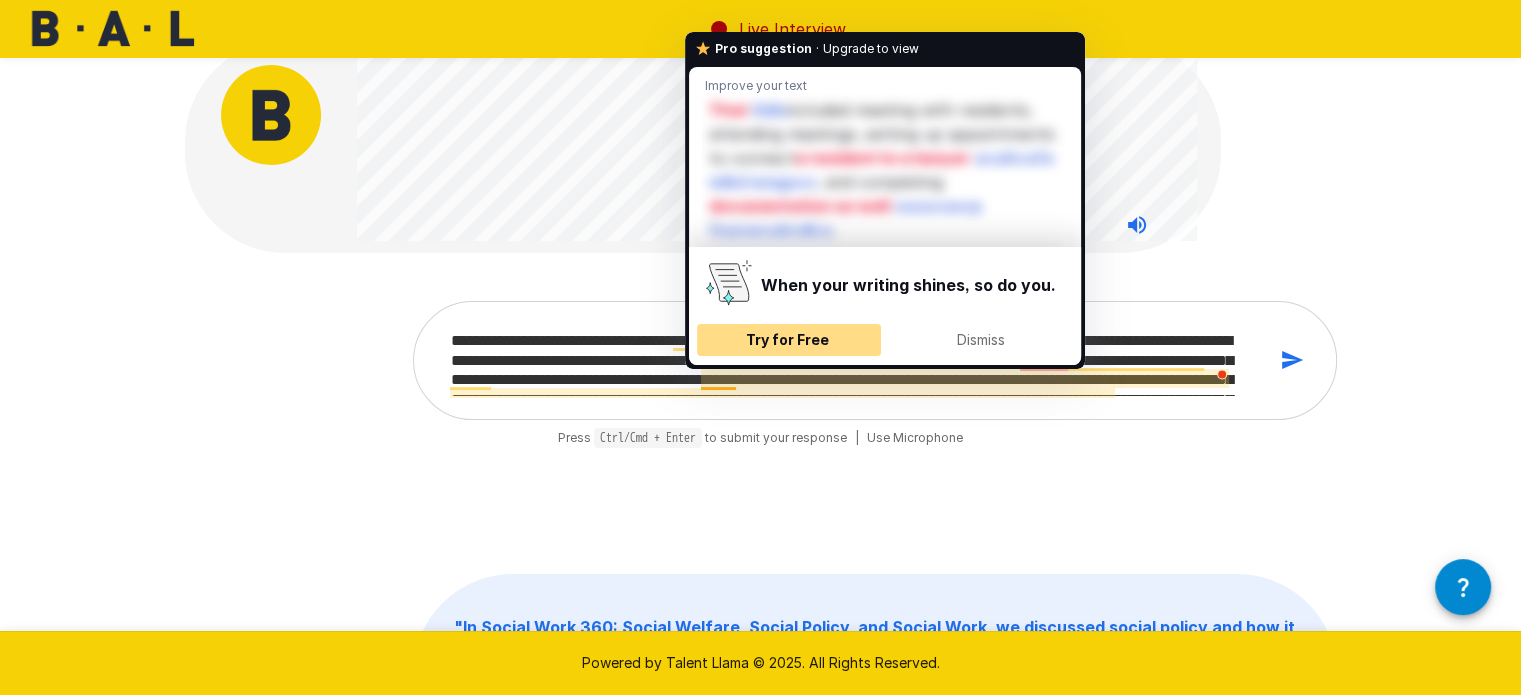 scroll, scrollTop: 39, scrollLeft: 0, axis: vertical 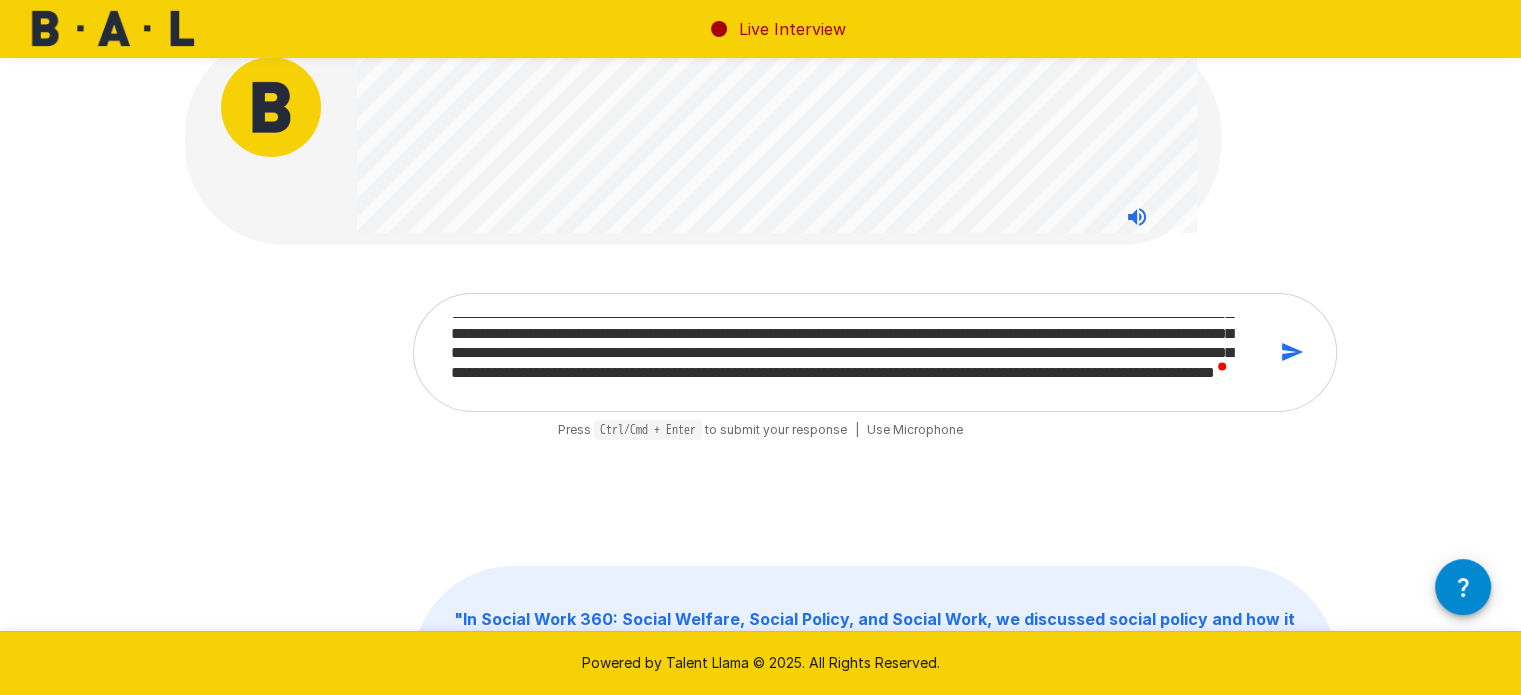 click on "**********" at bounding box center [851, 352] 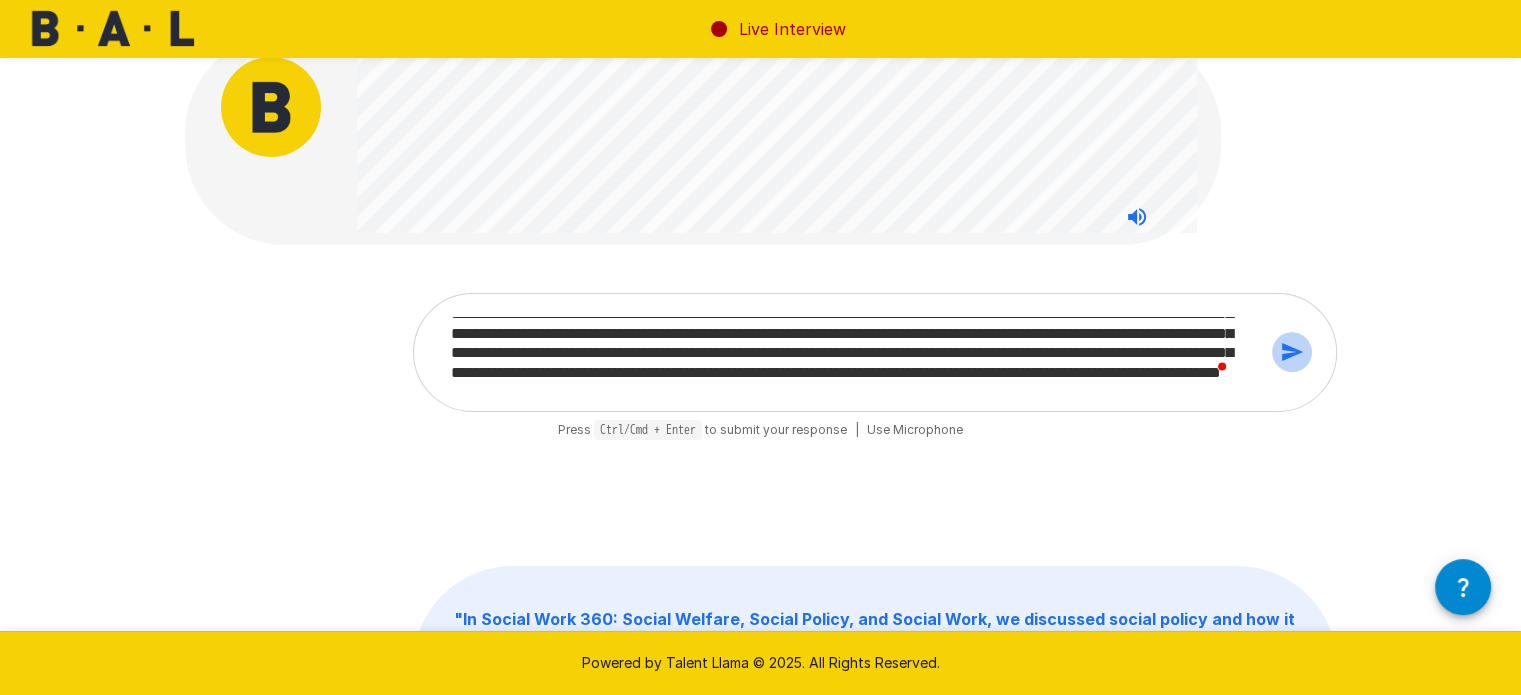 click at bounding box center [1292, 352] 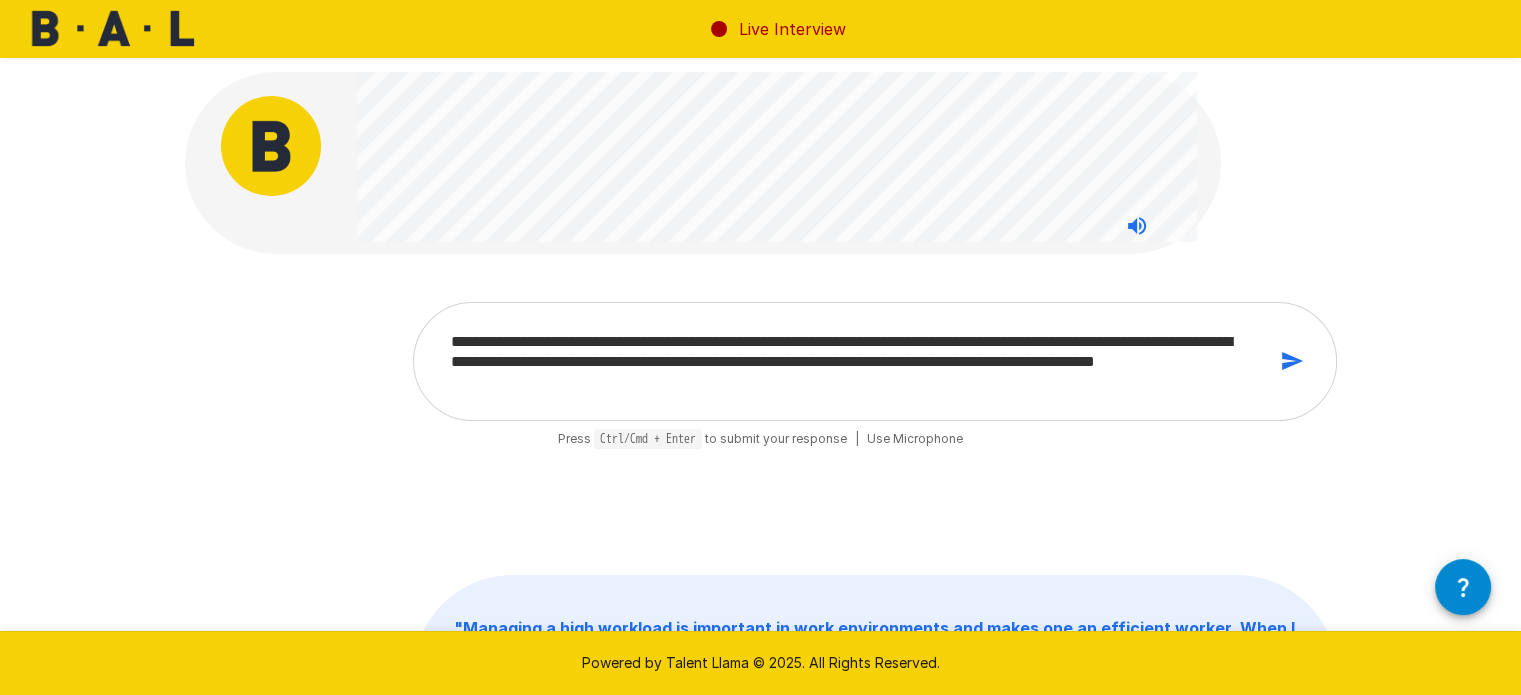 click on "**********" at bounding box center (851, 361) 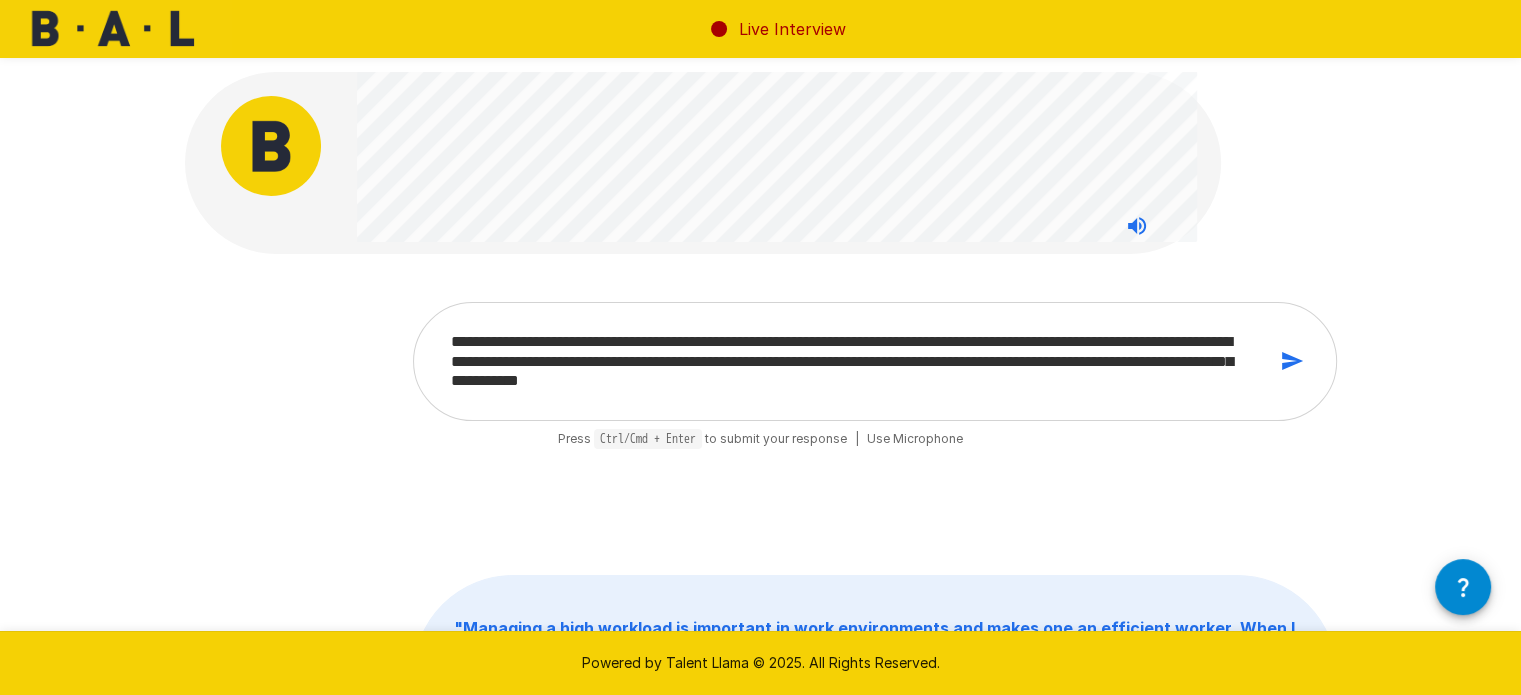 click on "**********" at bounding box center [851, 361] 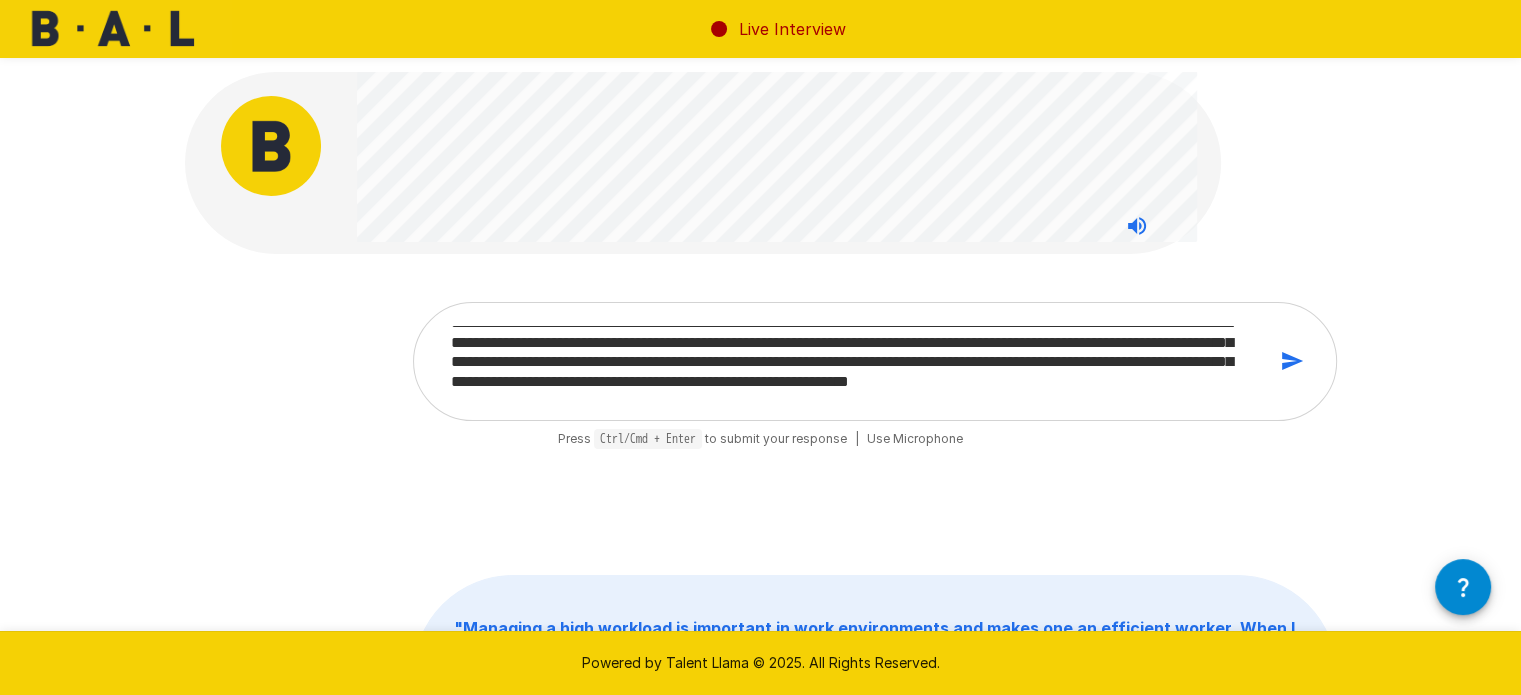 scroll, scrollTop: 37, scrollLeft: 0, axis: vertical 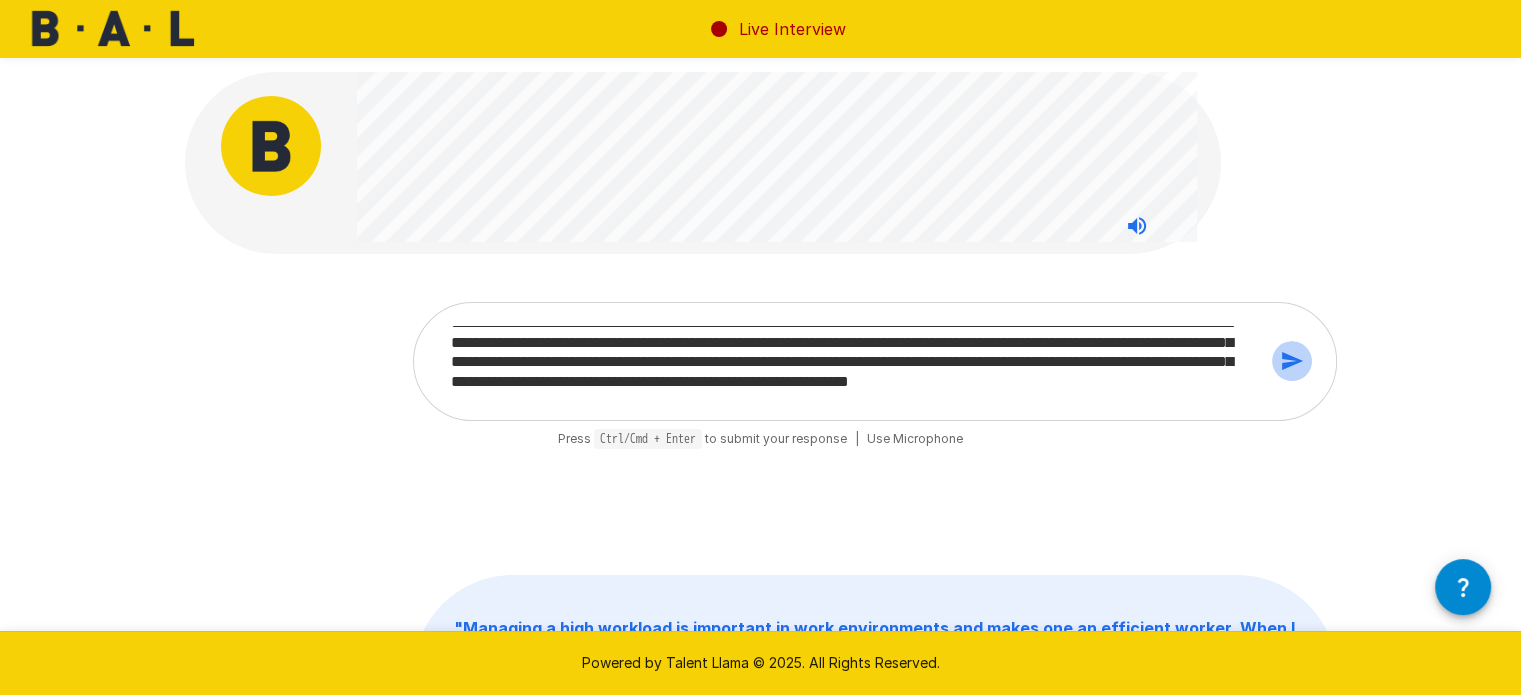 click 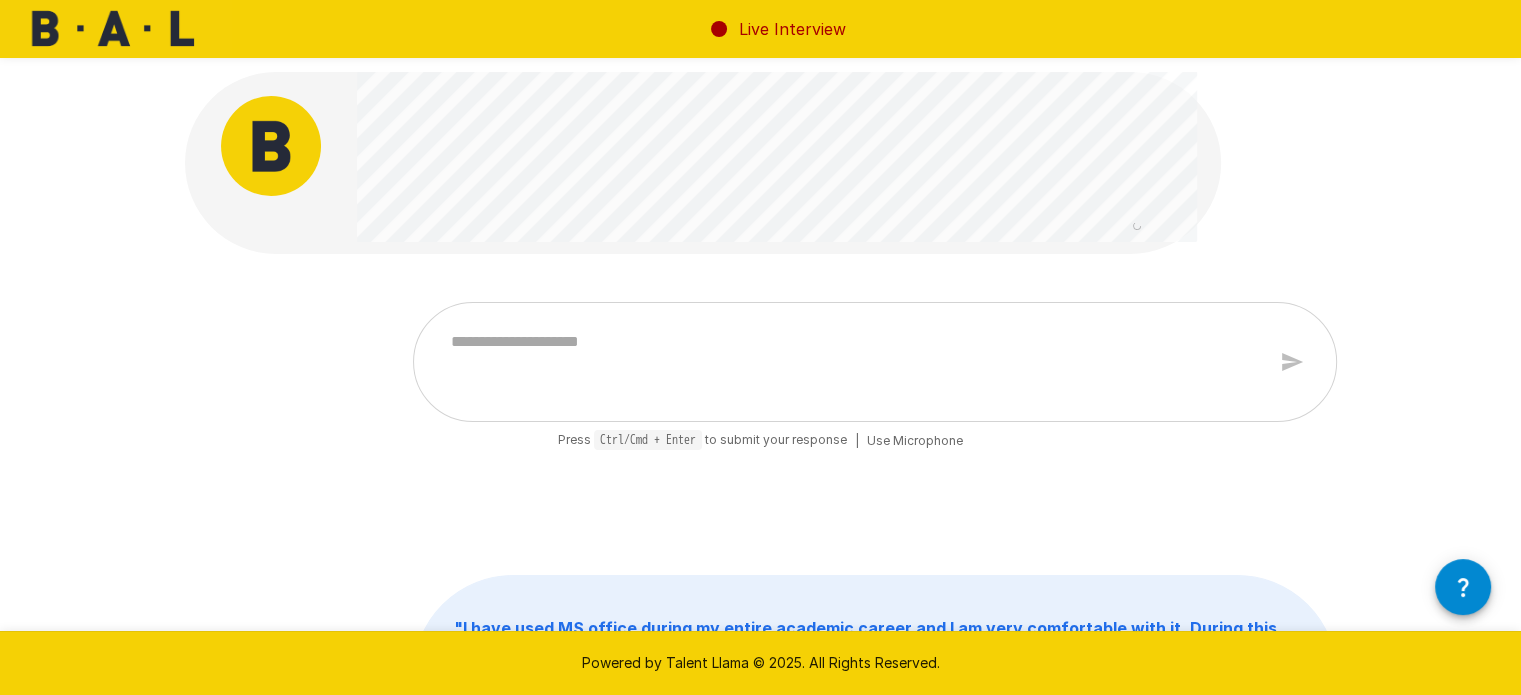 click at bounding box center [851, 362] 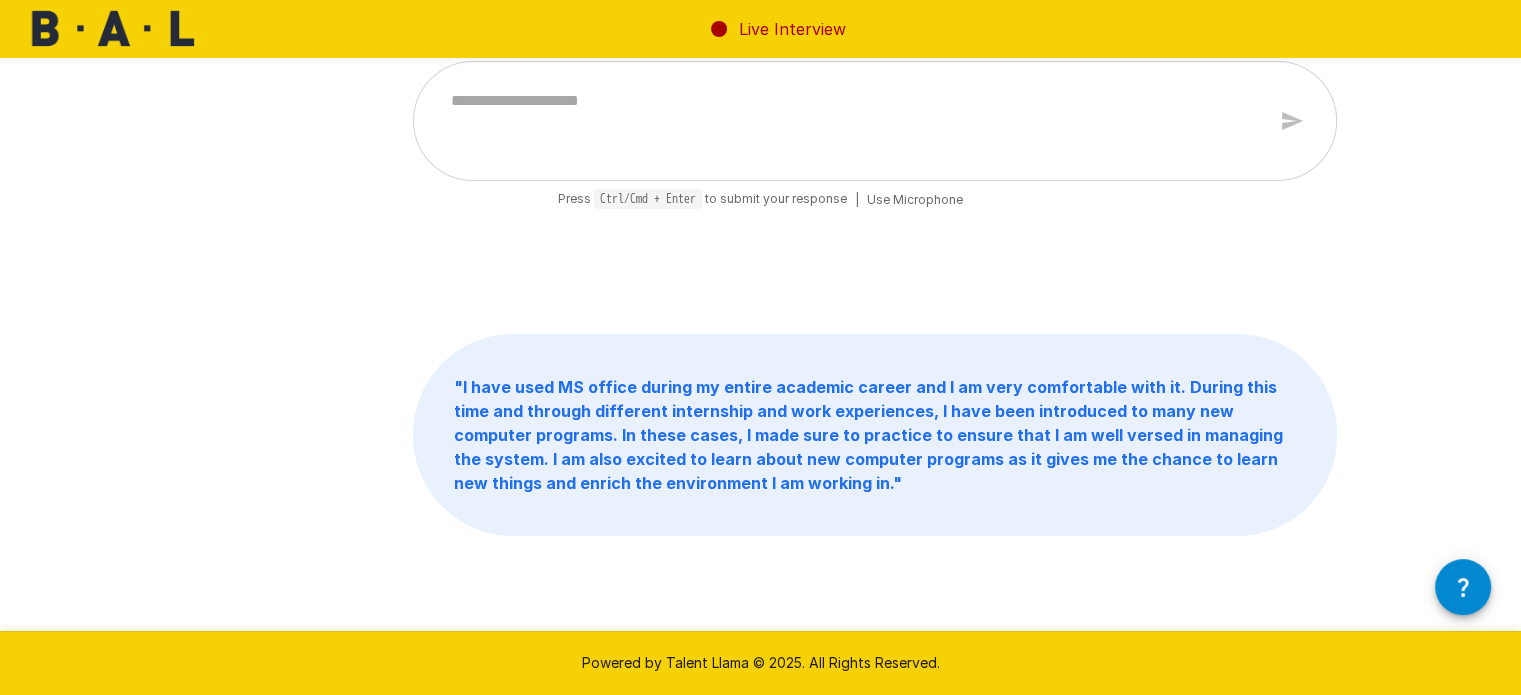 scroll, scrollTop: 0, scrollLeft: 0, axis: both 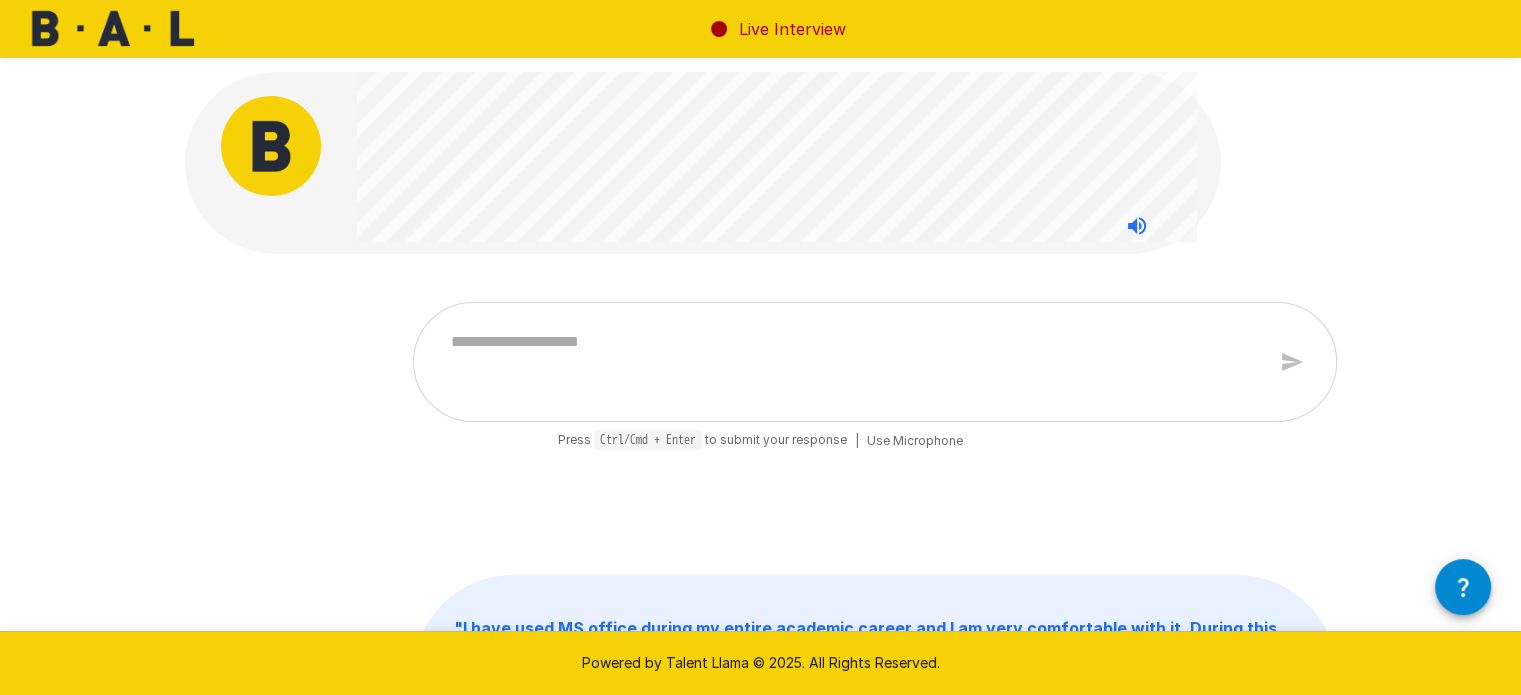 click at bounding box center (851, 362) 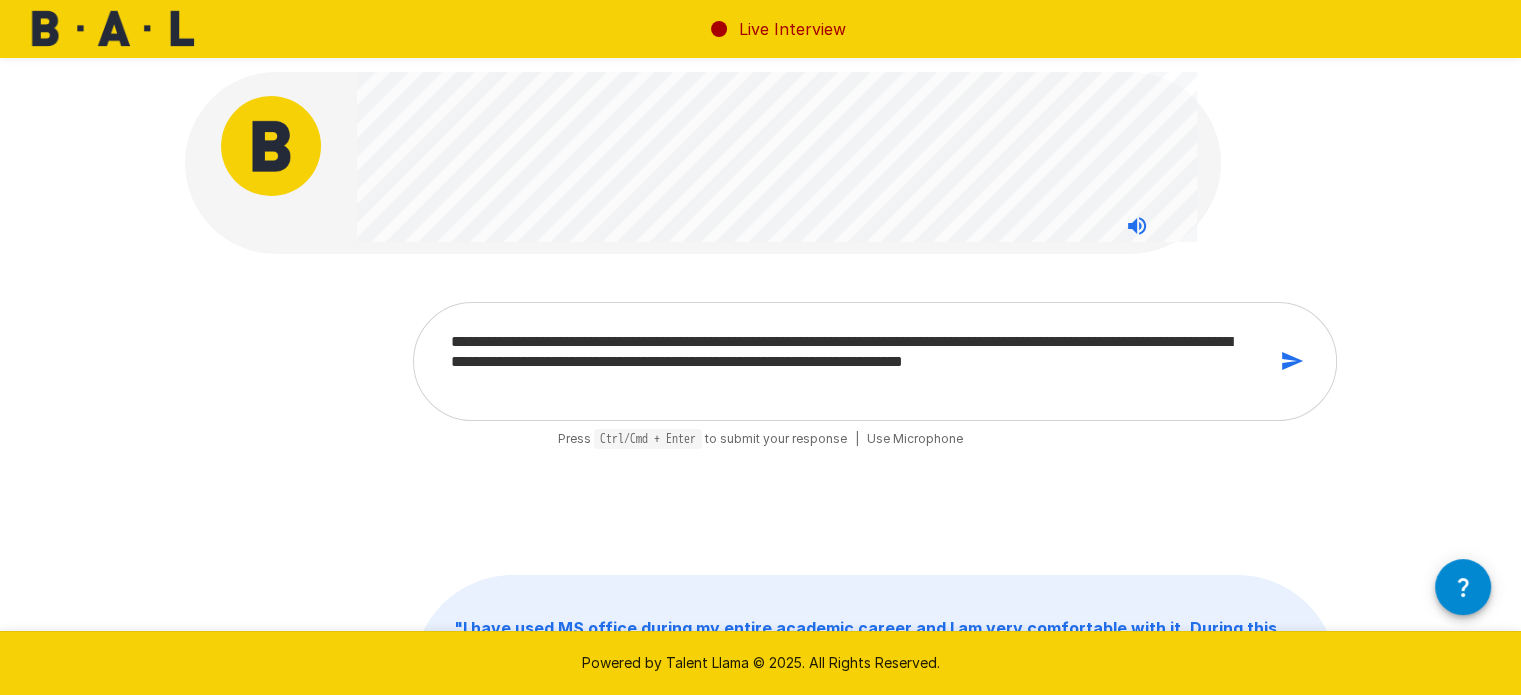 drag, startPoint x: 596, startPoint y: 343, endPoint x: 743, endPoint y: 343, distance: 147 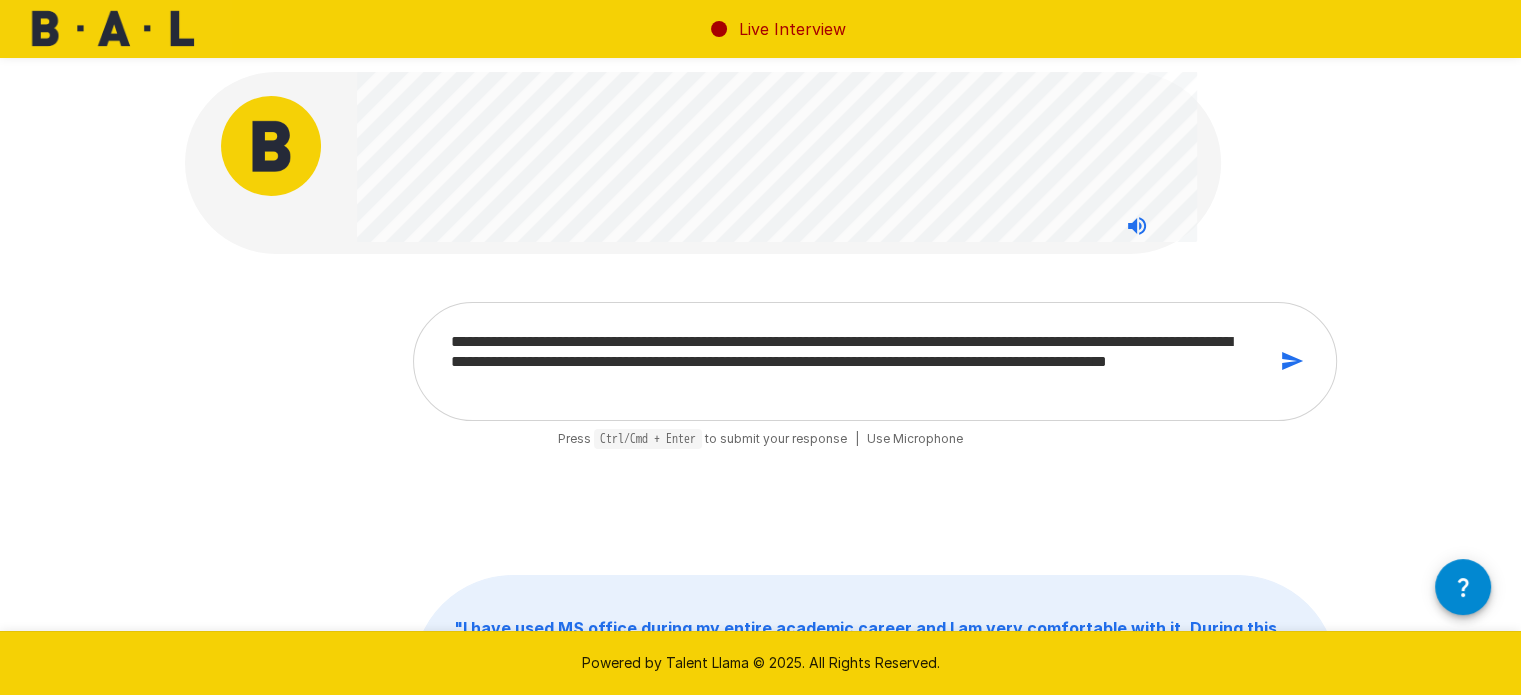 click on "**********" at bounding box center [851, 361] 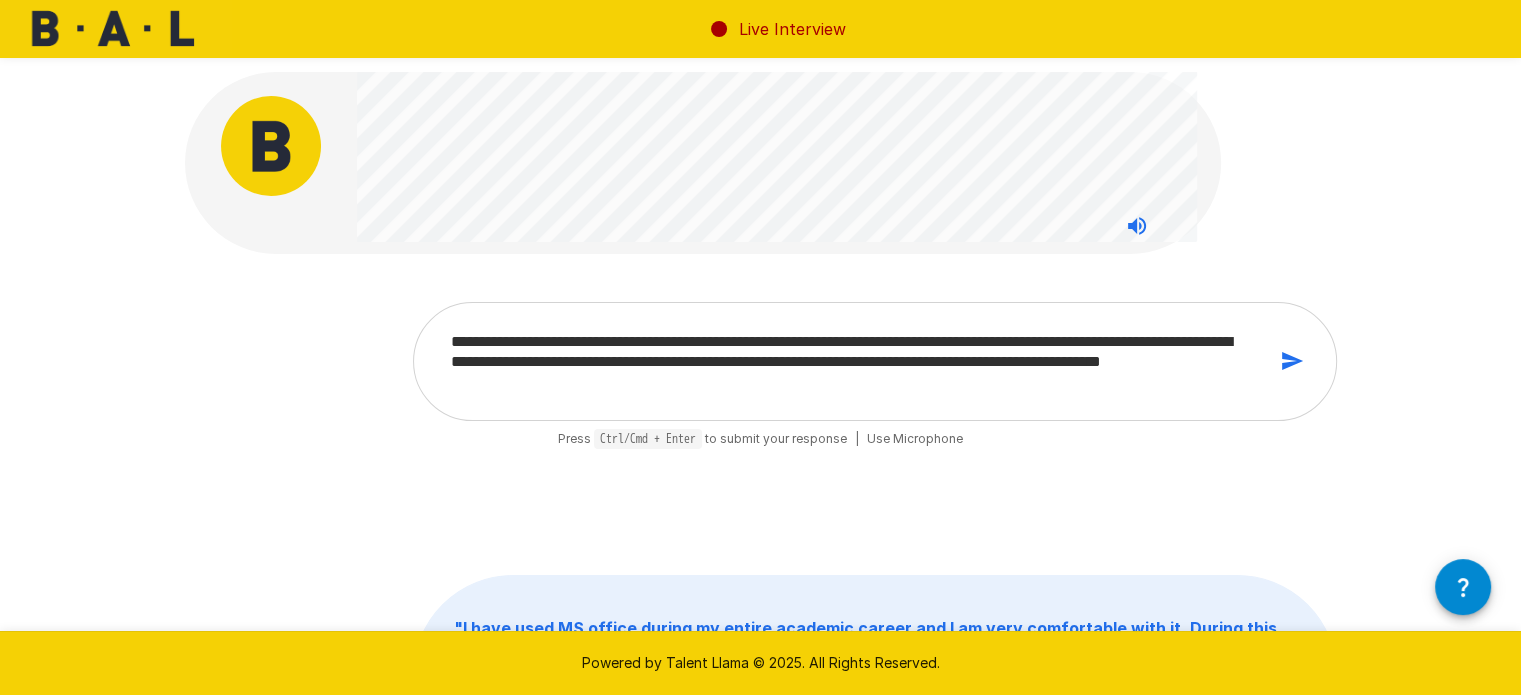 click on "**********" at bounding box center (851, 361) 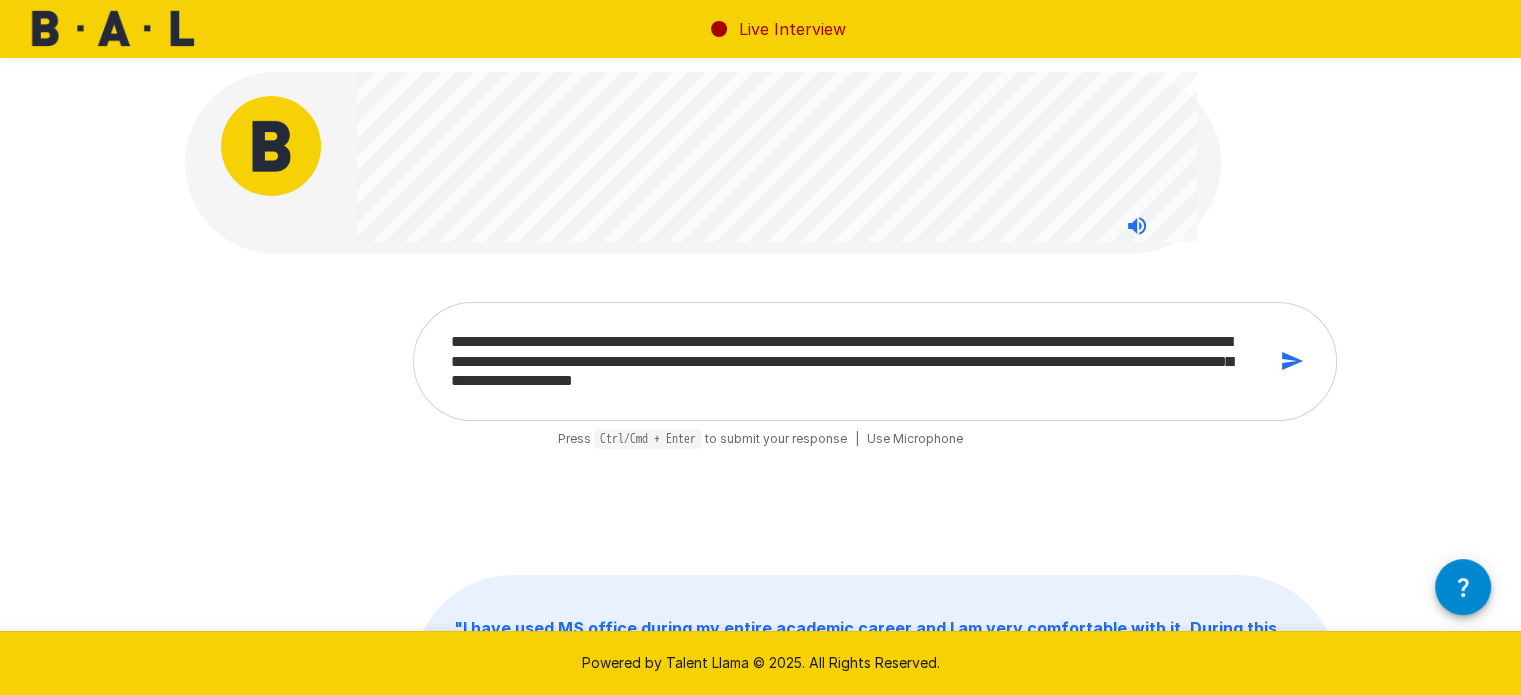 click at bounding box center [1292, 361] 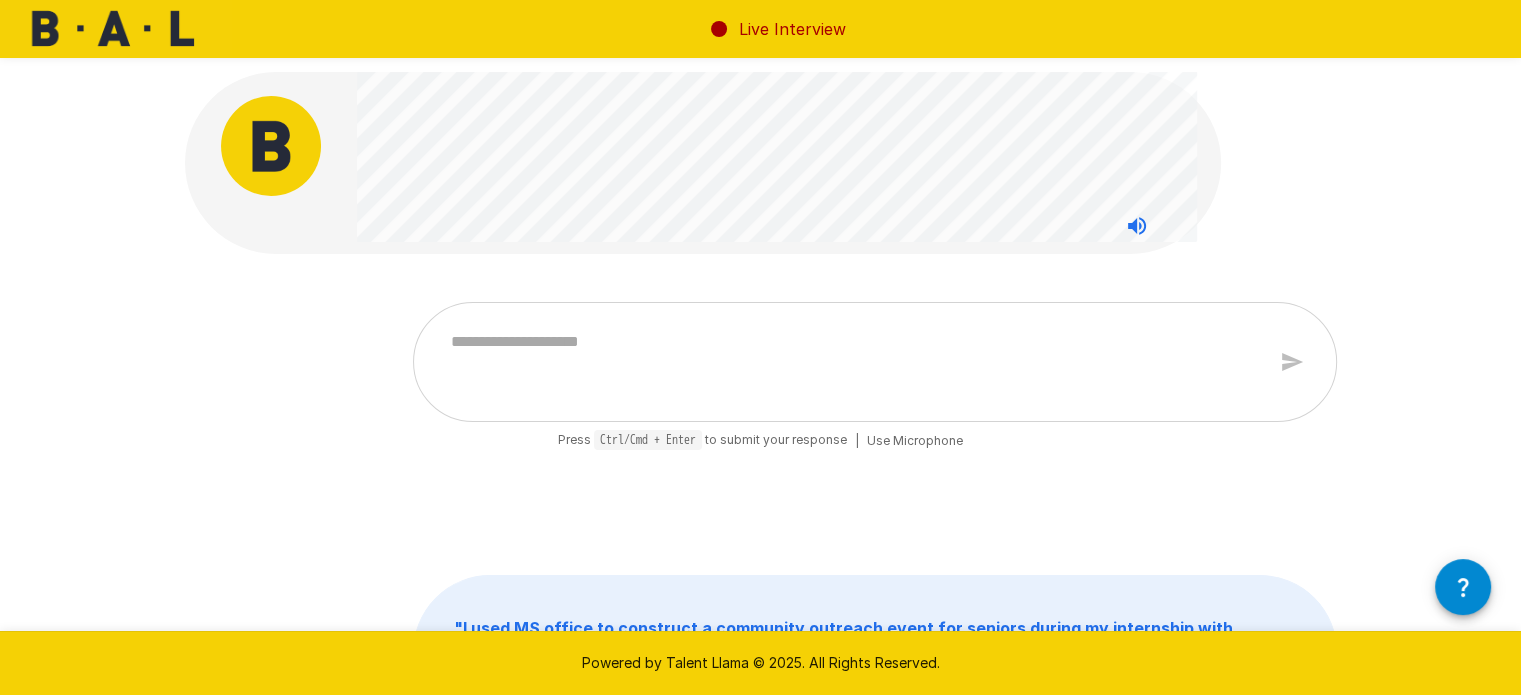 click at bounding box center [851, 362] 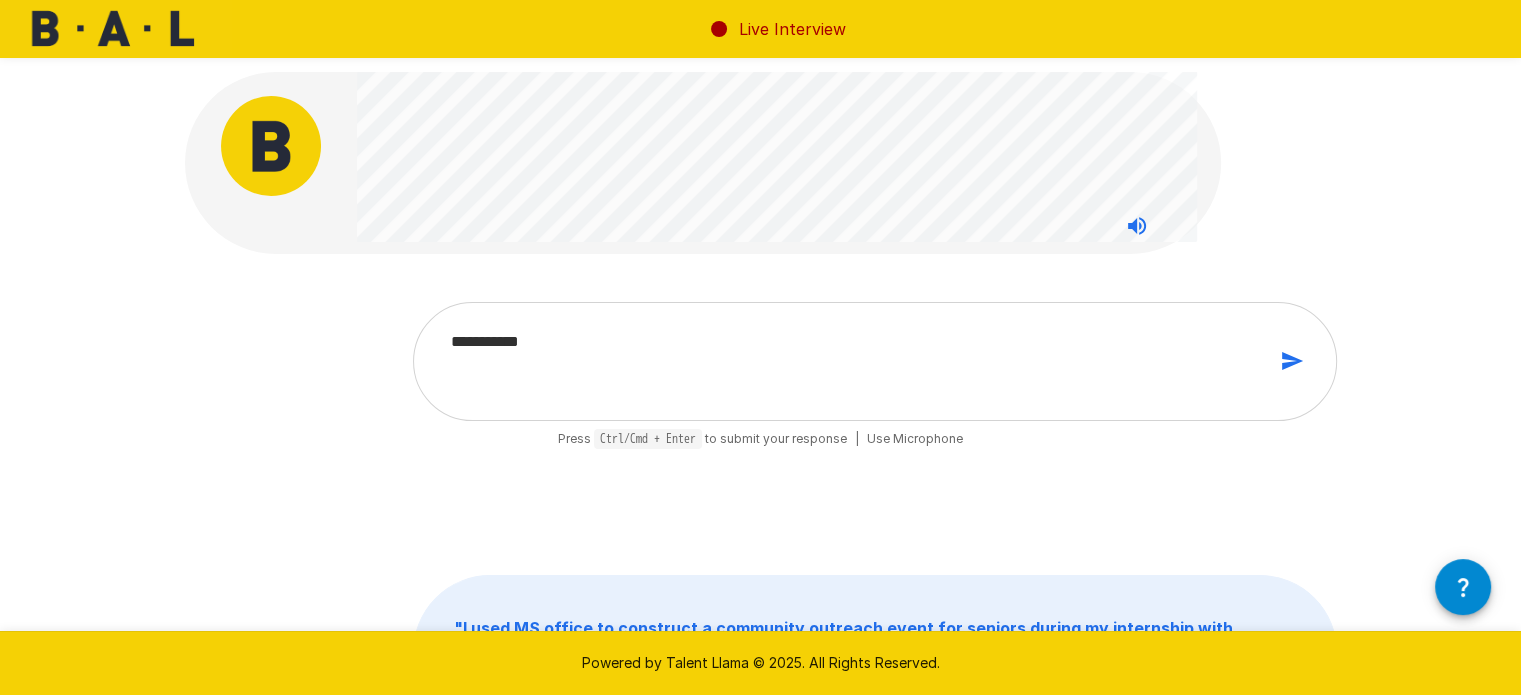 click on "**********" at bounding box center (851, 361) 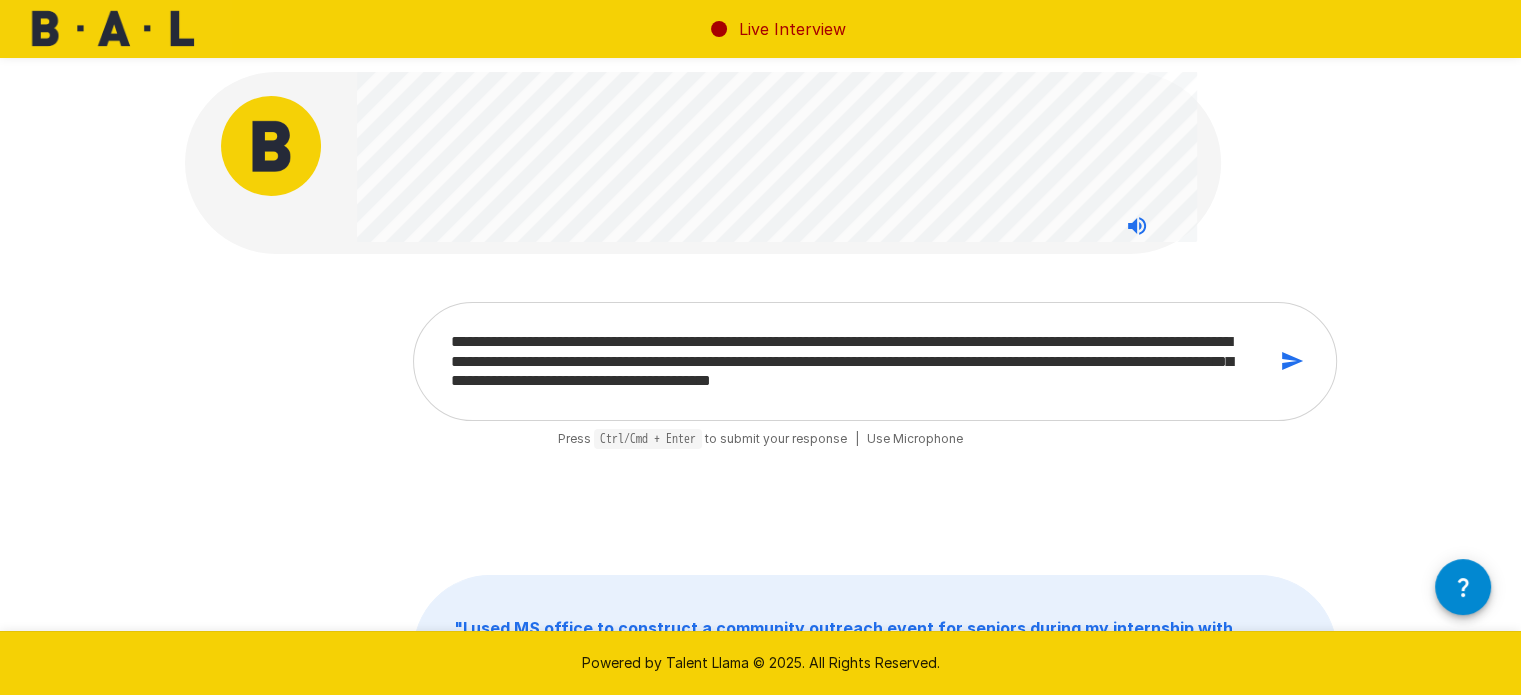 scroll, scrollTop: 12, scrollLeft: 0, axis: vertical 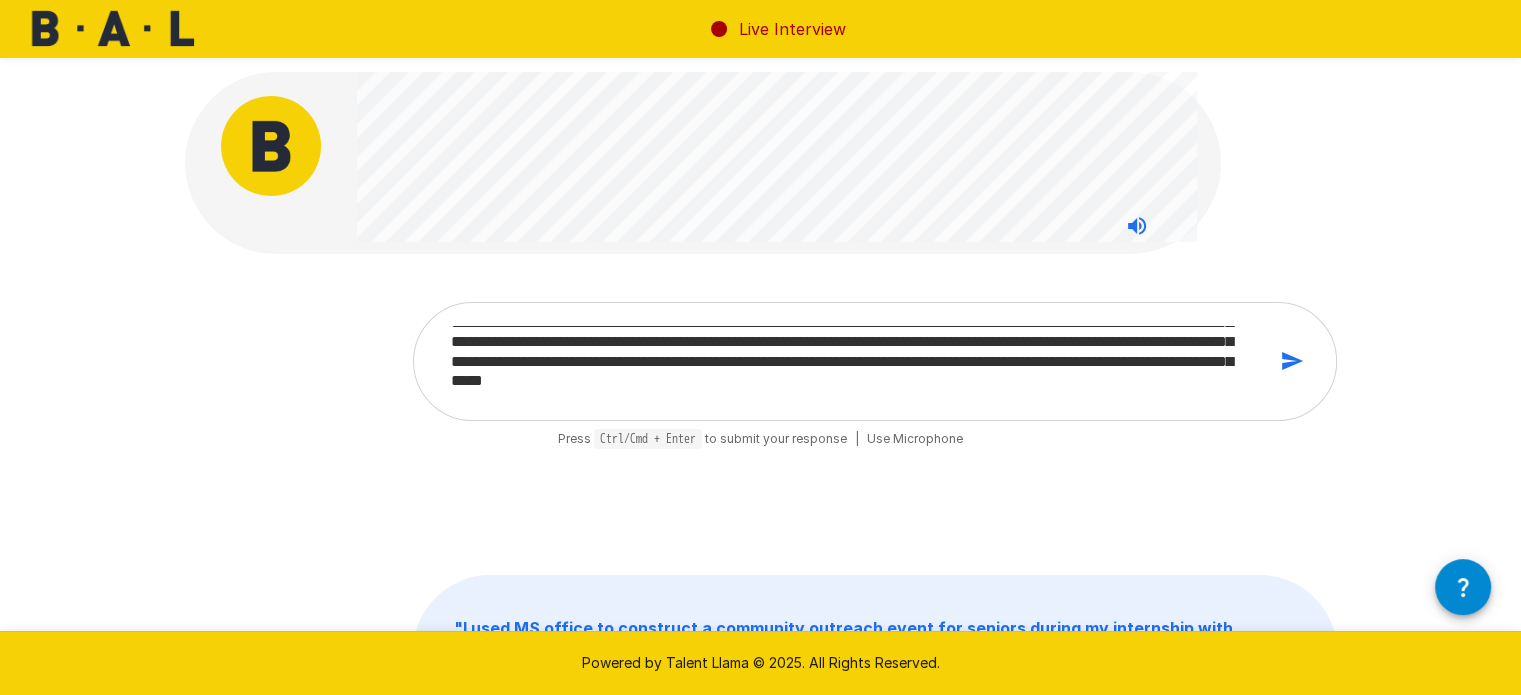 drag, startPoint x: 1104, startPoint y: 368, endPoint x: 524, endPoint y: 391, distance: 580.4559 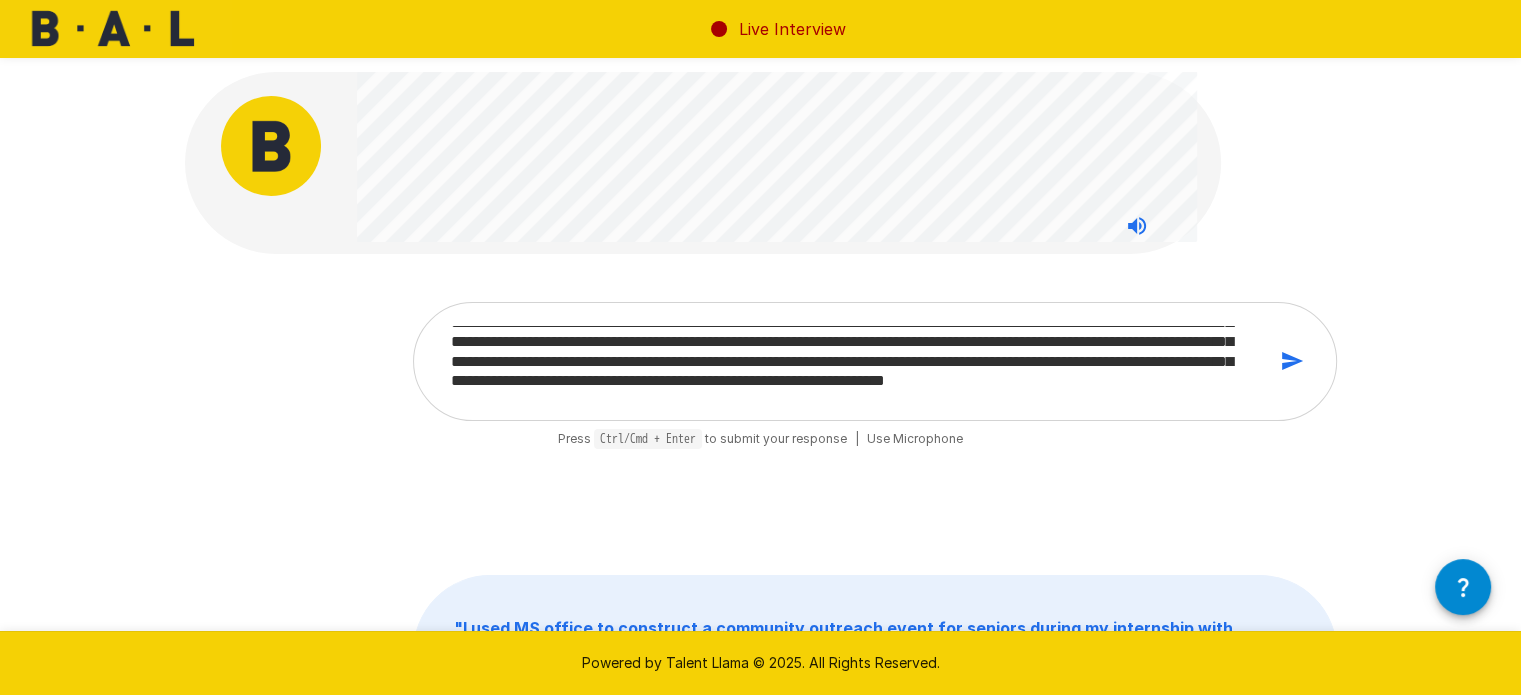 click on "**********" at bounding box center [851, 361] 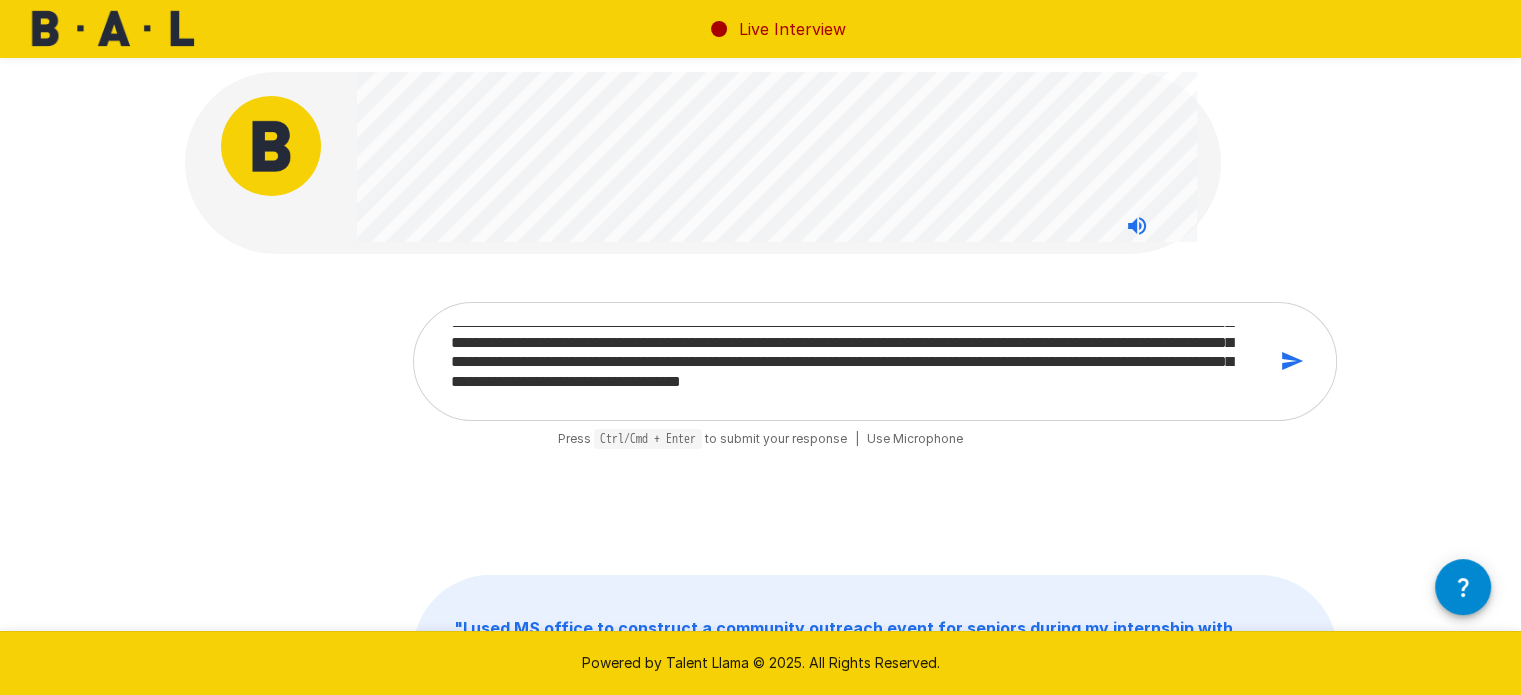 scroll, scrollTop: 91, scrollLeft: 0, axis: vertical 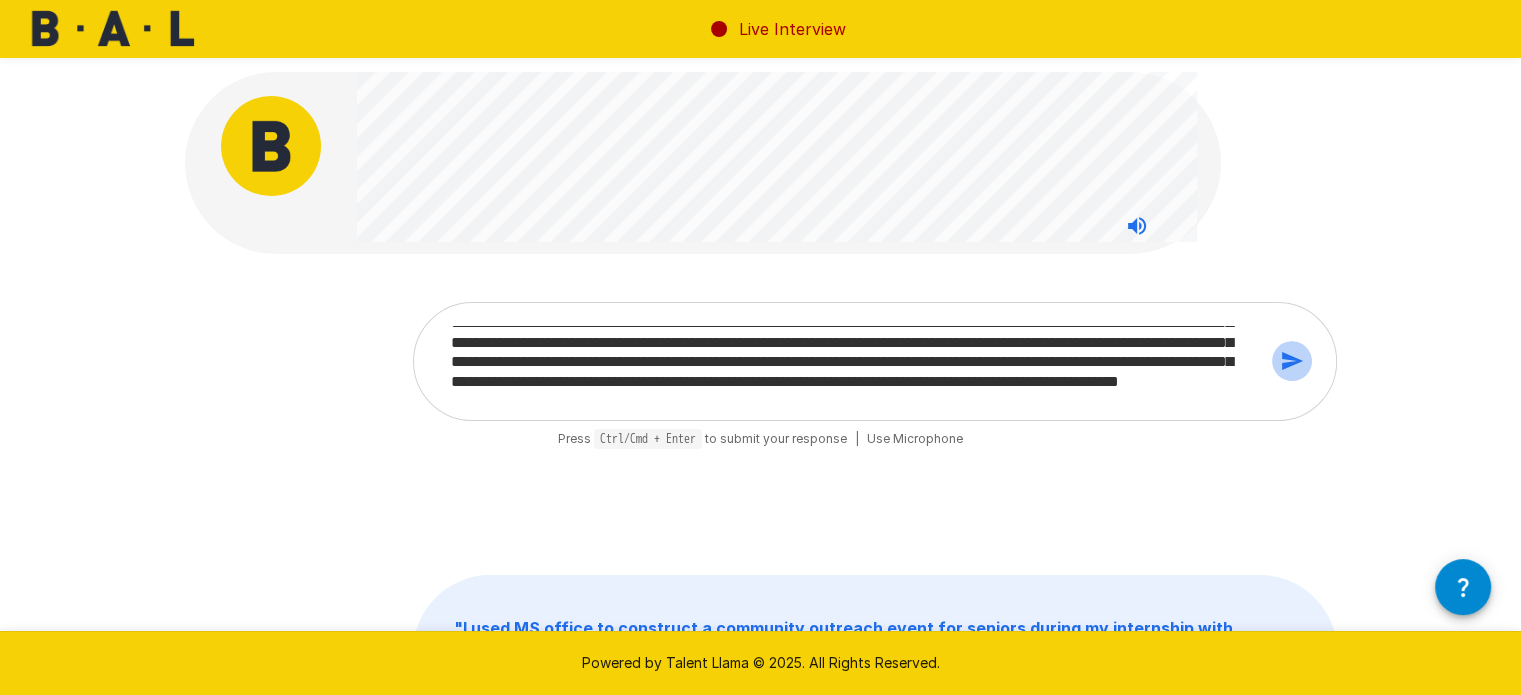 click 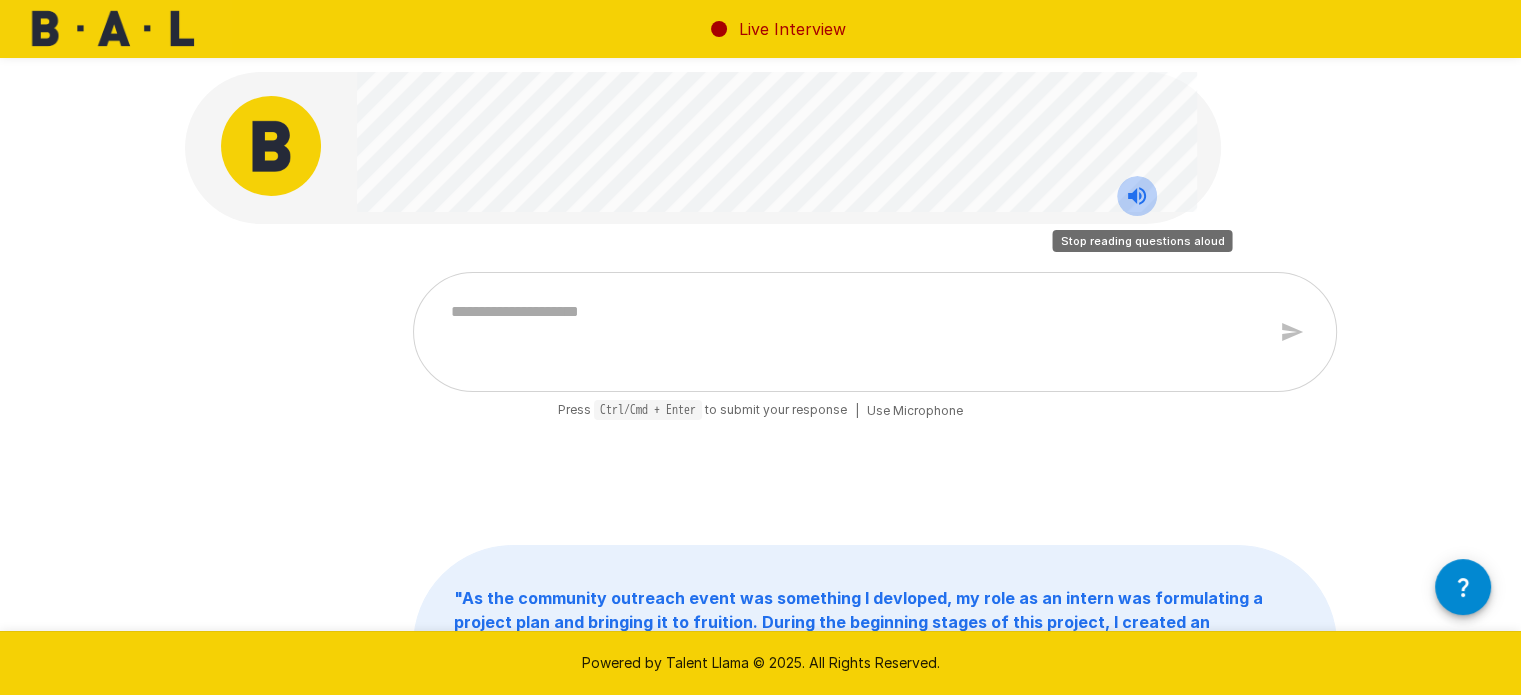 click 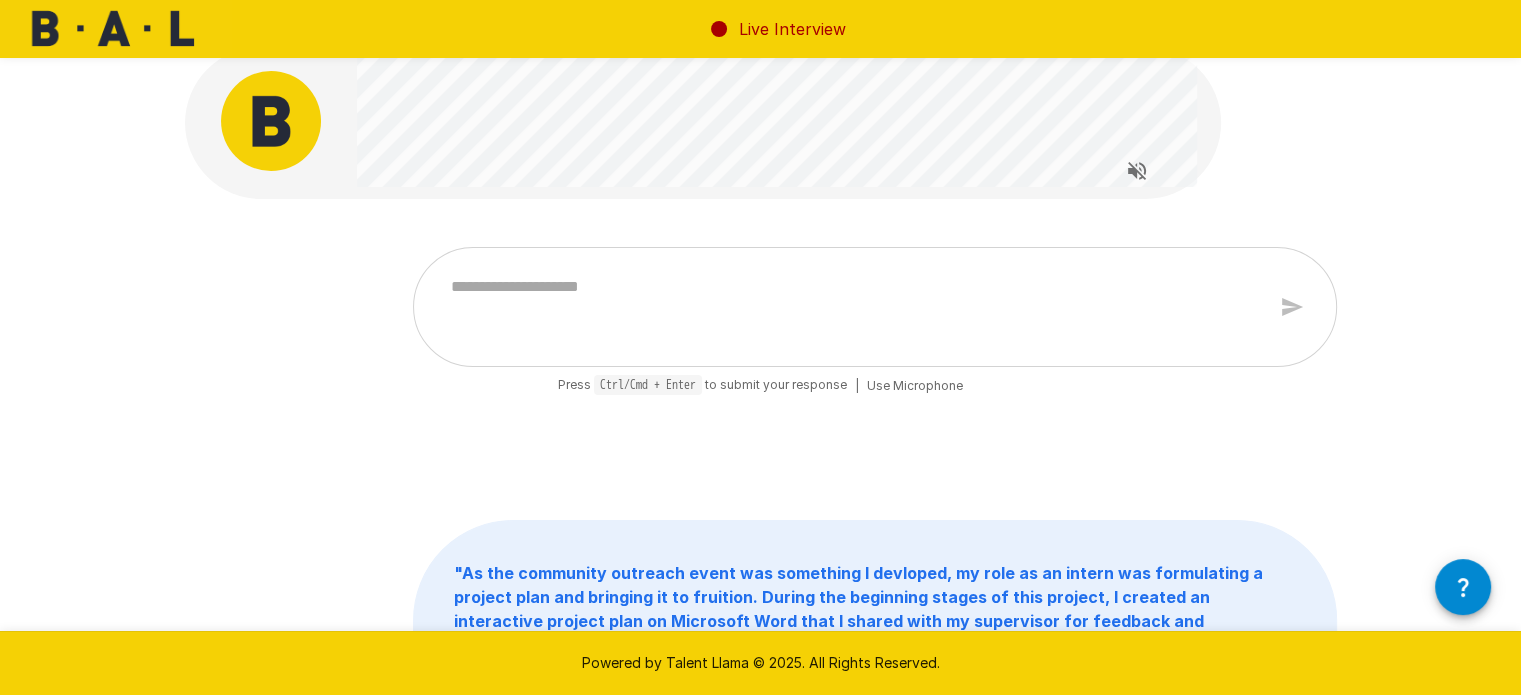 scroll, scrollTop: 0, scrollLeft: 0, axis: both 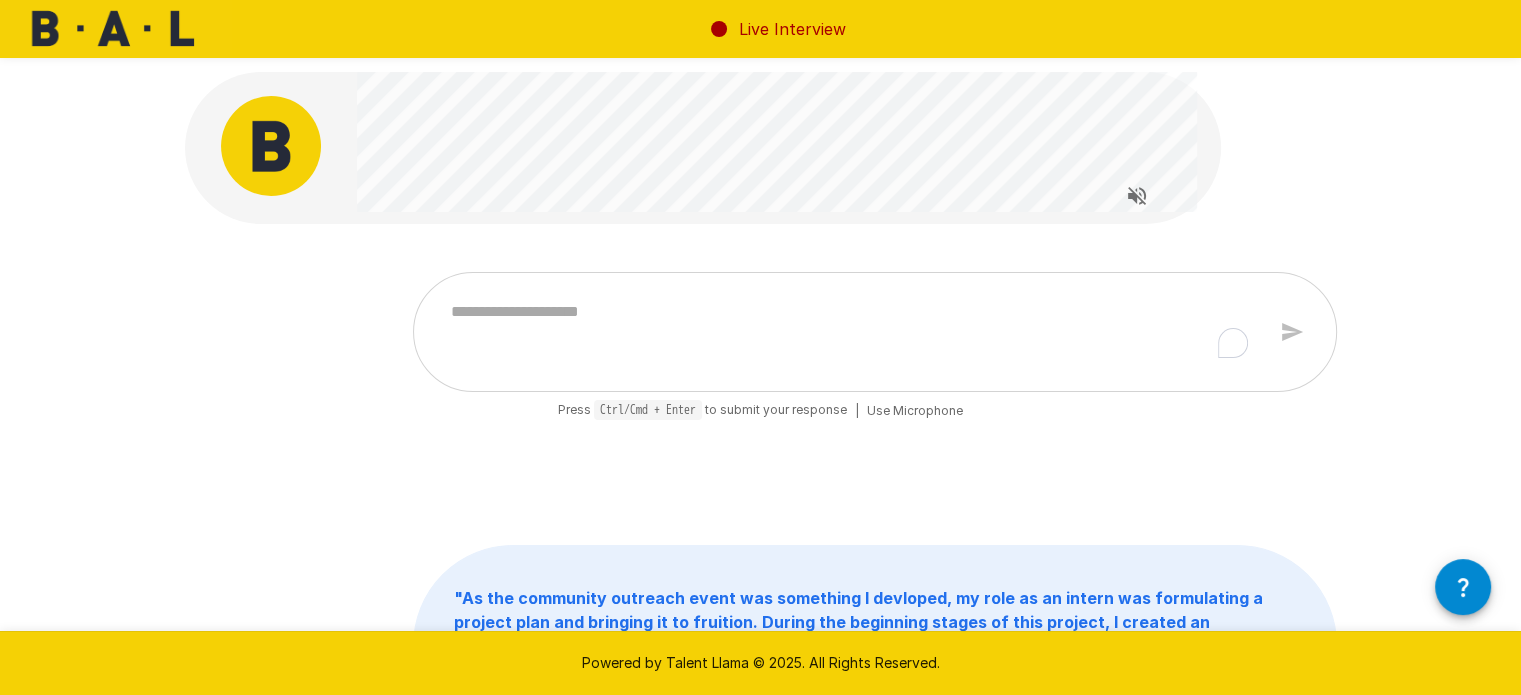 click at bounding box center [851, 332] 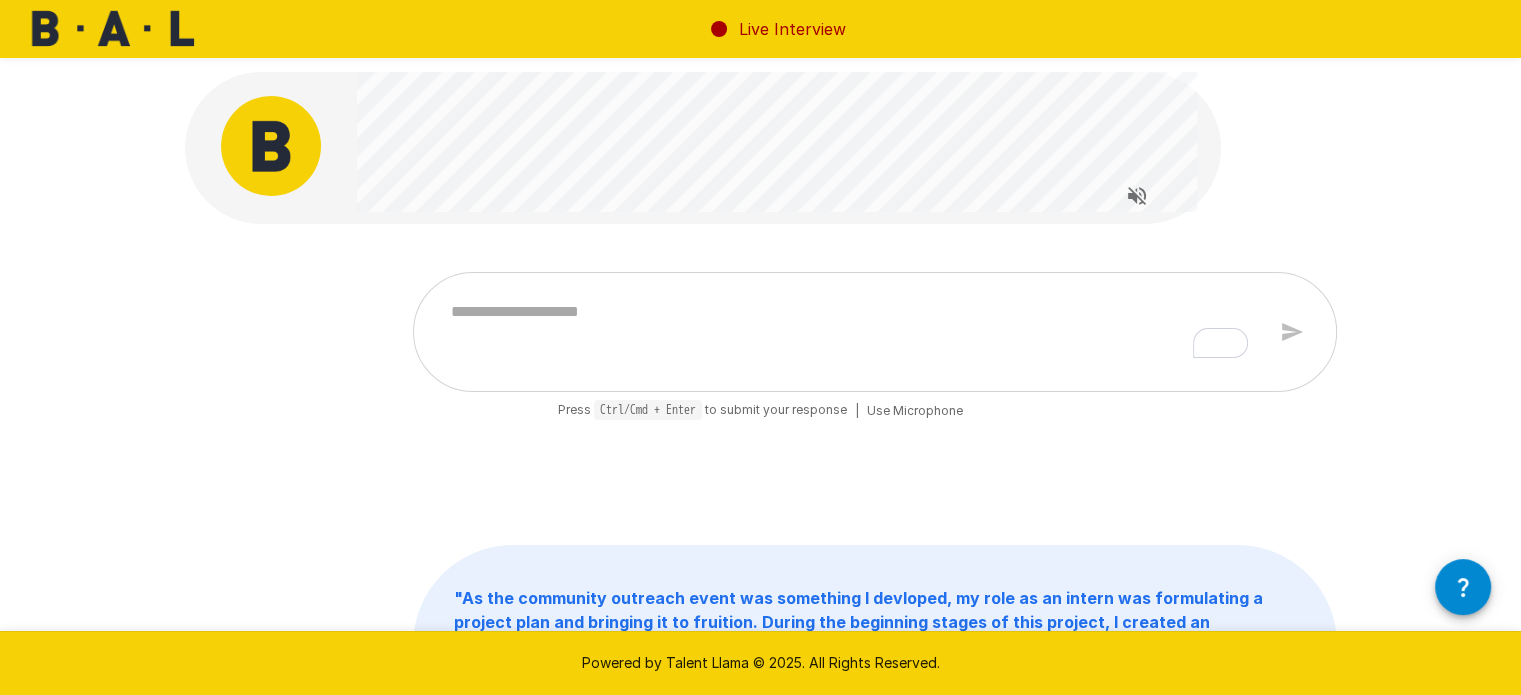 click at bounding box center [851, 332] 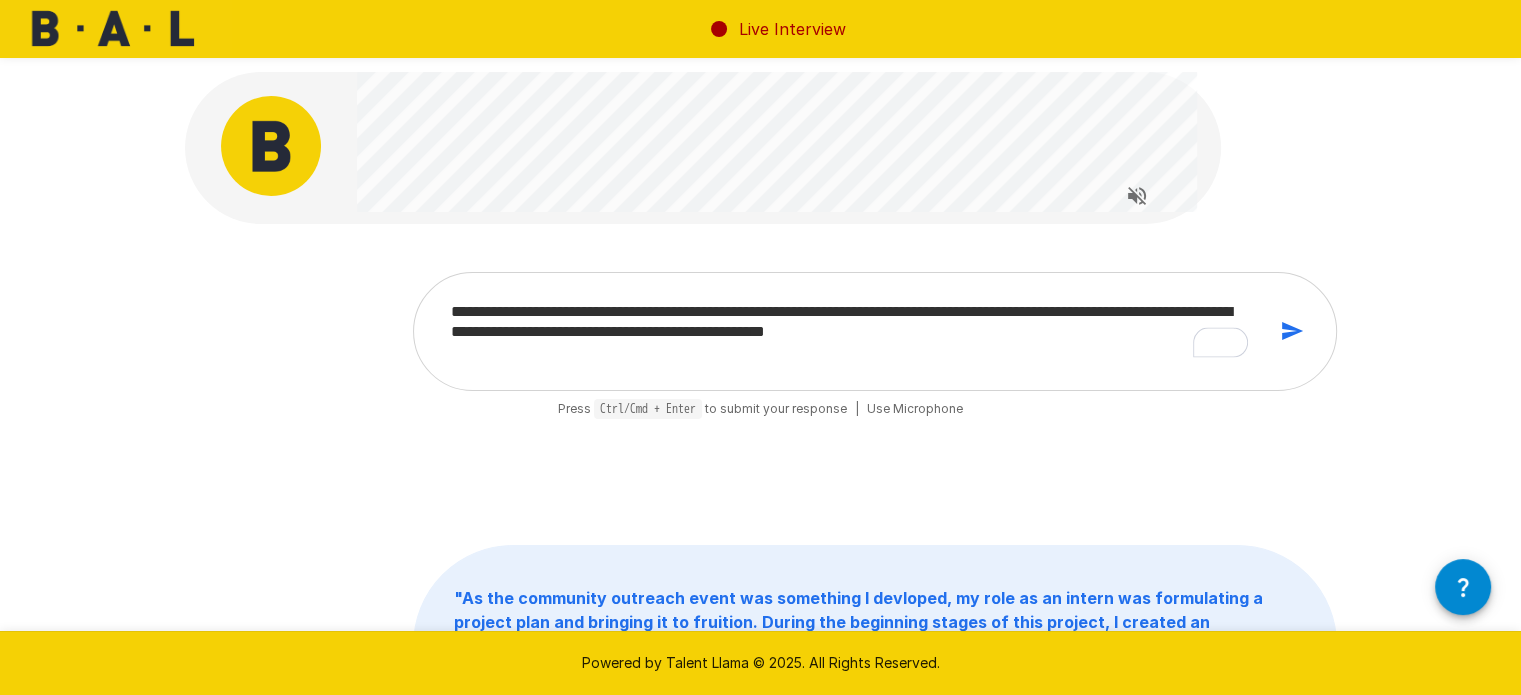 click on "**********" at bounding box center (851, 331) 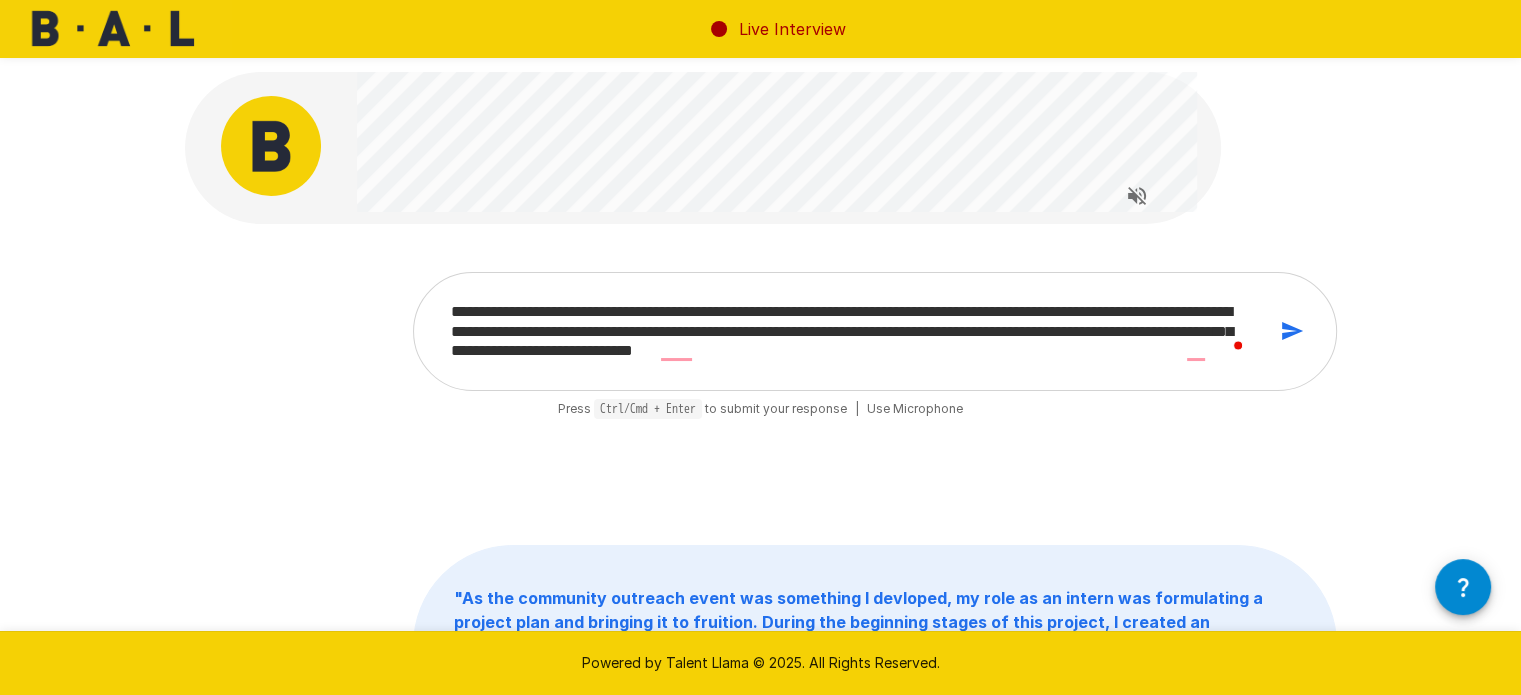 click on "**********" at bounding box center (851, 331) 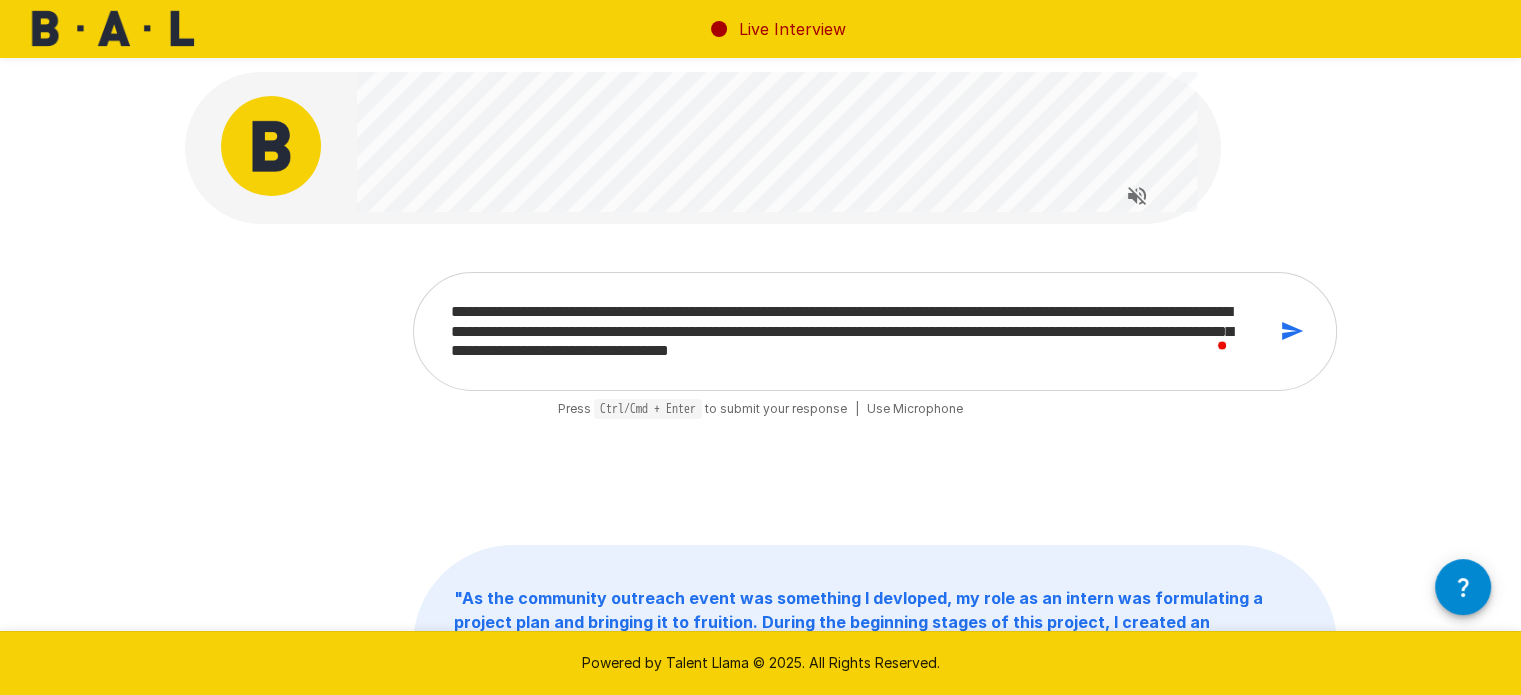 scroll, scrollTop: 12, scrollLeft: 0, axis: vertical 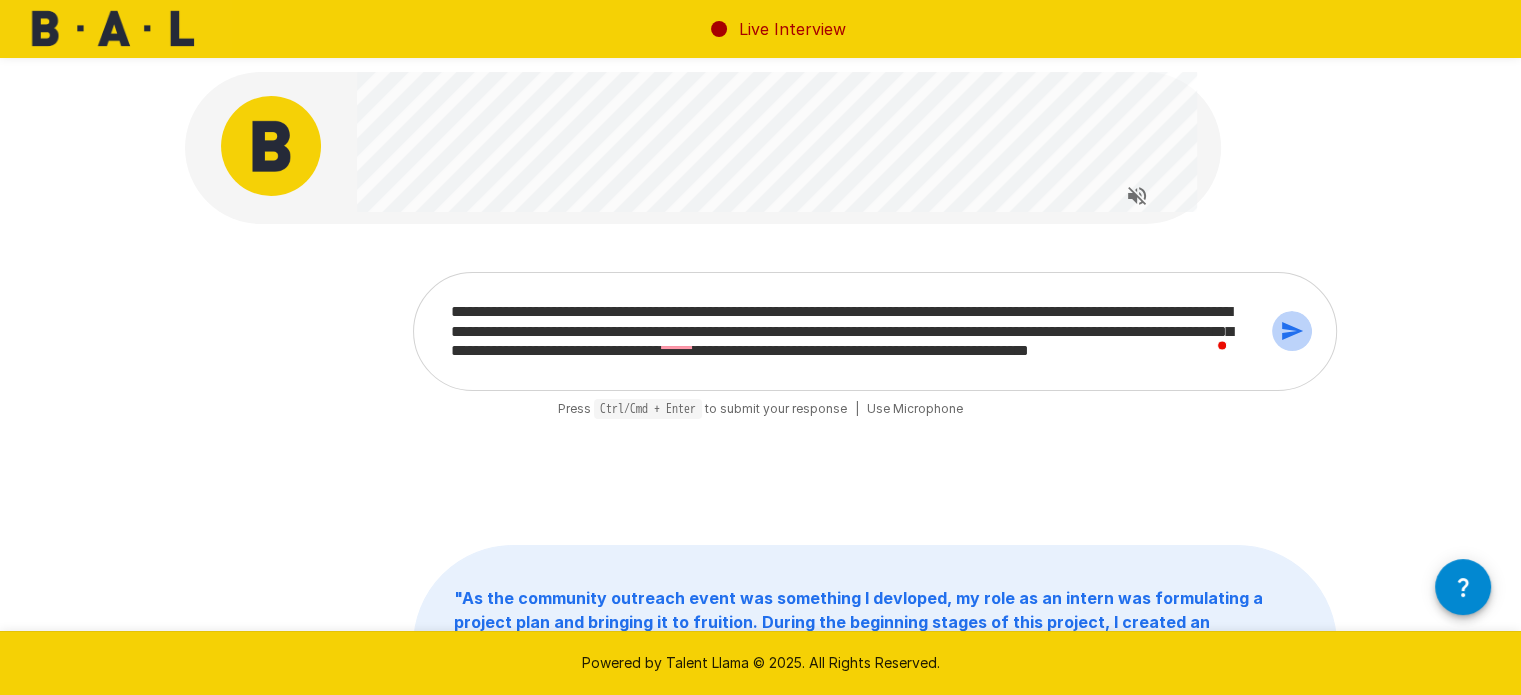 click at bounding box center (1292, 331) 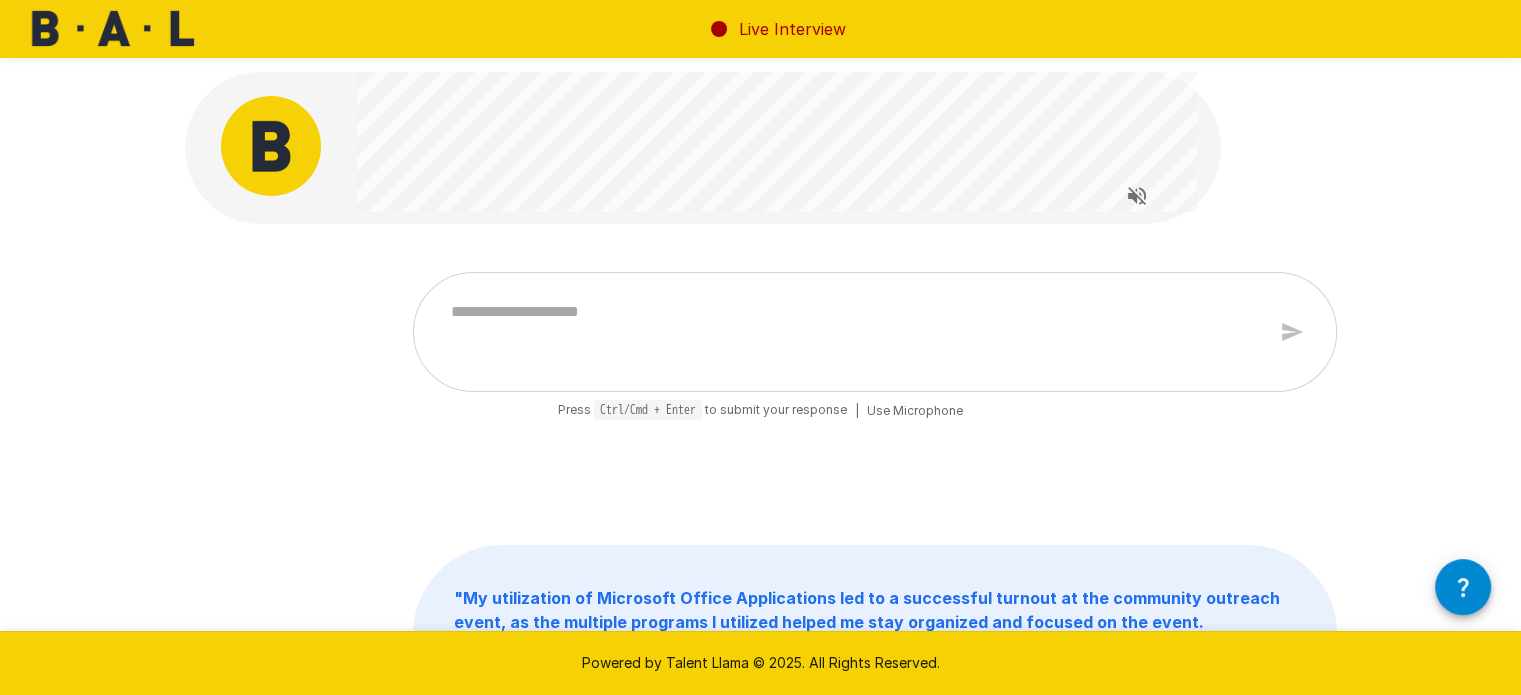 click at bounding box center [851, 332] 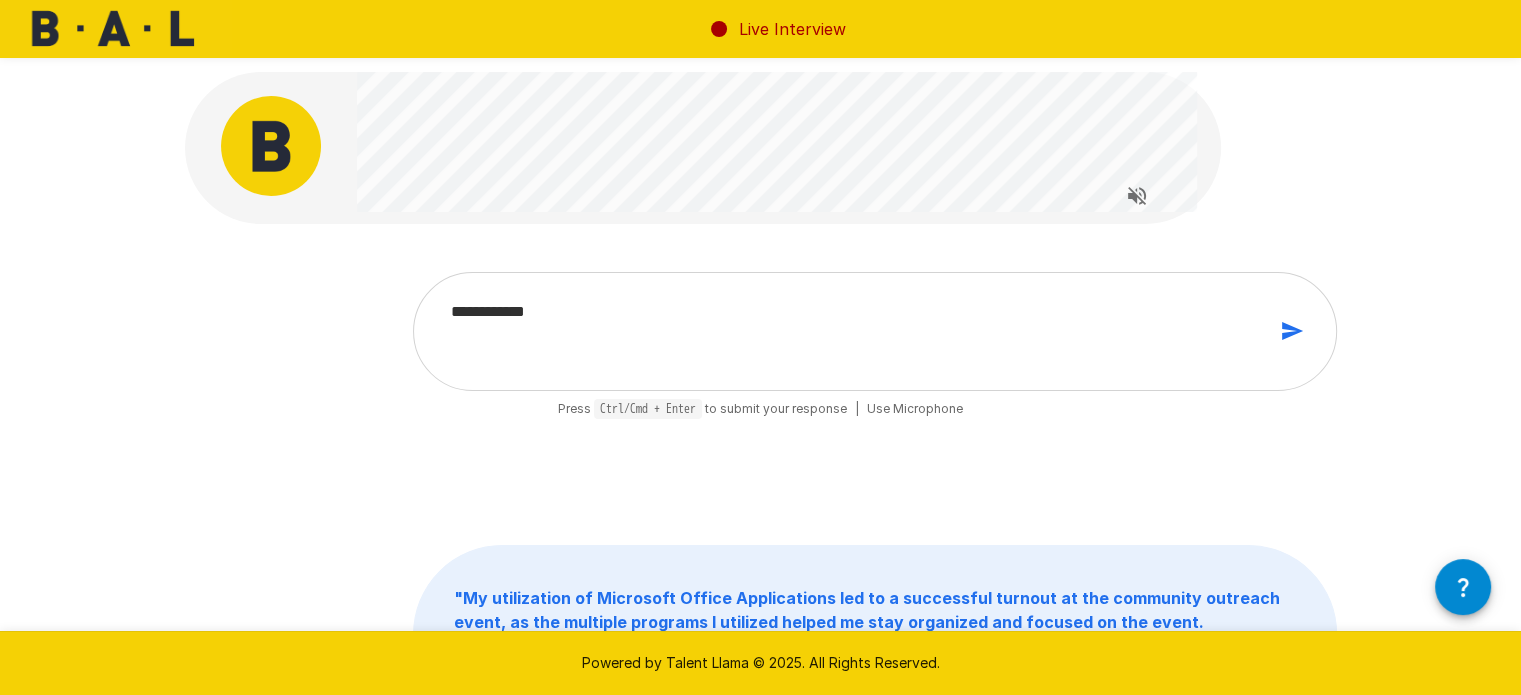 click at bounding box center [1292, 331] 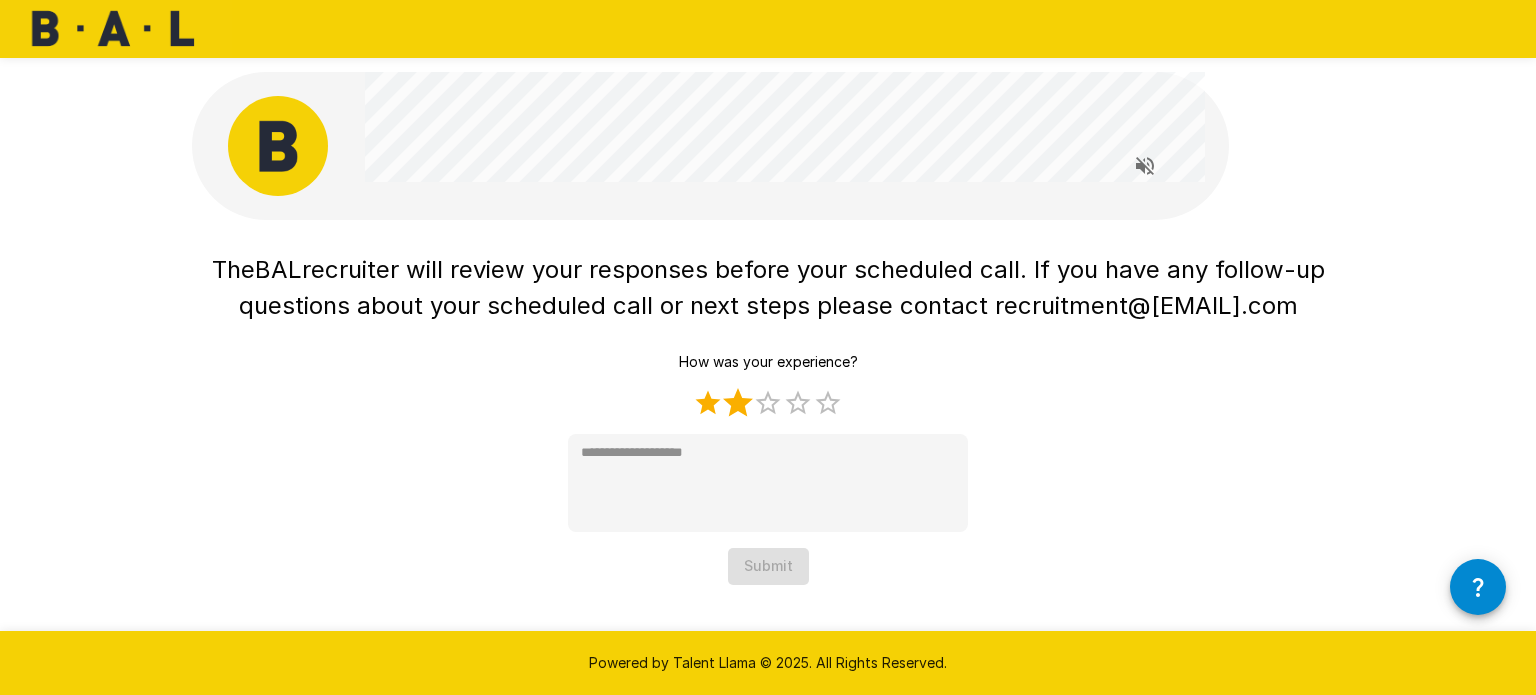 click on "2 Stars" at bounding box center [738, 403] 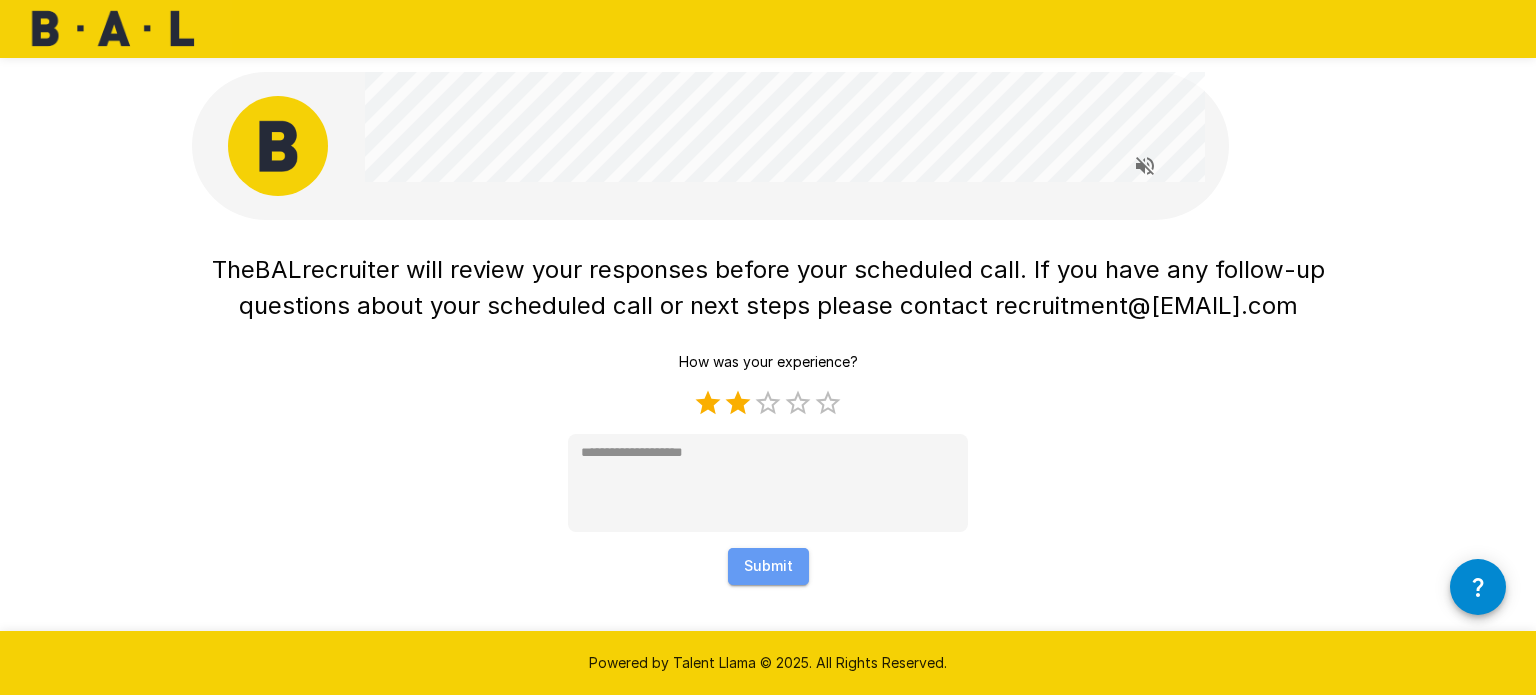 click on "Submit" at bounding box center (768, 566) 